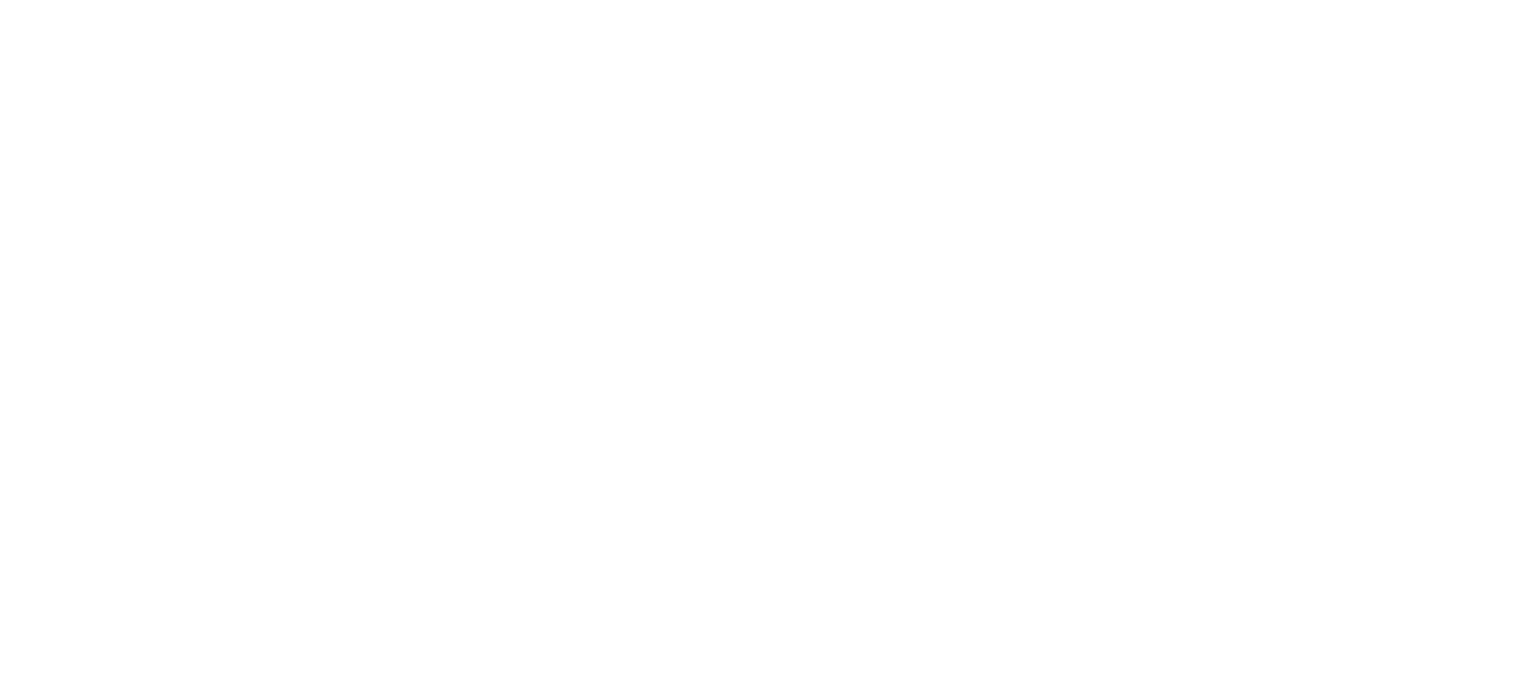 scroll, scrollTop: 0, scrollLeft: 0, axis: both 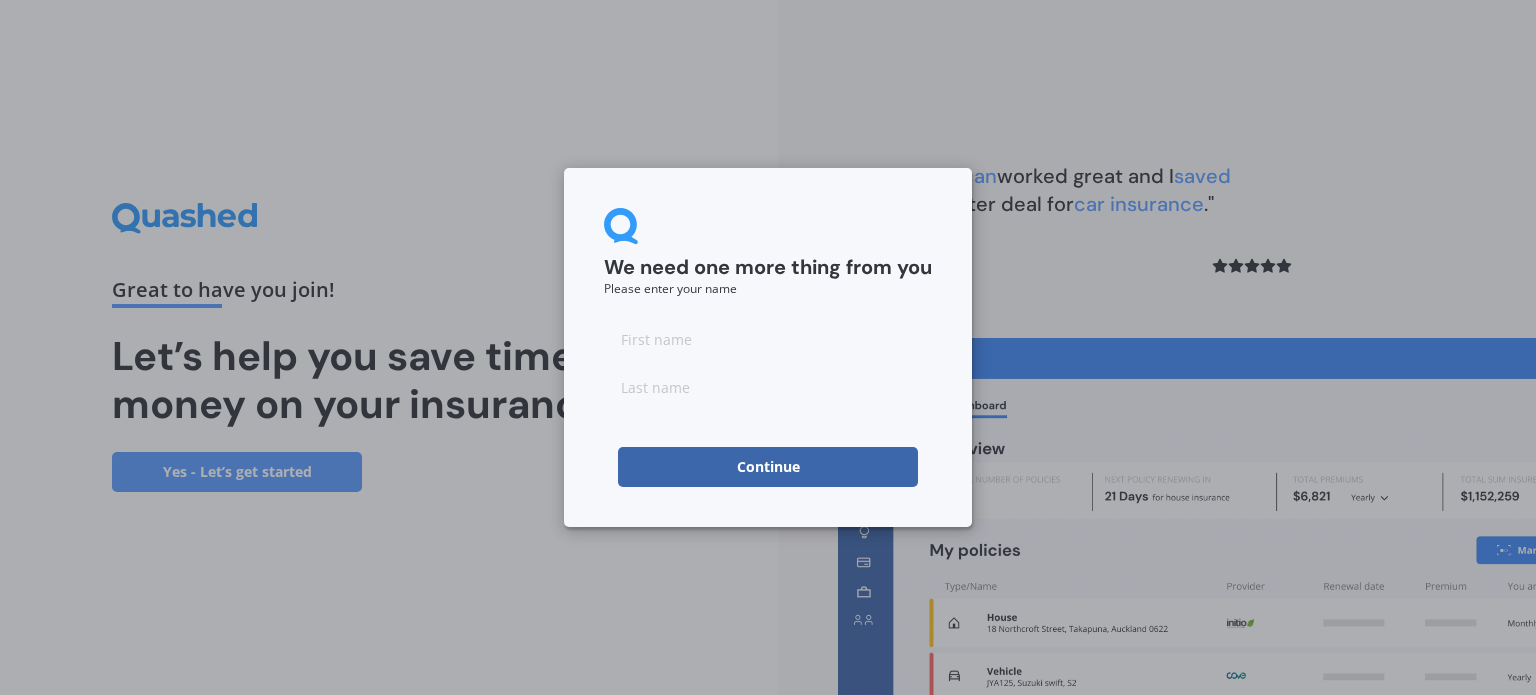 click at bounding box center (768, 339) 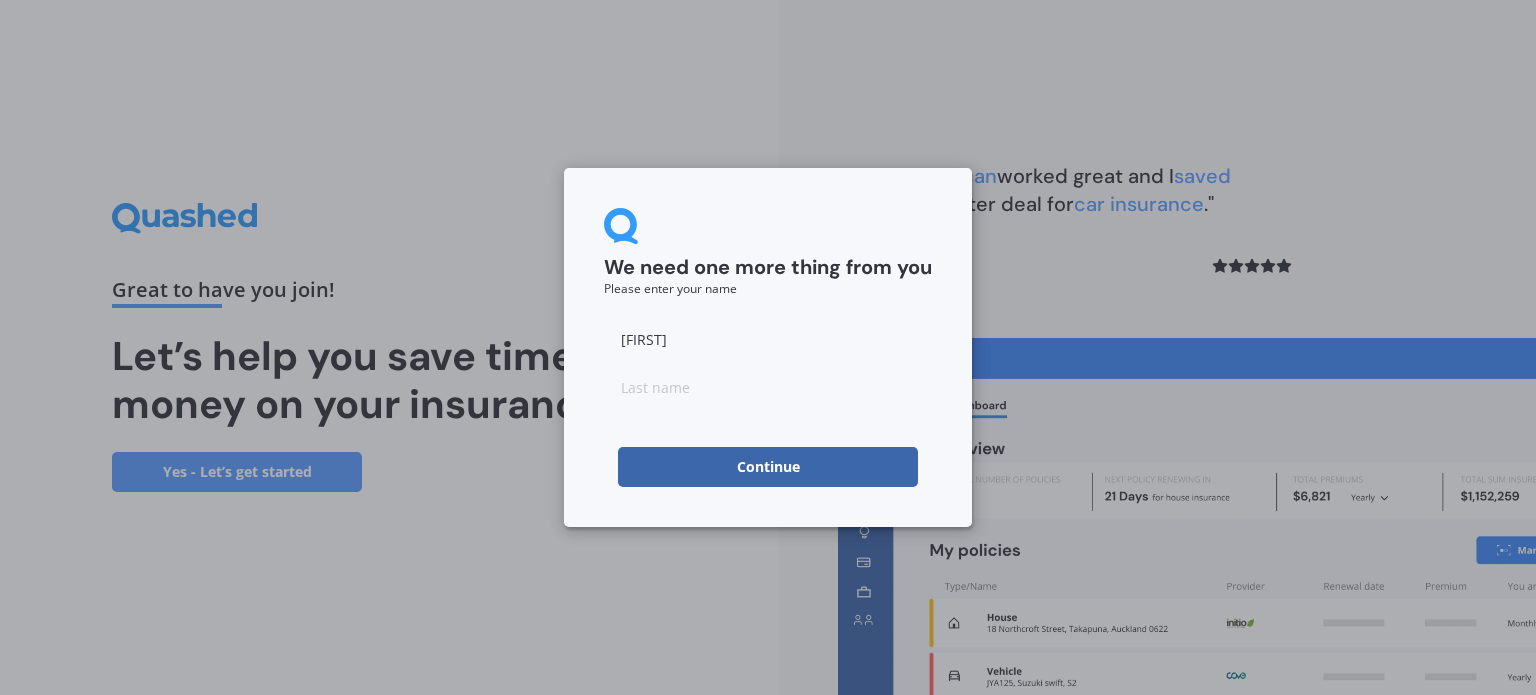type on "[LAST]" 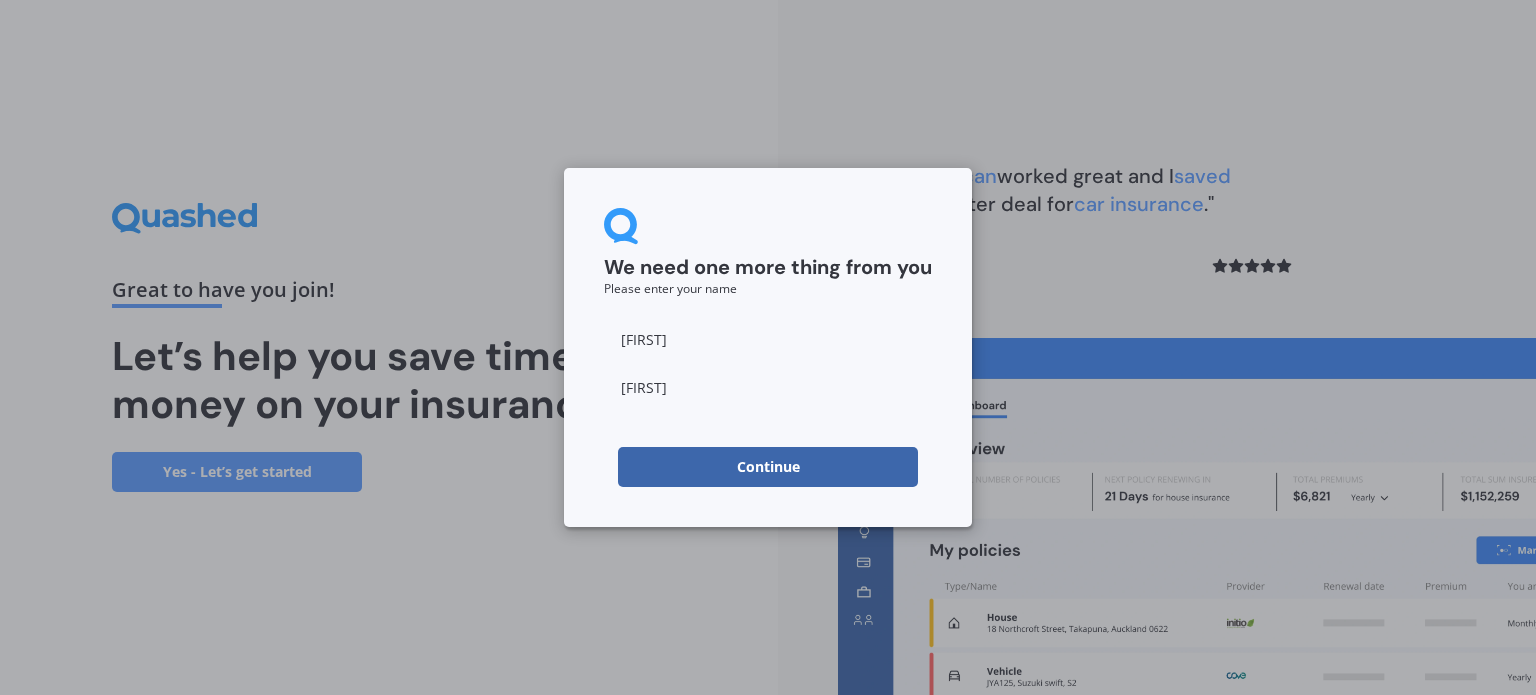 click on "Continue" at bounding box center (768, 467) 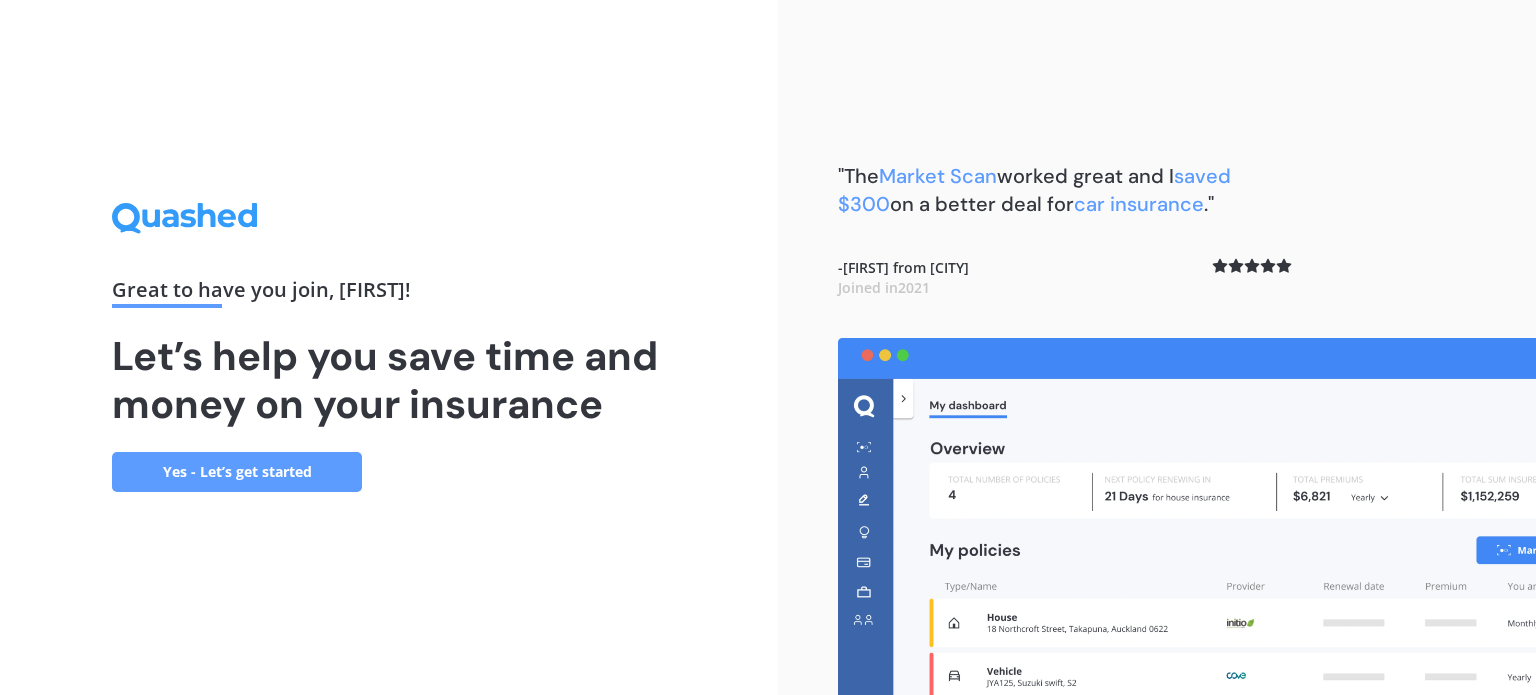 click on "Yes - Let’s get started" at bounding box center (237, 472) 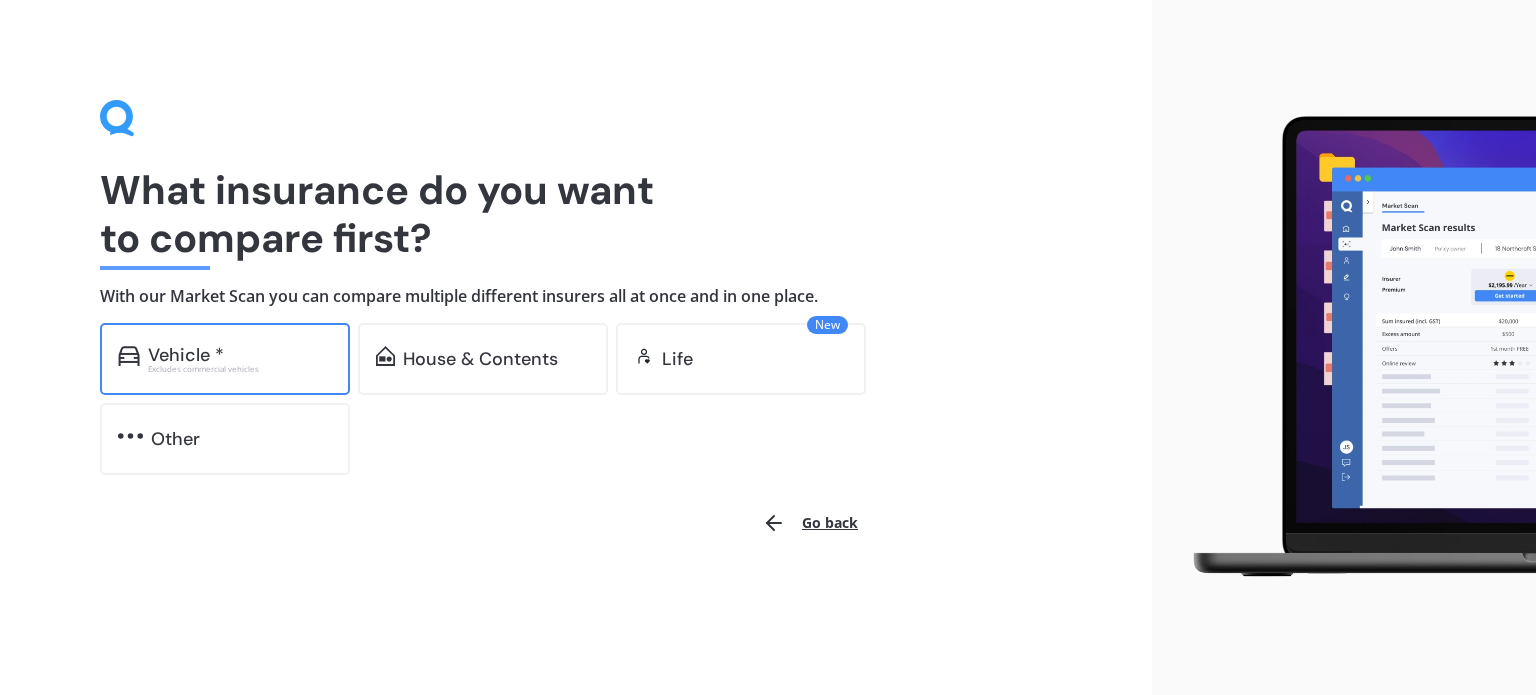 click on "Vehicle *" at bounding box center [186, 355] 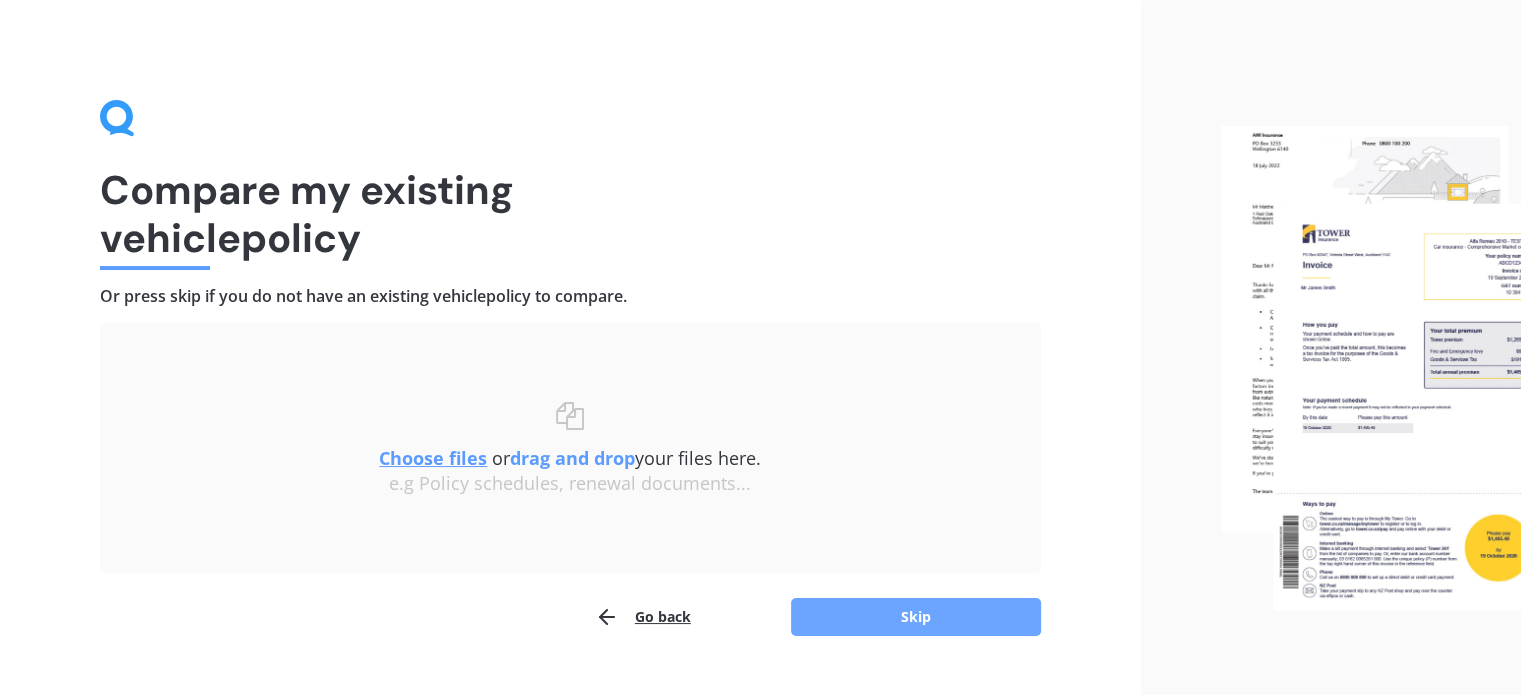 click on "Skip" at bounding box center [916, 617] 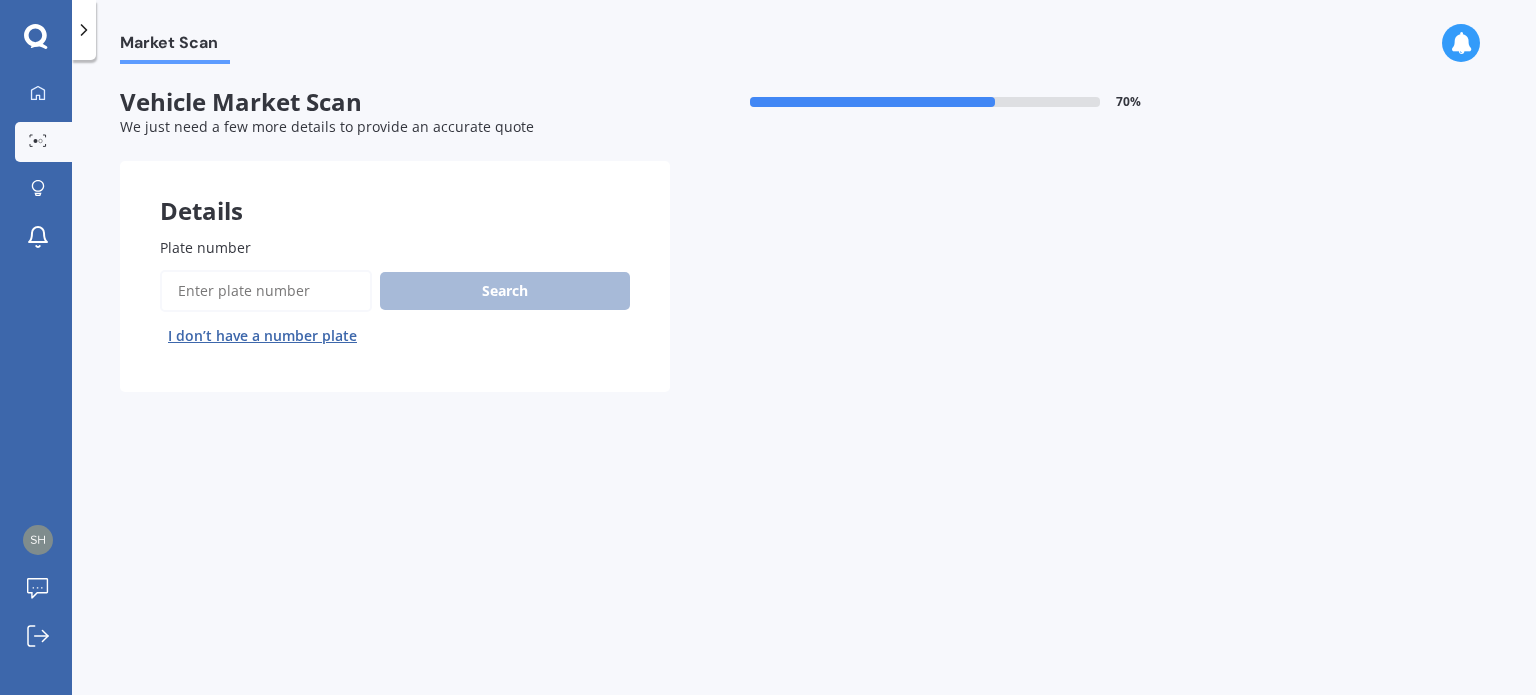 click on "Plate number" at bounding box center (266, 291) 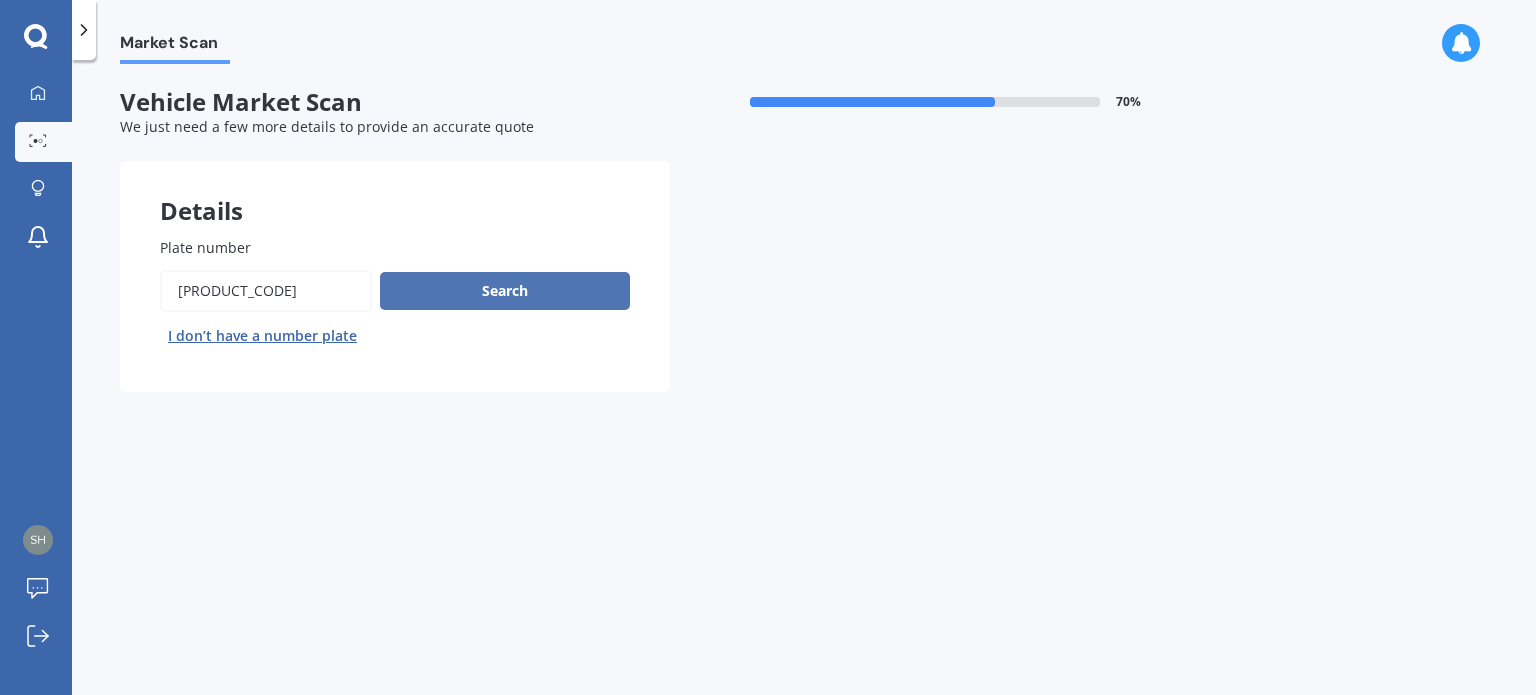 click on "Search" at bounding box center (505, 291) 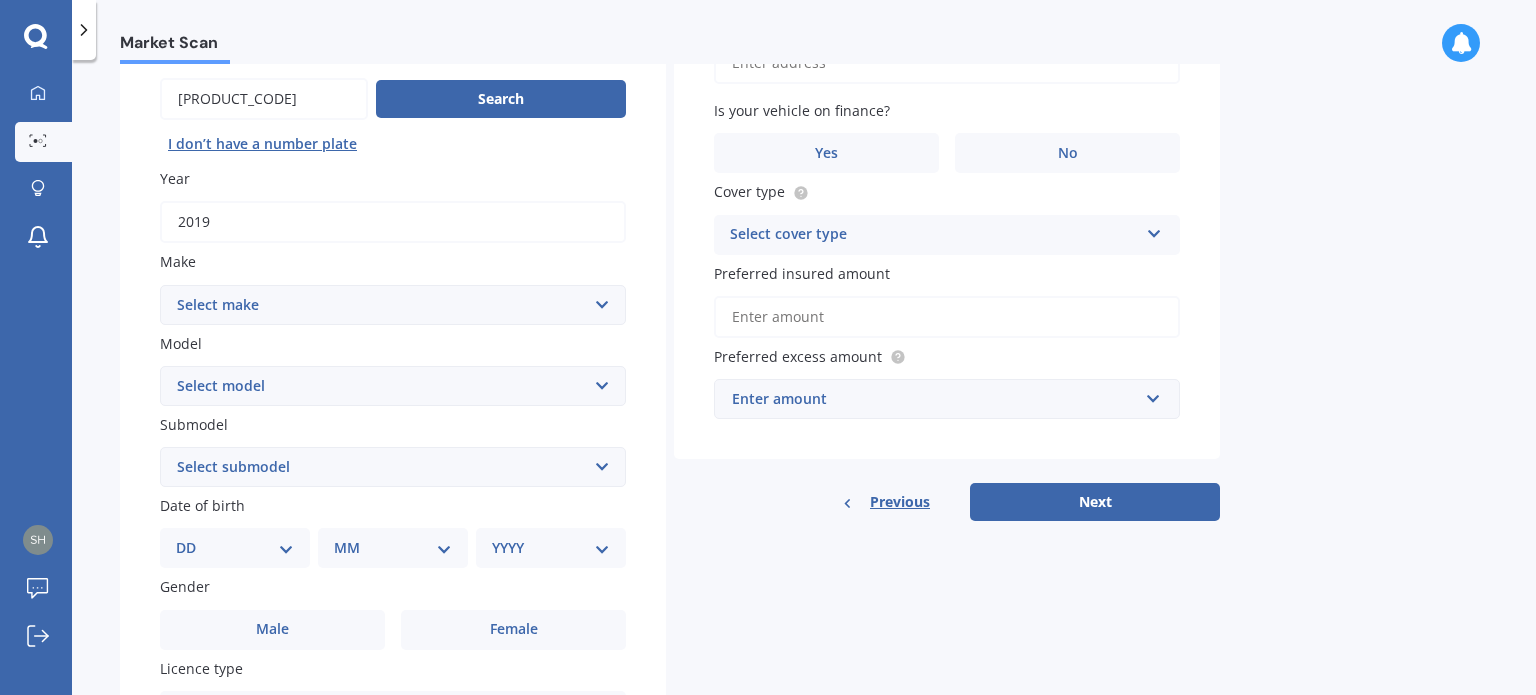 scroll, scrollTop: 200, scrollLeft: 0, axis: vertical 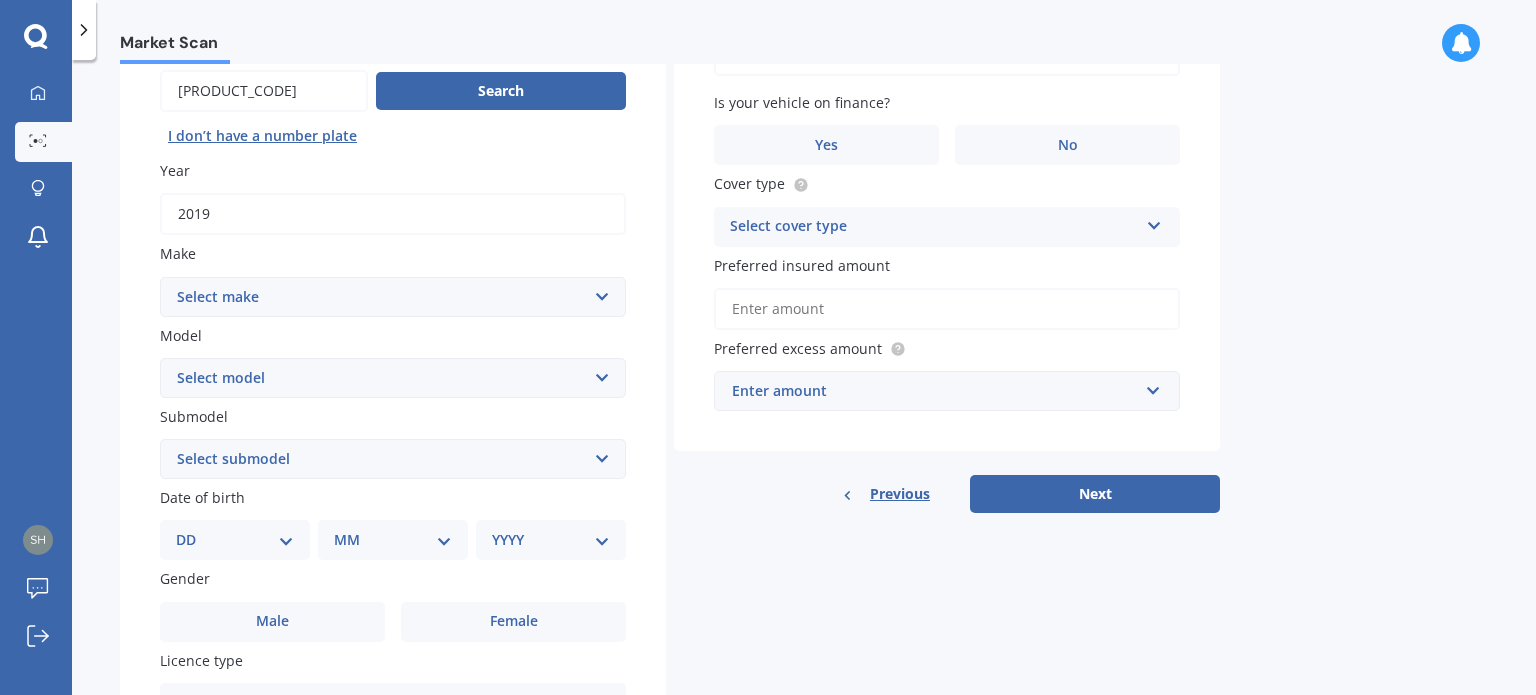click on "Select make AC ALFA ROMEO ASTON MARTIN AUDI AUSTIN BEDFORD Bentley BMW BYD CADILLAC CAN-AM CHERY CHEVROLET CHRYSLER Citroen CRUISEAIR CUPRA DAEWOO DAIHATSU DAIMLER DAMON DIAHATSU DODGE EXOCET FACTORY FIVE FERRARI FIAT Fiord FLEETWOOD FORD FOTON FRASER GEELY GENESIS GEORGIE BOY GMC GREAT WALL GWM HAVAL HILLMAN HINO HOLDEN HOLIDAY RAMBLER HONDA HUMMER HYUNDAI INFINITI ISUZU IVECO JAC JAECOO JAGUAR JEEP KGM KIA LADA LAMBORGHINI LANCIA LANDROVER LDV LEAPMOTOR LEXUS LINCOLN LOTUS LUNAR M.G M.G. MAHINDRA MASERATI MAZDA MCLAREN MERCEDES AMG Mercedes Benz MERCEDES-AMG MERCURY MINI Mitsubishi MORGAN MORRIS NEWMAR Nissan OMODA OPEL OXFORD PEUGEOT Plymouth Polestar PONTIAC PORSCHE PROTON RAM Range Rover Rayne RENAULT ROLLS ROYCE ROVER SAAB SATURN SEAT SHELBY SKODA SMART SSANGYONG SUBARU SUZUKI TATA TESLA TIFFIN Toyota TRIUMPH TVR Vauxhall VOLKSWAGEN VOLVO WESTFIELD WINNEBAGO ZX" at bounding box center (393, 297) 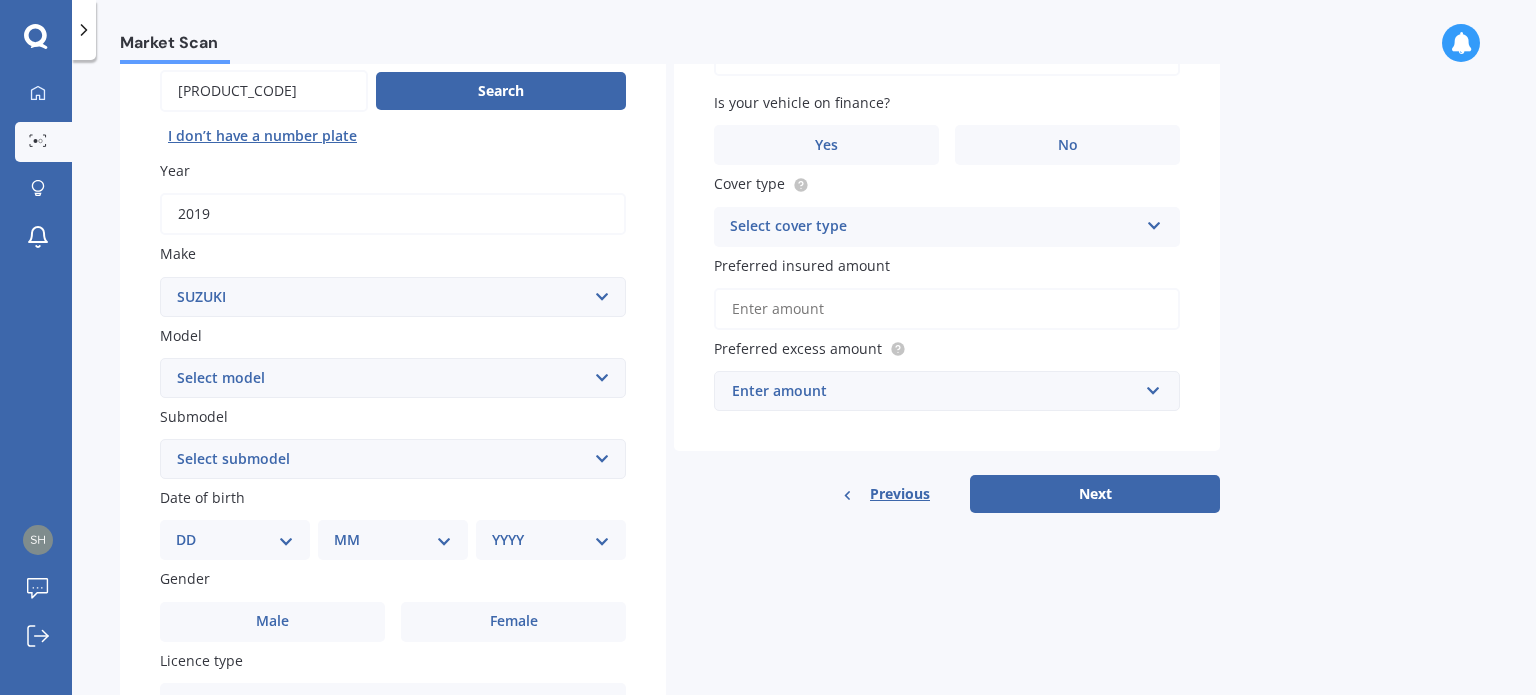 click on "Select make AC ALFA ROMEO ASTON MARTIN AUDI AUSTIN BEDFORD Bentley BMW BYD CADILLAC CAN-AM CHERY CHEVROLET CHRYSLER Citroen CRUISEAIR CUPRA DAEWOO DAIHATSU DAIMLER DAMON DIAHATSU DODGE EXOCET FACTORY FIVE FERRARI FIAT Fiord FLEETWOOD FORD FOTON FRASER GEELY GENESIS GEORGIE BOY GMC GREAT WALL GWM HAVAL HILLMAN HINO HOLDEN HOLIDAY RAMBLER HONDA HUMMER HYUNDAI INFINITI ISUZU IVECO JAC JAECOO JAGUAR JEEP KGM KIA LADA LAMBORGHINI LANCIA LANDROVER LDV LEAPMOTOR LEXUS LINCOLN LOTUS LUNAR M.G M.G. MAHINDRA MASERATI MAZDA MCLAREN MERCEDES AMG Mercedes Benz MERCEDES-AMG MERCURY MINI Mitsubishi MORGAN MORRIS NEWMAR Nissan OMODA OPEL OXFORD PEUGEOT Plymouth Polestar PONTIAC PORSCHE PROTON RAM Range Rover Rayne RENAULT ROLLS ROYCE ROVER SAAB SATURN SEAT SHELBY SKODA SMART SSANGYONG SUBARU SUZUKI TATA TESLA TIFFIN Toyota TRIUMPH TVR Vauxhall VOLKSWAGEN VOLVO WESTFIELD WINNEBAGO ZX" at bounding box center [393, 297] 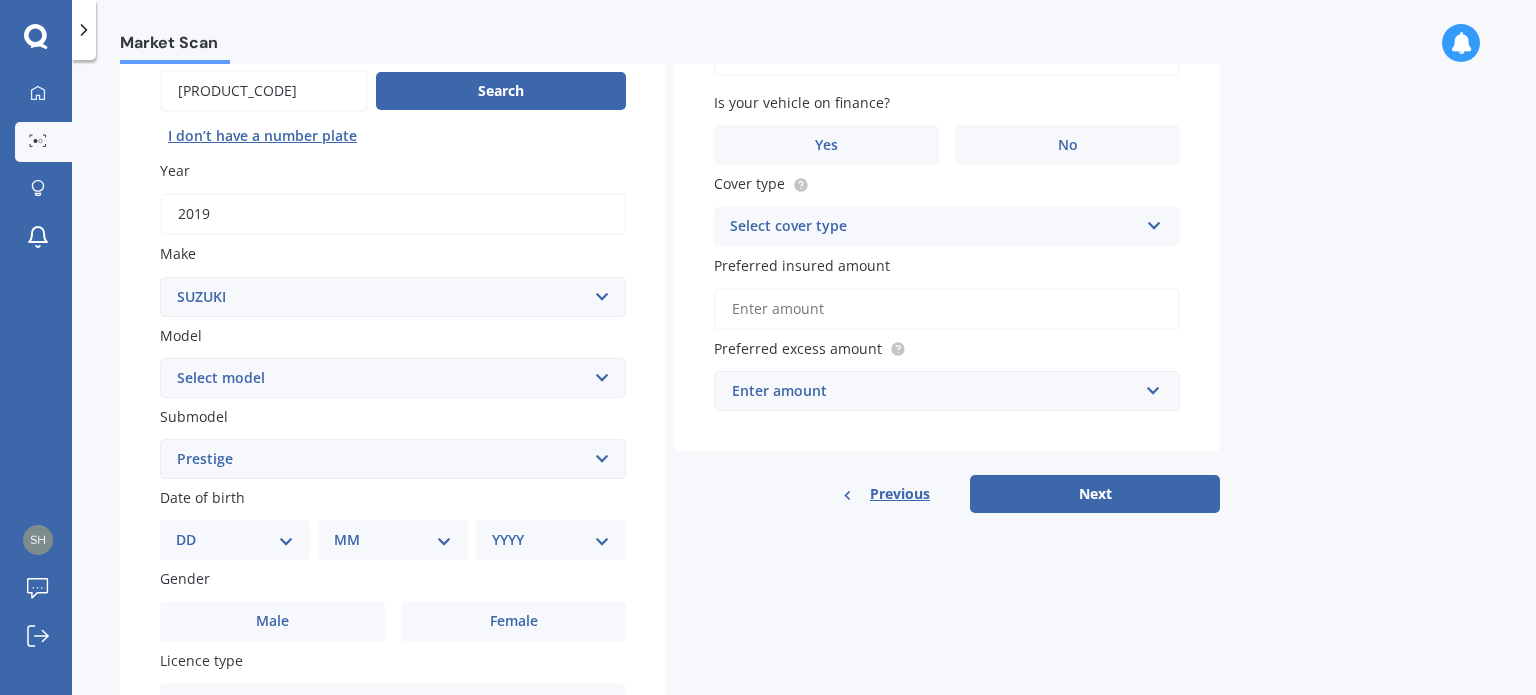click on "Select submodel Ltd Prestige" at bounding box center (393, 459) 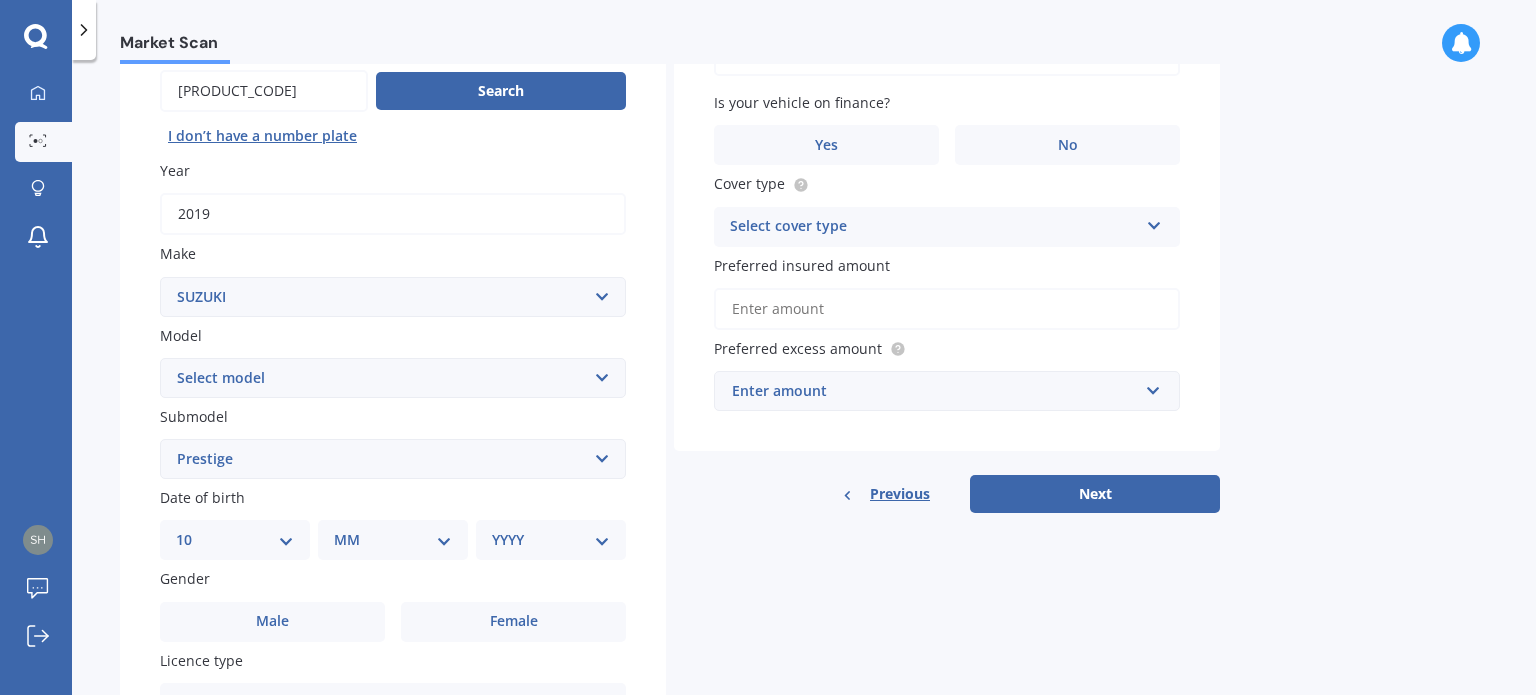 click on "DD 01 02 03 04 05 06 07 08 09 10 11 12 13 14 15 16 17 18 19 20 21 22 23 24 25 26 27 28 29 30 31" at bounding box center [235, 540] 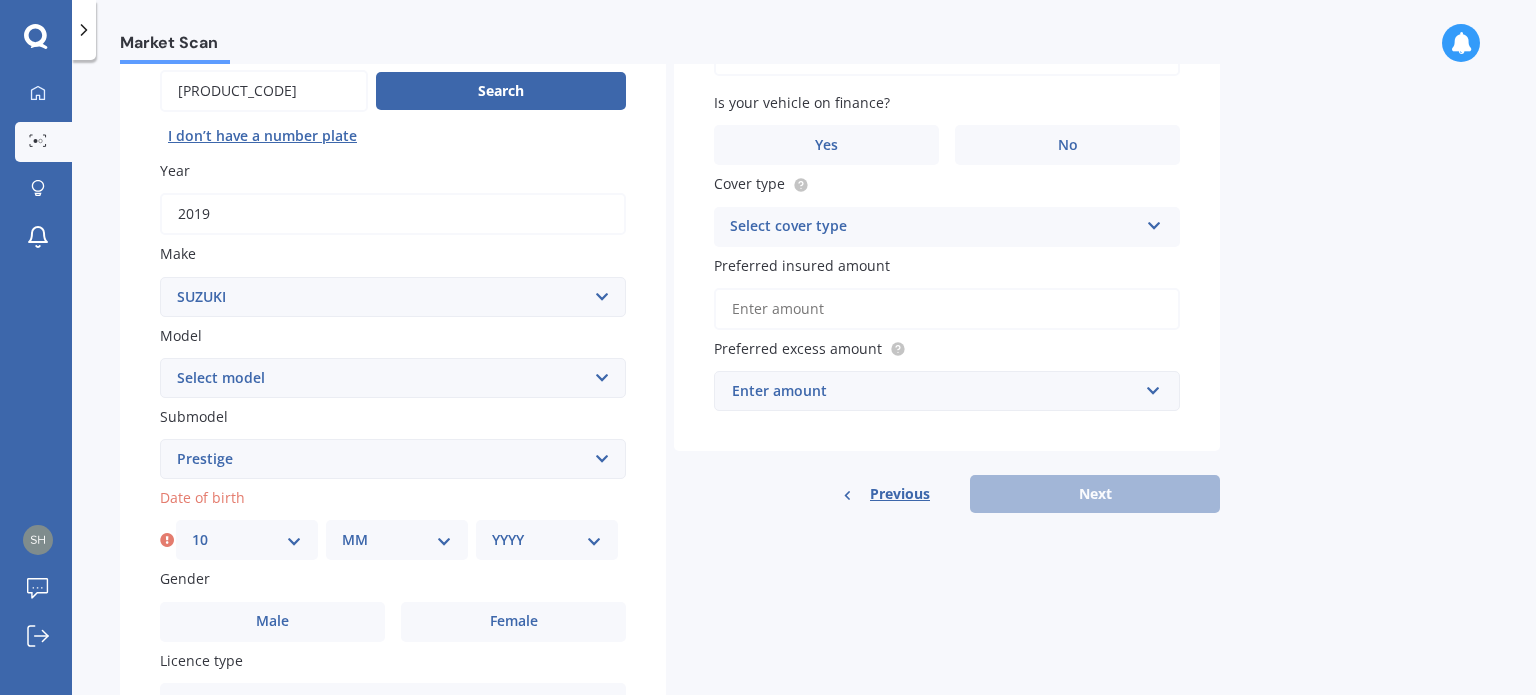 click on "MM 01 02 03 04 05 06 07 08 09 10 11 12" at bounding box center (397, 540) 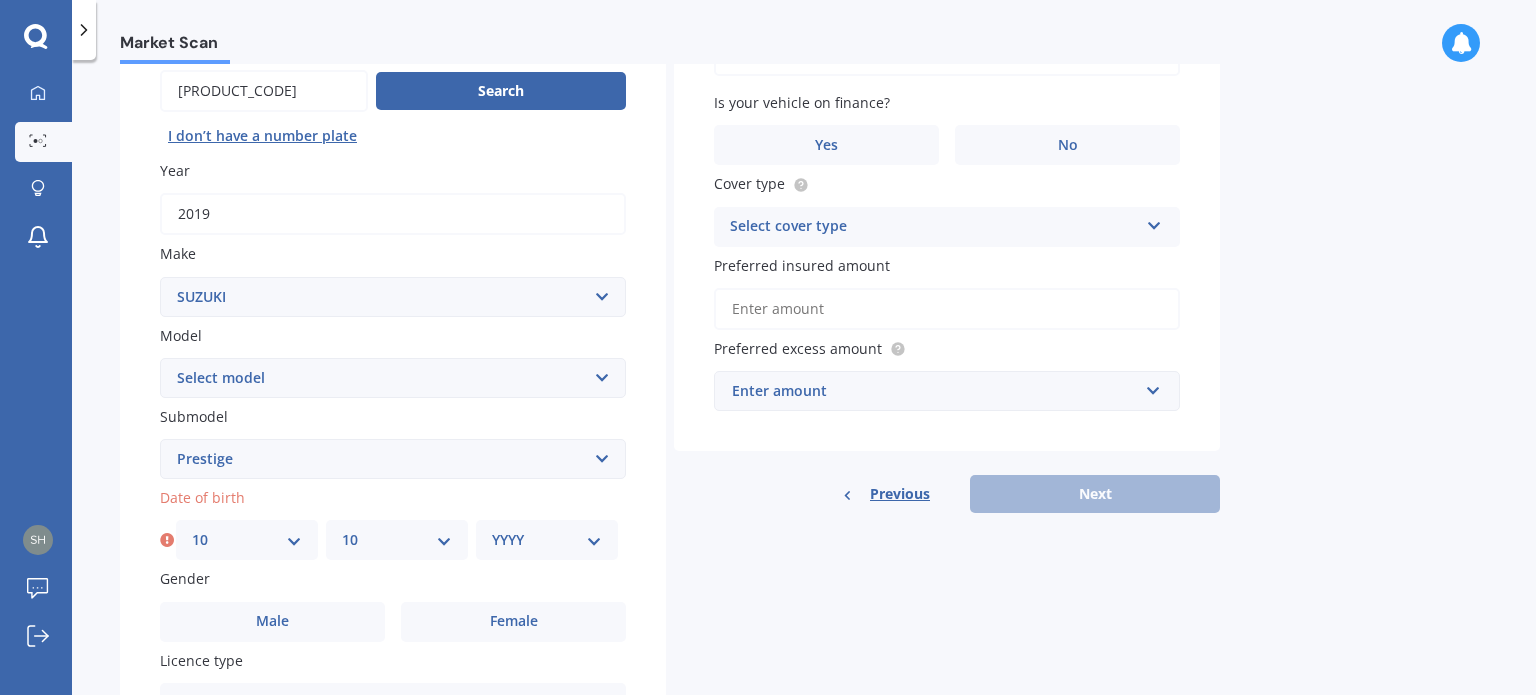 click on "MM 01 02 03 04 05 06 07 08 09 10 11 12" at bounding box center [397, 540] 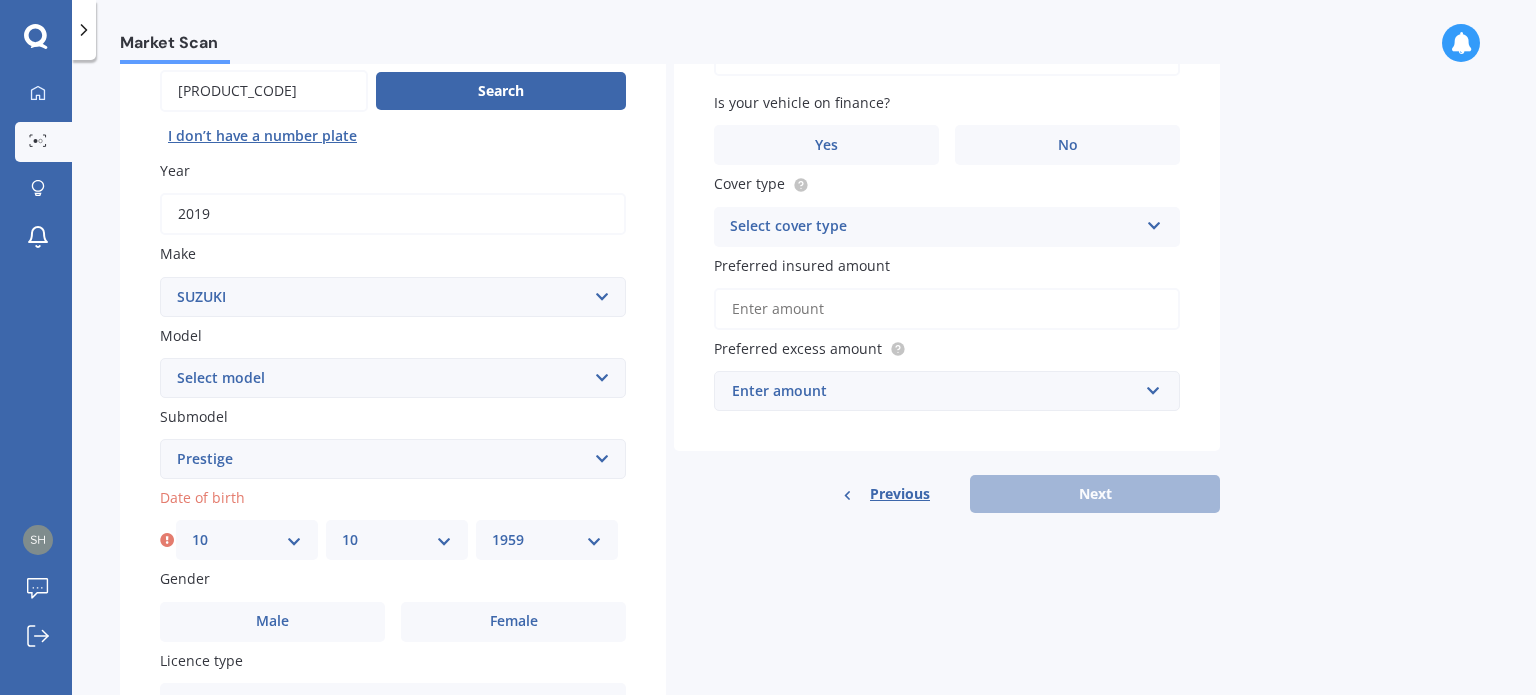 click on "YYYY 2025 2024 2023 2022 2021 2020 2019 2018 2017 2016 2015 2014 2013 2012 2011 2010 2009 2008 2007 2006 2005 2004 2003 2002 2001 2000 1999 1998 1997 1996 1995 1994 1993 1992 1991 1990 1989 1988 1987 1986 1985 1984 1983 1982 1981 1980 1979 1978 1977 1976 1975 1974 1973 1972 1971 1970 1969 1968 1967 1966 1965 1964 1963 1962 1961 1960 1959 1958 1957 1956 1955 1954 1953 1952 1951 1950 1949 1948 1947 1946 1945 1944 1943 1942 1941 1940 1939 1938 1937 1936 1935 1934 1933 1932 1931 1930 1929 1928 1927 1926" at bounding box center (547, 540) 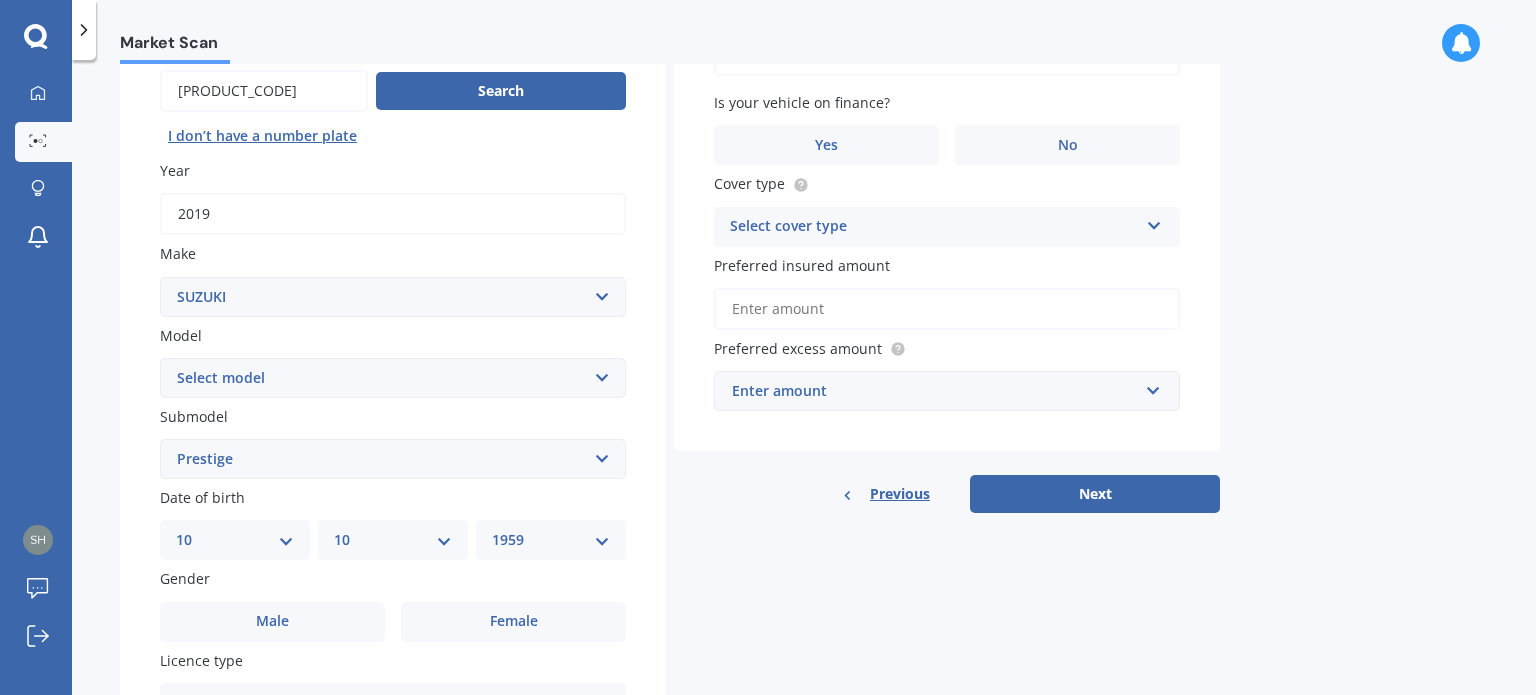scroll, scrollTop: 300, scrollLeft: 0, axis: vertical 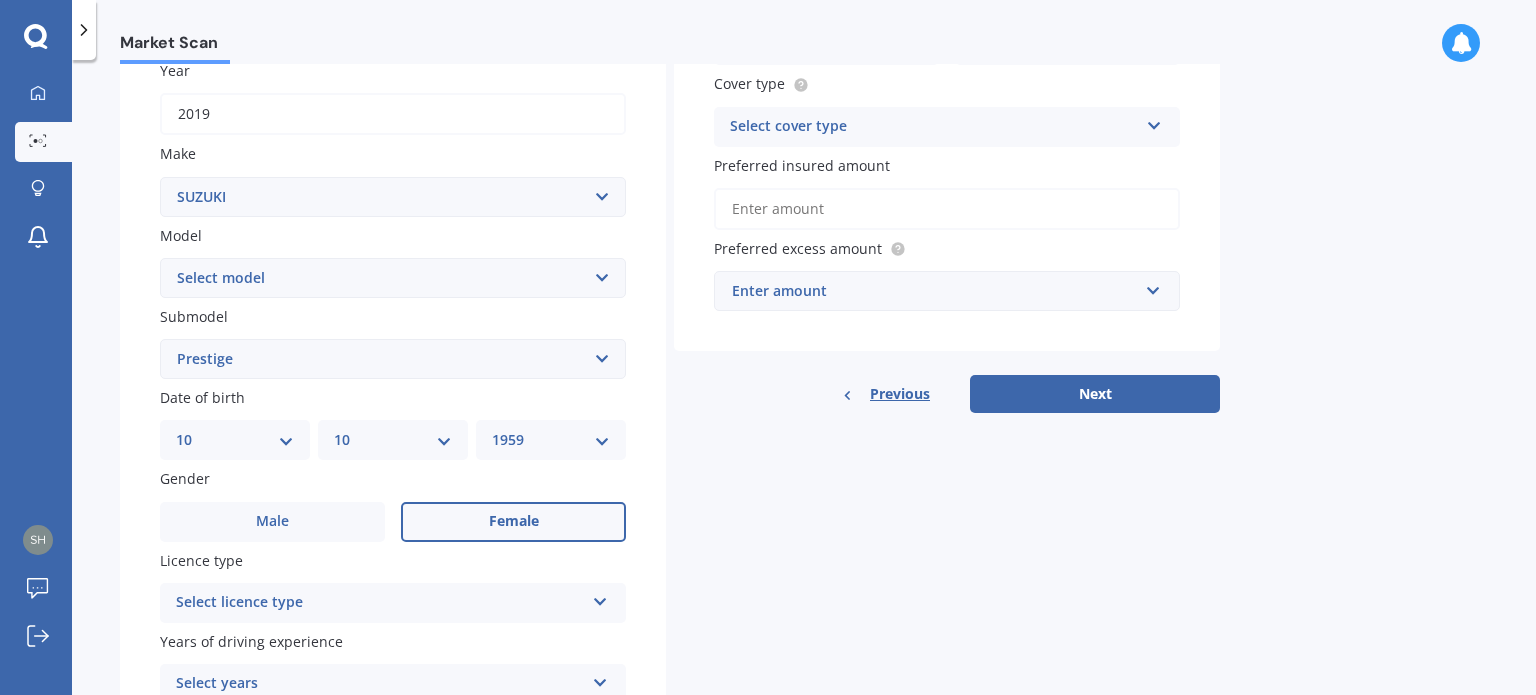 click on "Female" at bounding box center (514, 521) 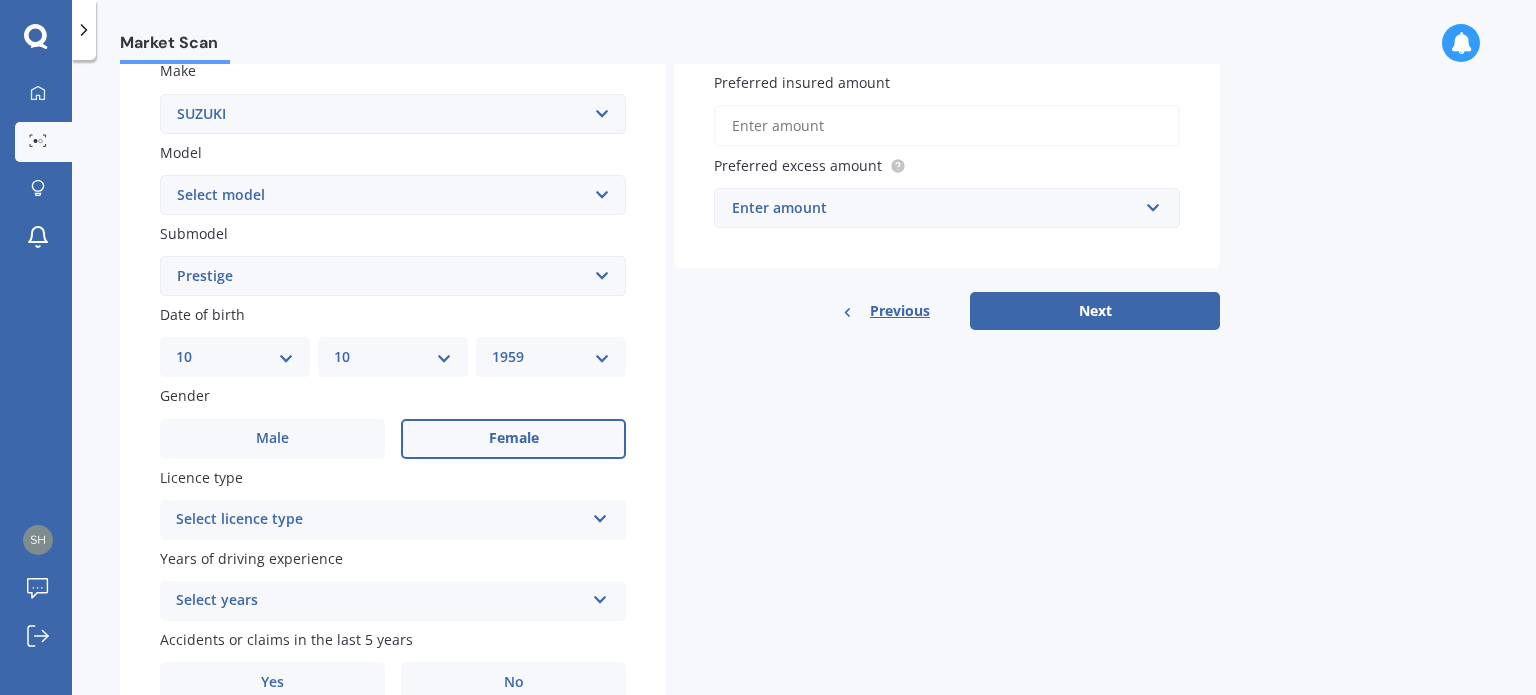 scroll, scrollTop: 482, scrollLeft: 0, axis: vertical 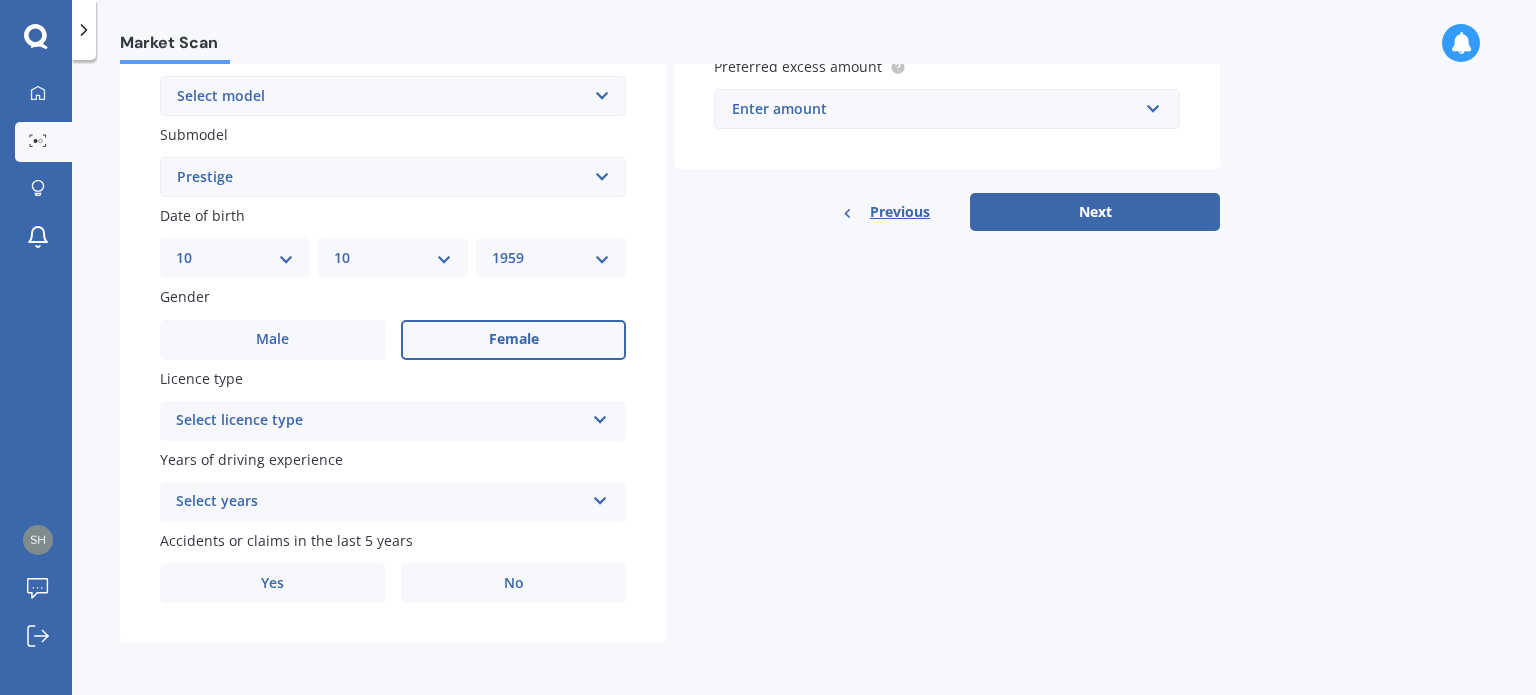 click at bounding box center (600, 416) 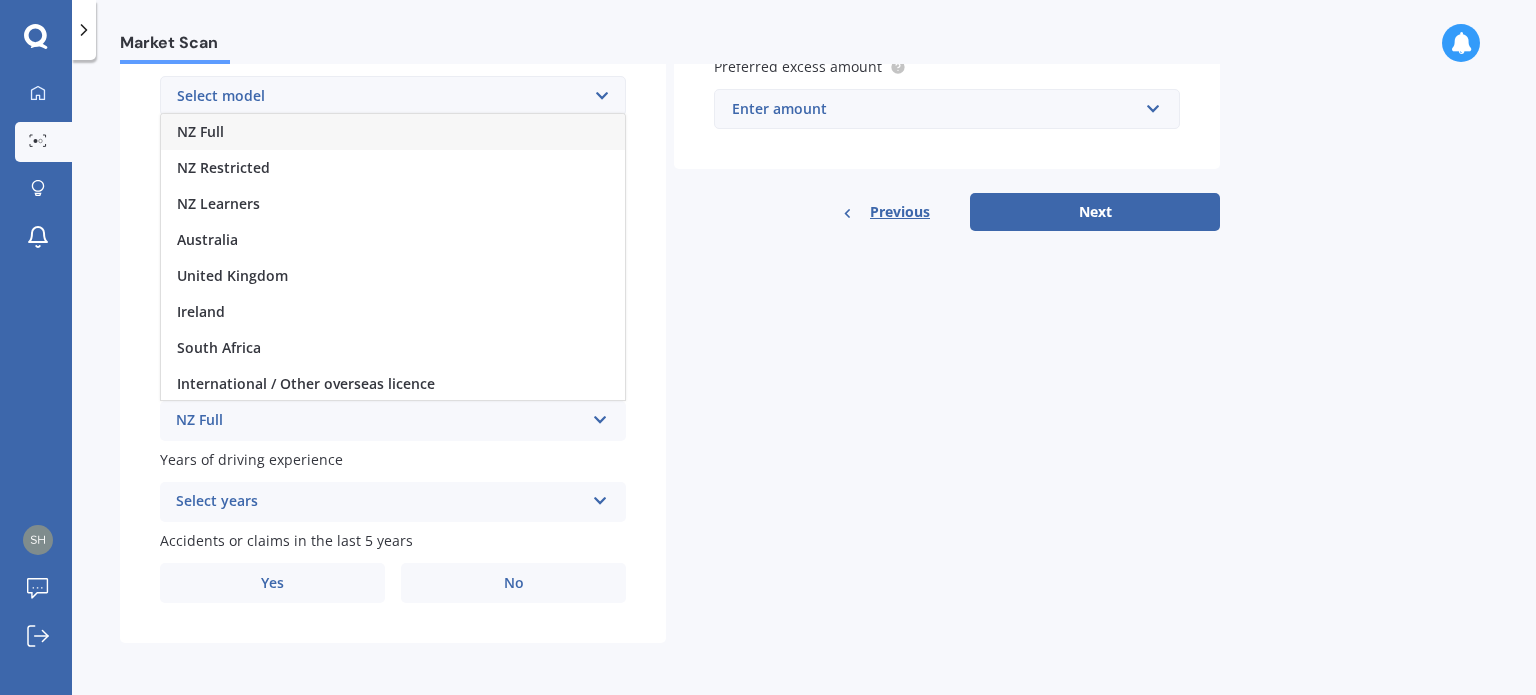 click on "NZ Full" at bounding box center (393, 132) 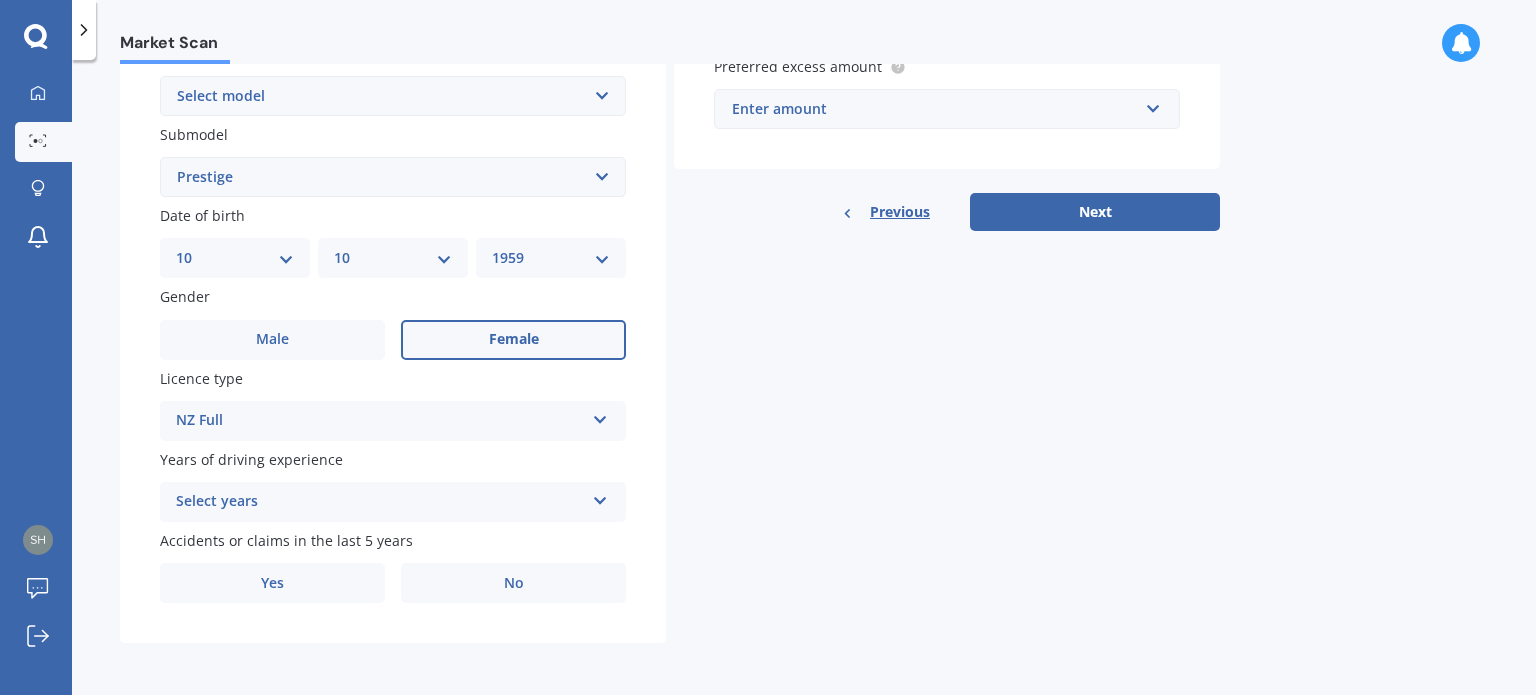 click at bounding box center [600, 497] 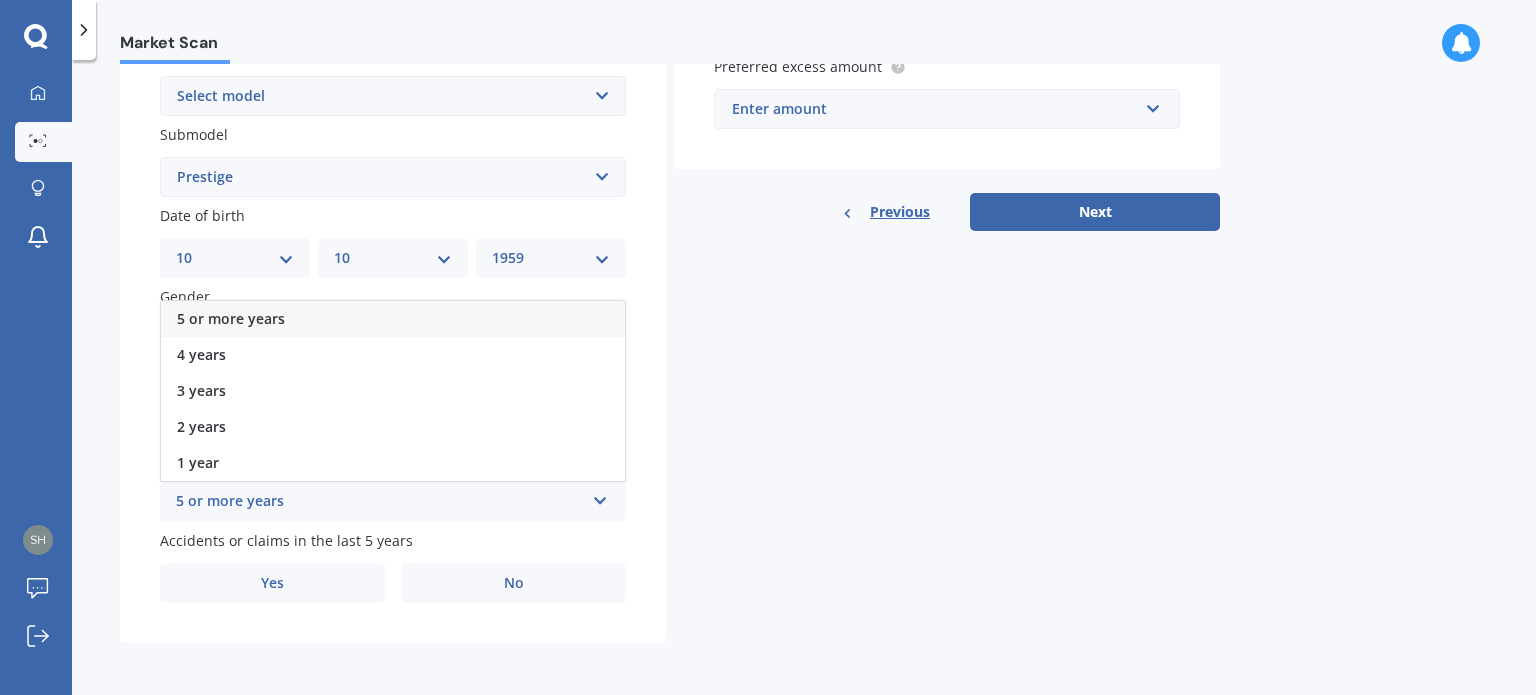 click on "5 or more years" at bounding box center (393, 319) 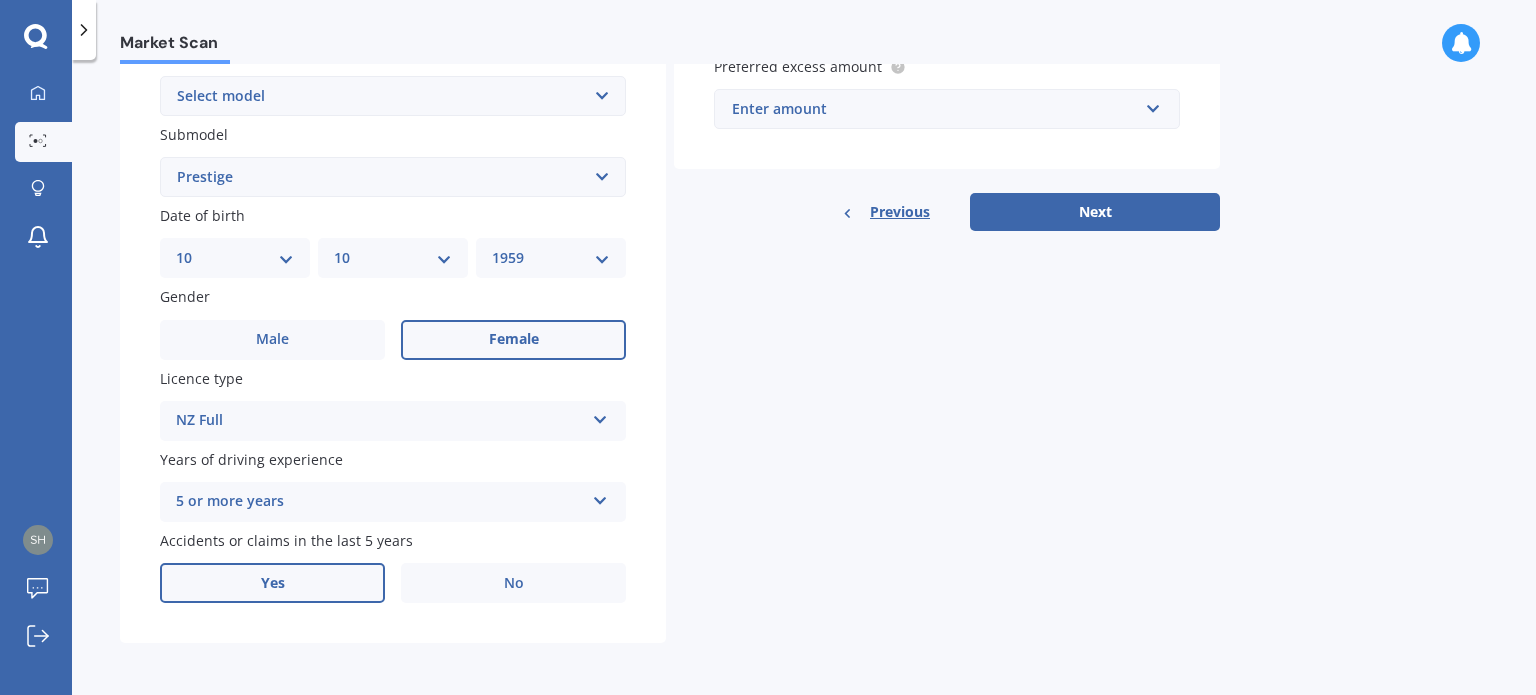 click on "Yes" at bounding box center (272, 583) 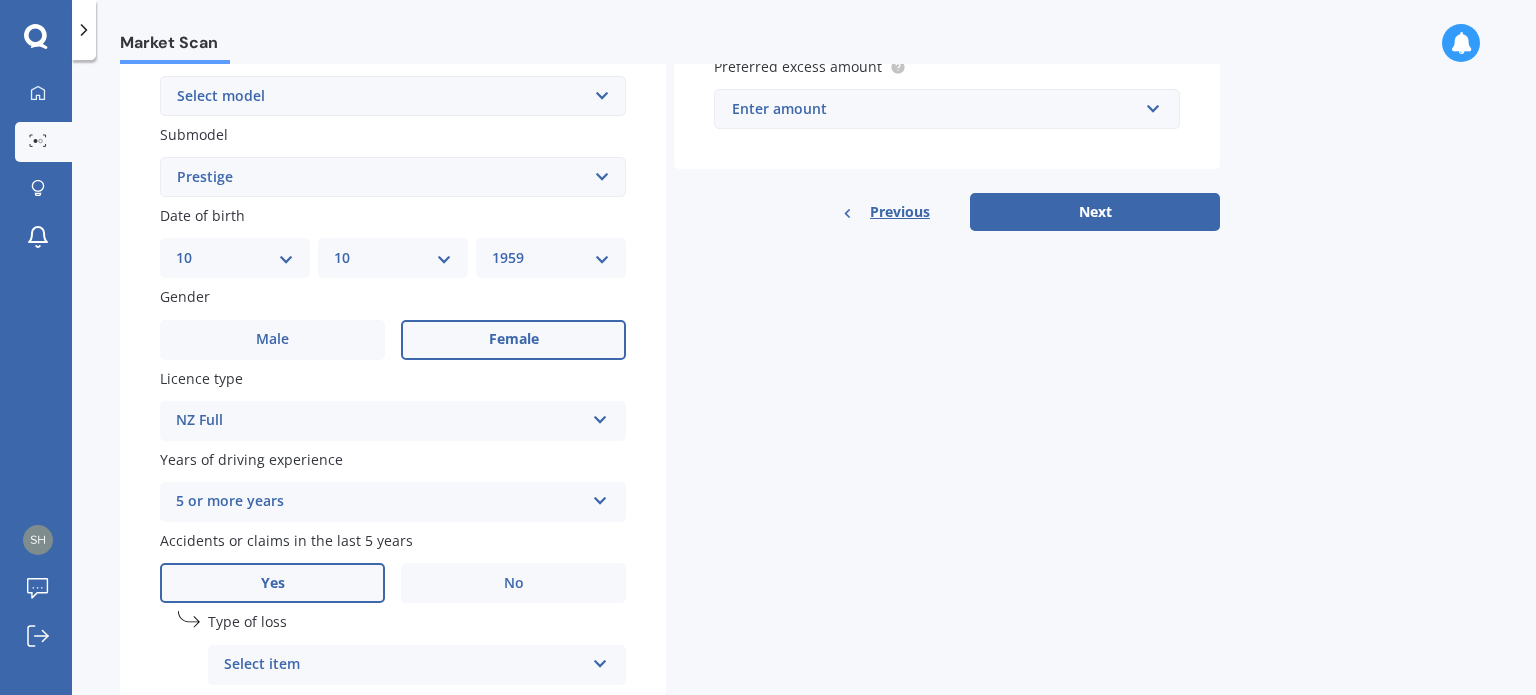 scroll, scrollTop: 682, scrollLeft: 0, axis: vertical 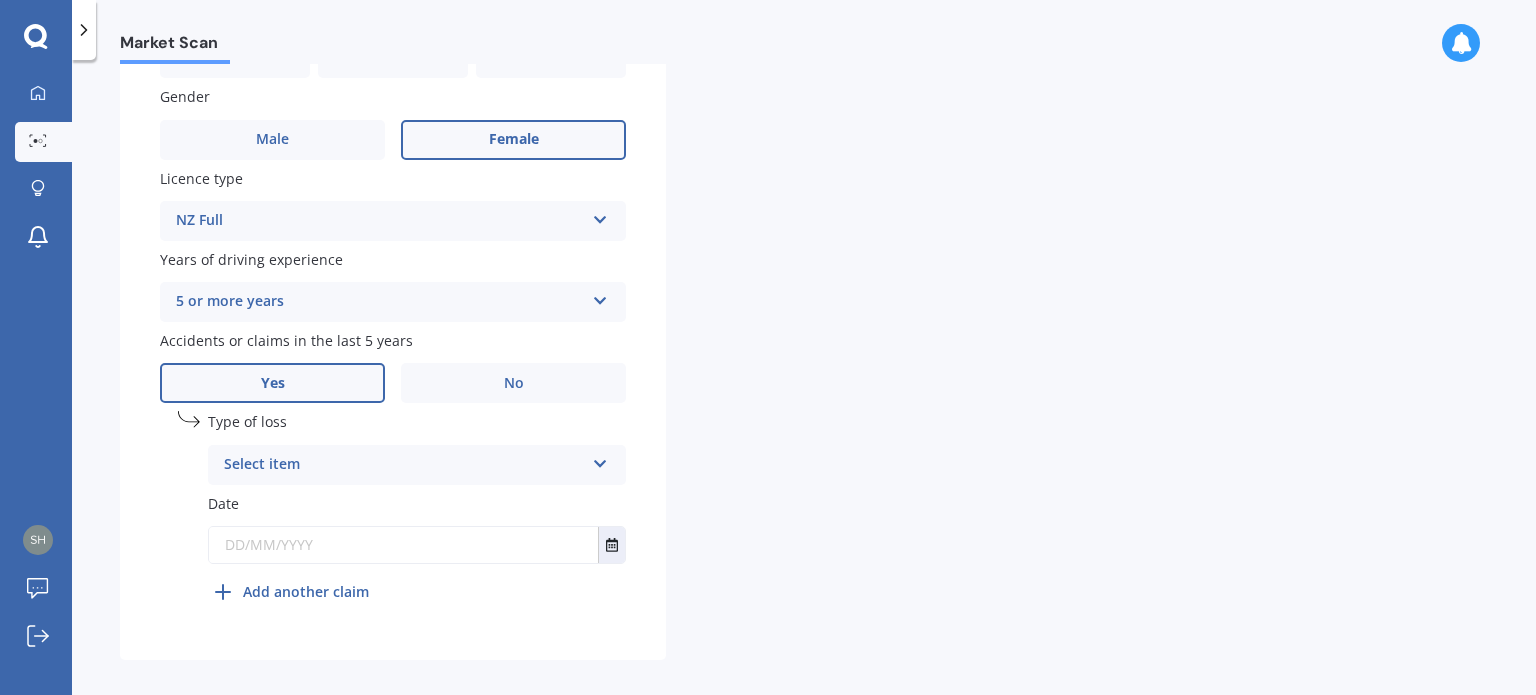 click at bounding box center [600, 460] 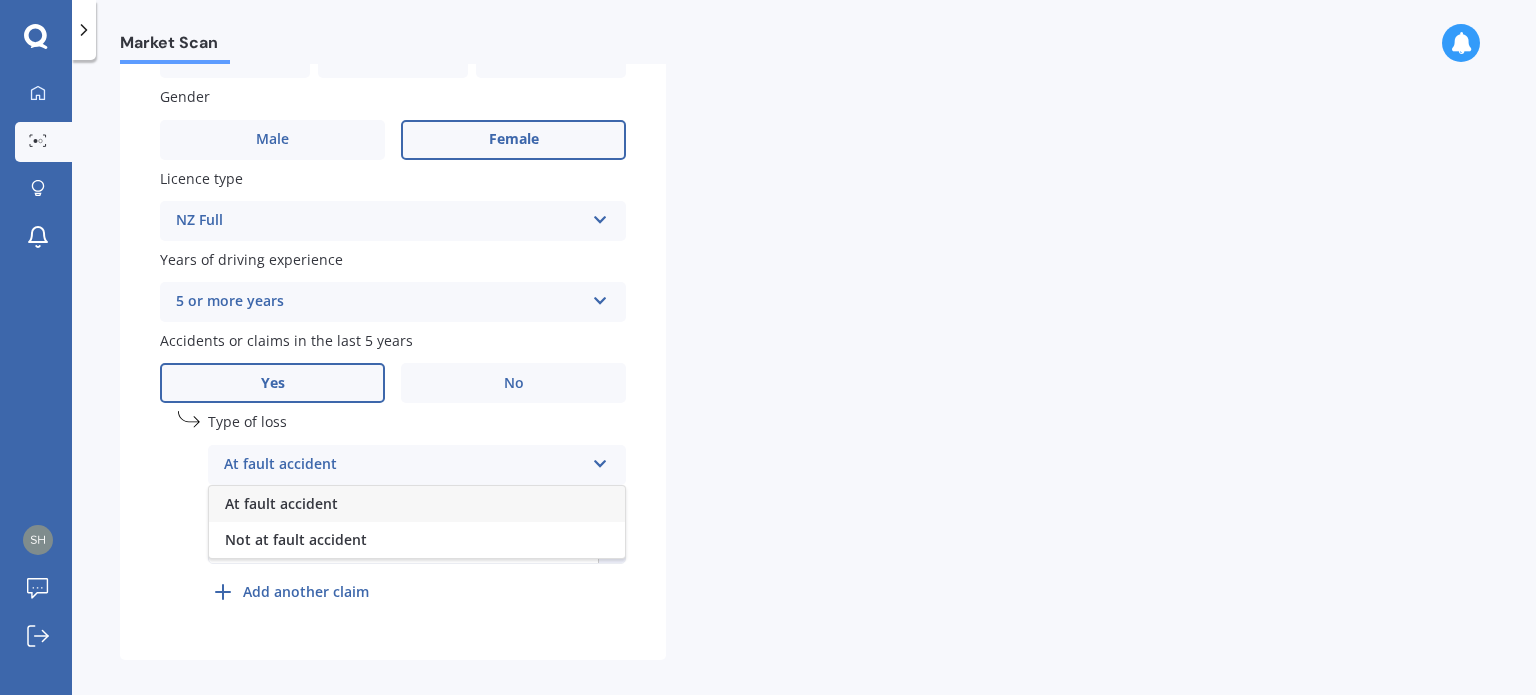 click on "At fault accident" at bounding box center (281, 503) 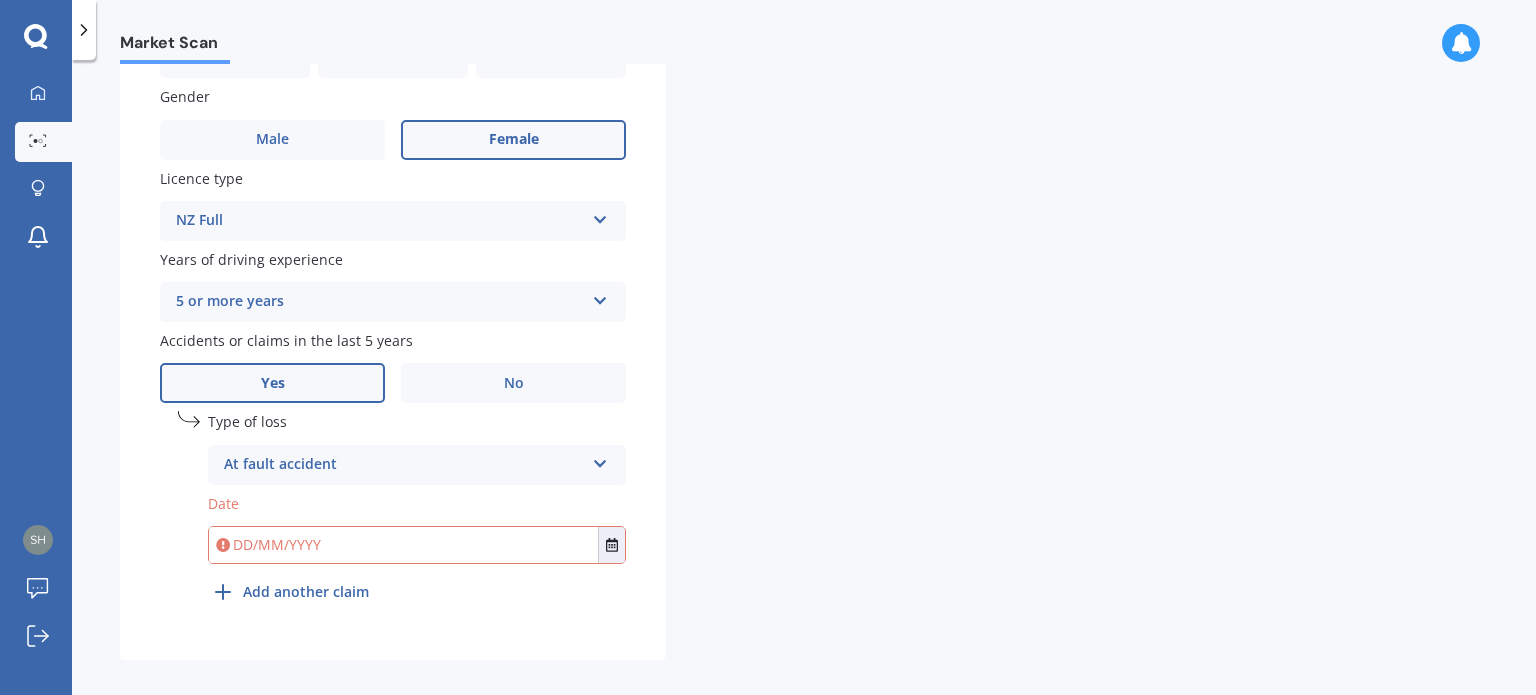 click at bounding box center [403, 545] 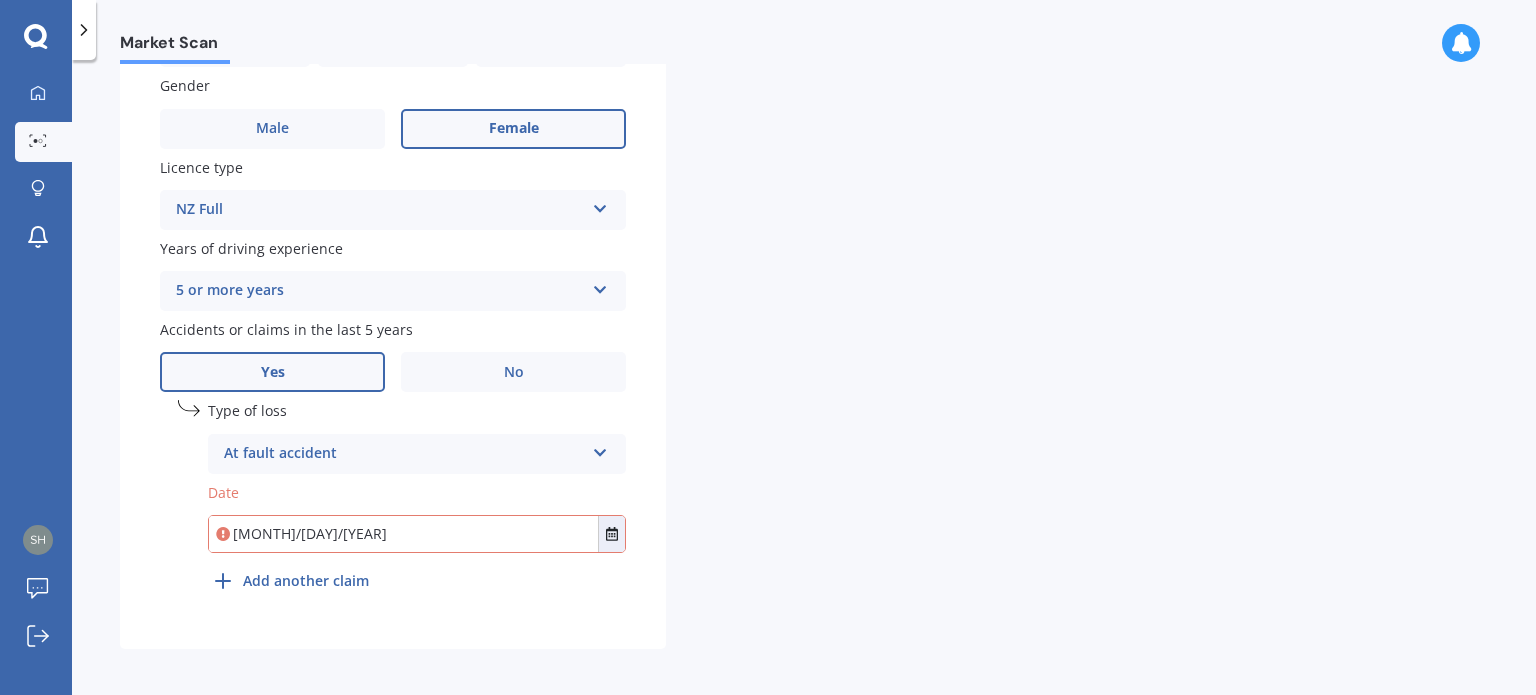scroll, scrollTop: 699, scrollLeft: 0, axis: vertical 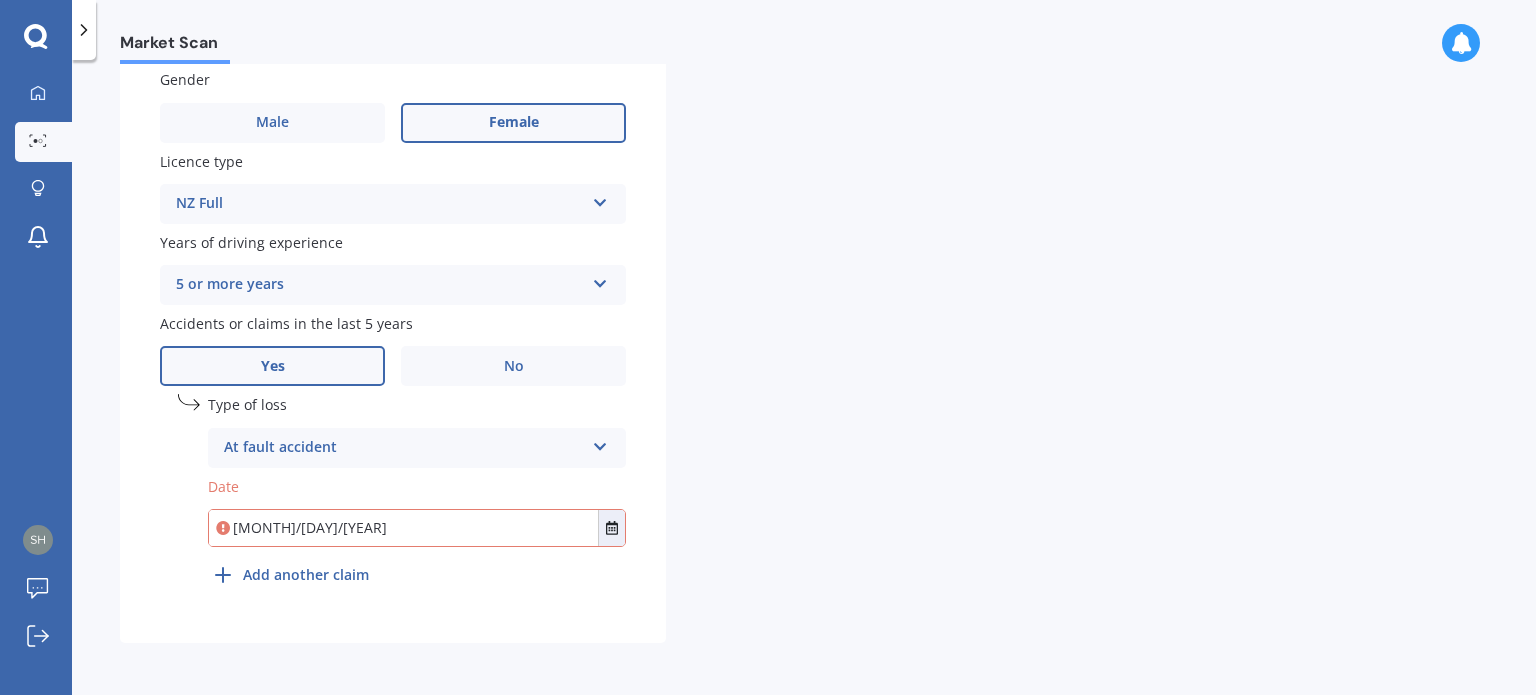 type on "30/07/2024" 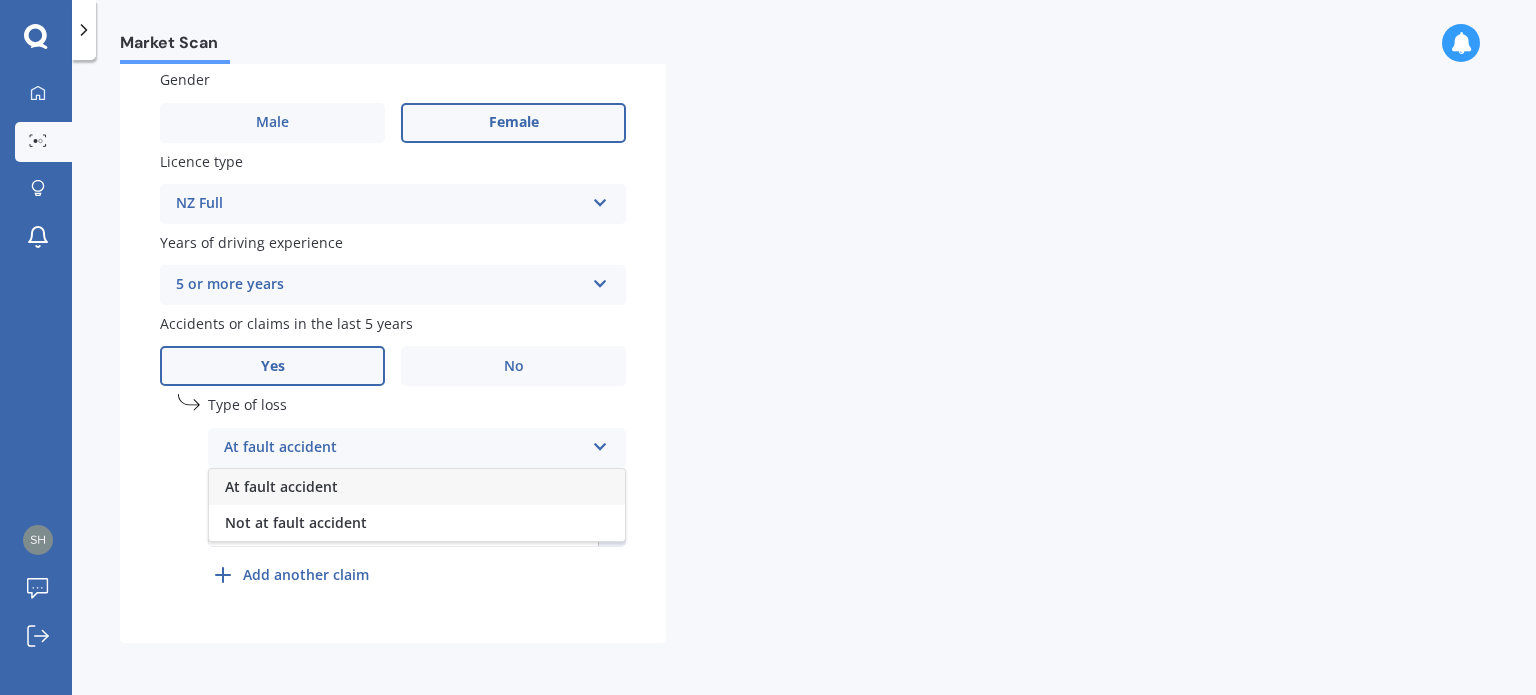 click at bounding box center (600, 443) 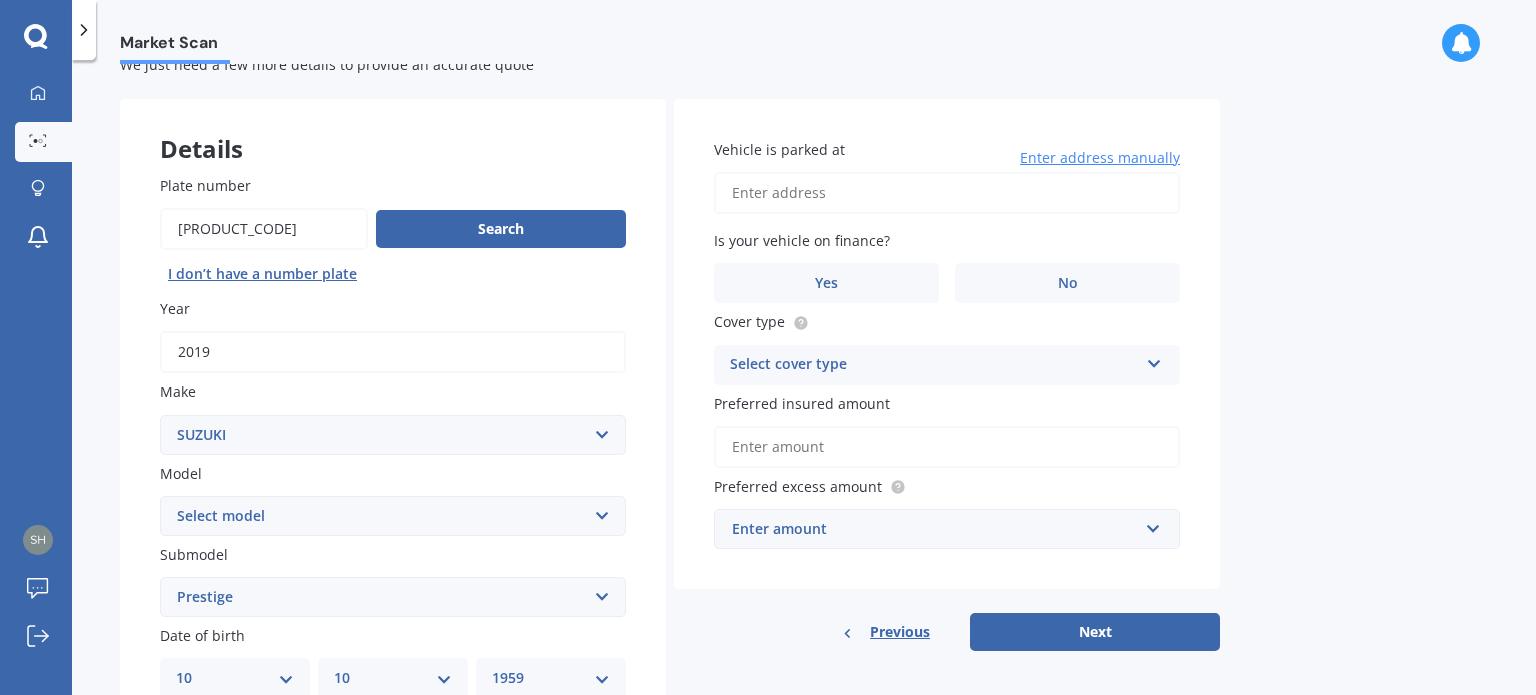 scroll, scrollTop: 43, scrollLeft: 0, axis: vertical 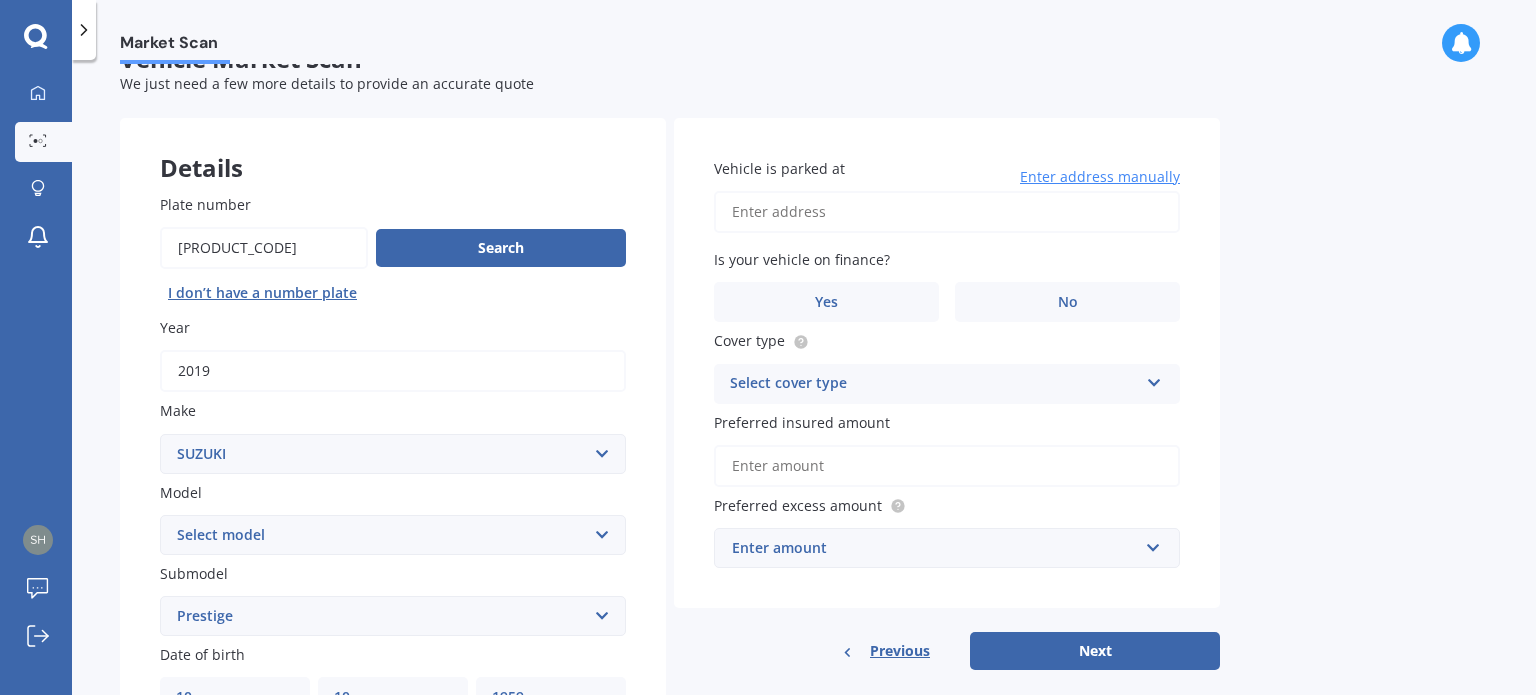 click on "Vehicle is parked at" at bounding box center [947, 212] 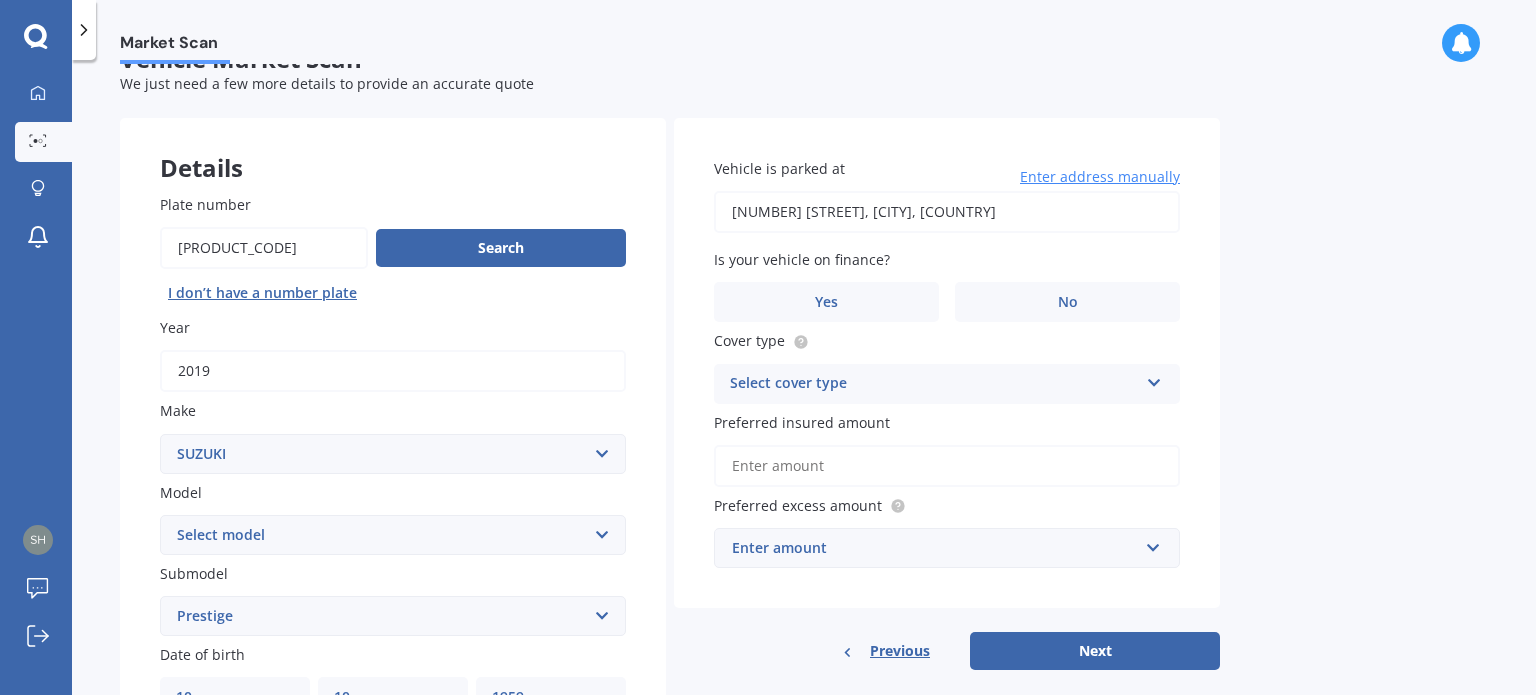 type on "8 Waipa Heights Road, Ngāruawāhia 3793" 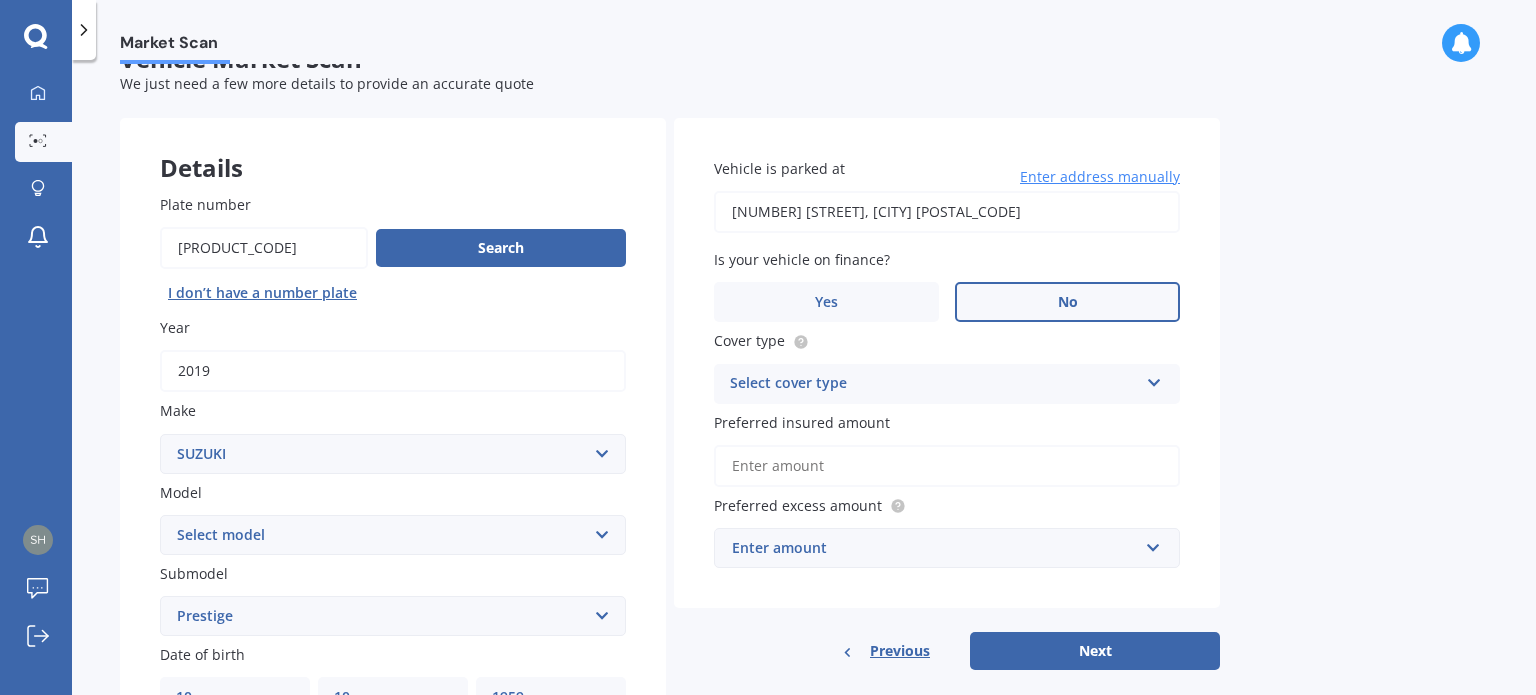 click on "No" at bounding box center [1067, 302] 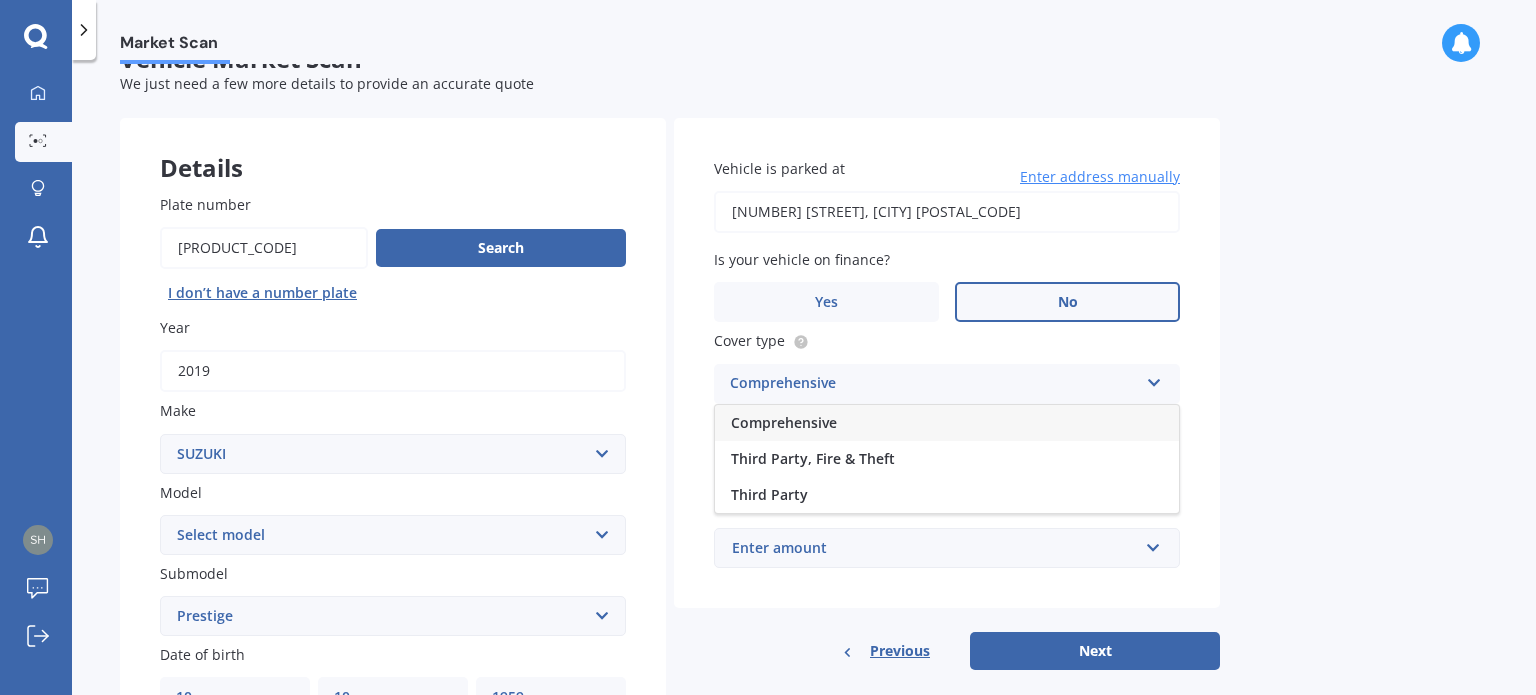 click on "Comprehensive" at bounding box center (784, 422) 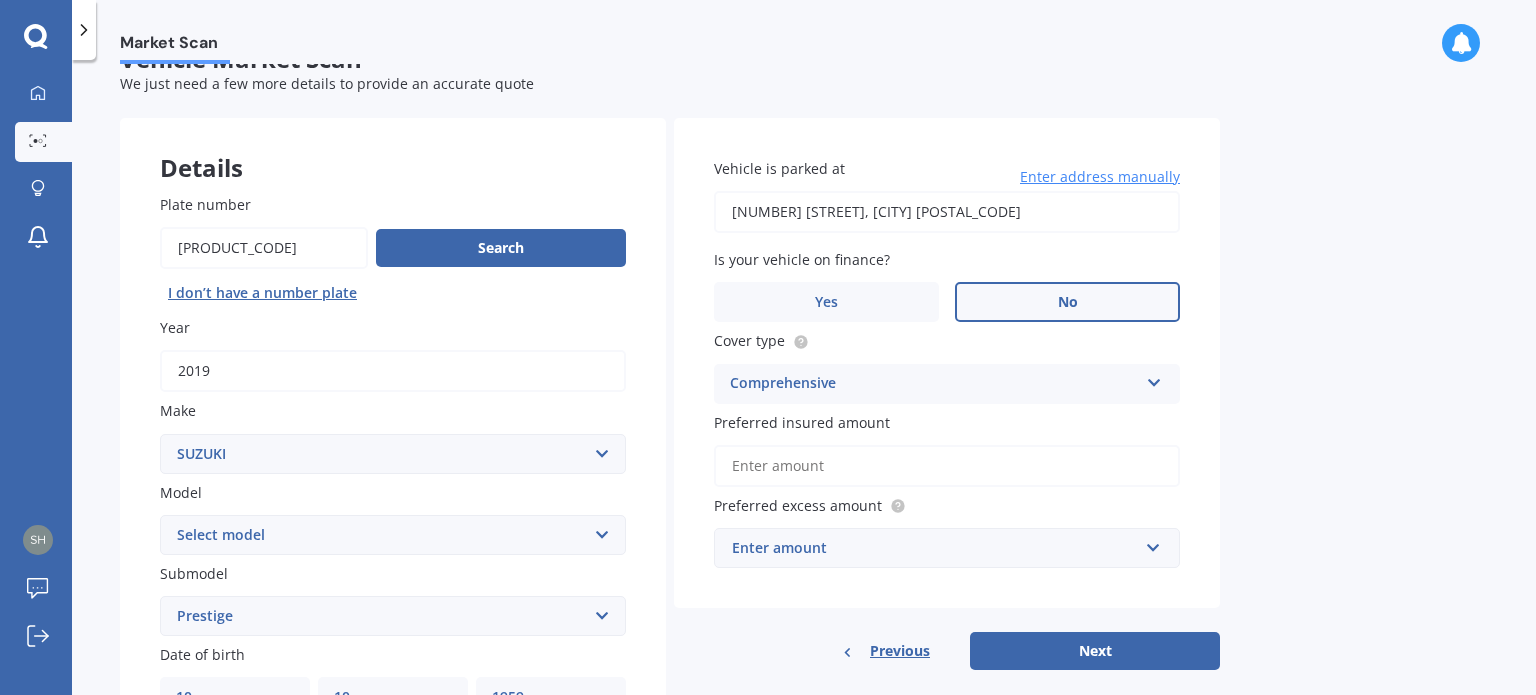 click on "Preferred insured amount" at bounding box center (947, 466) 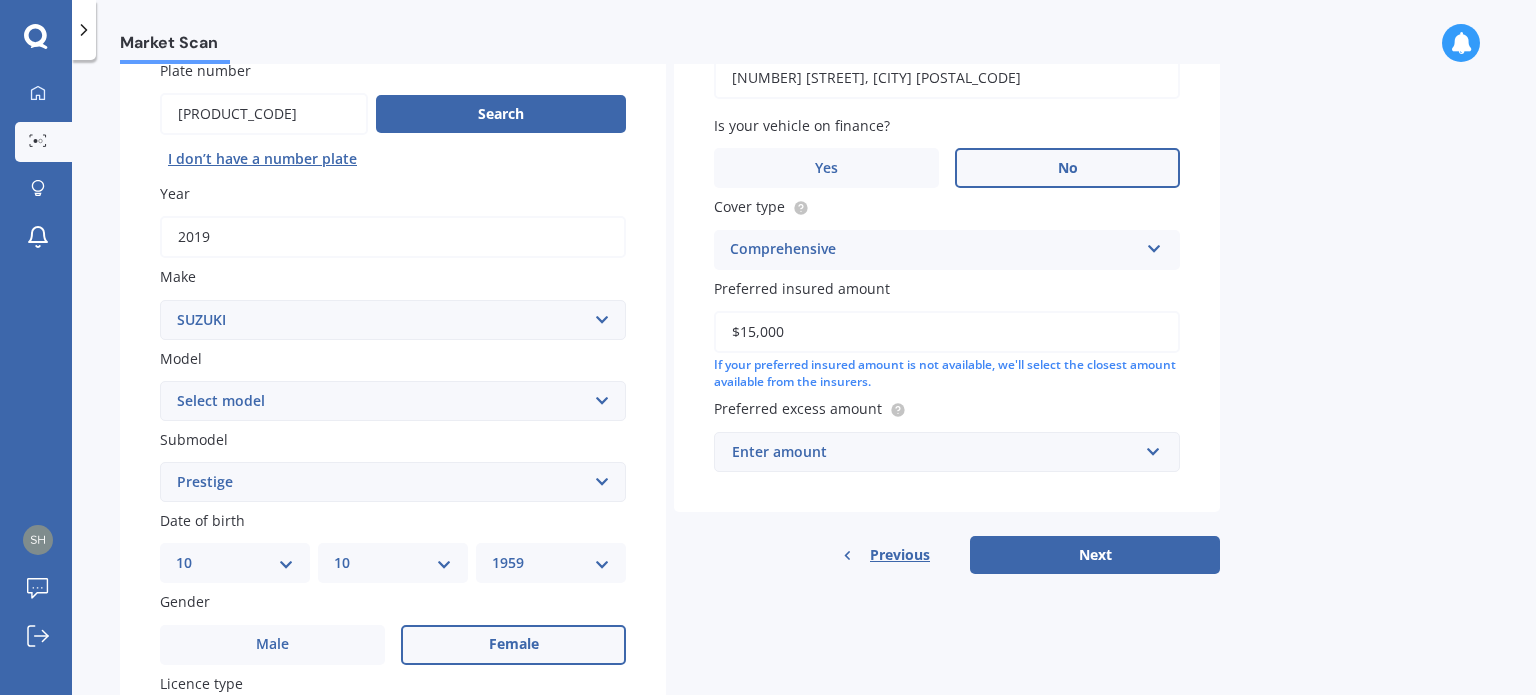 scroll, scrollTop: 343, scrollLeft: 0, axis: vertical 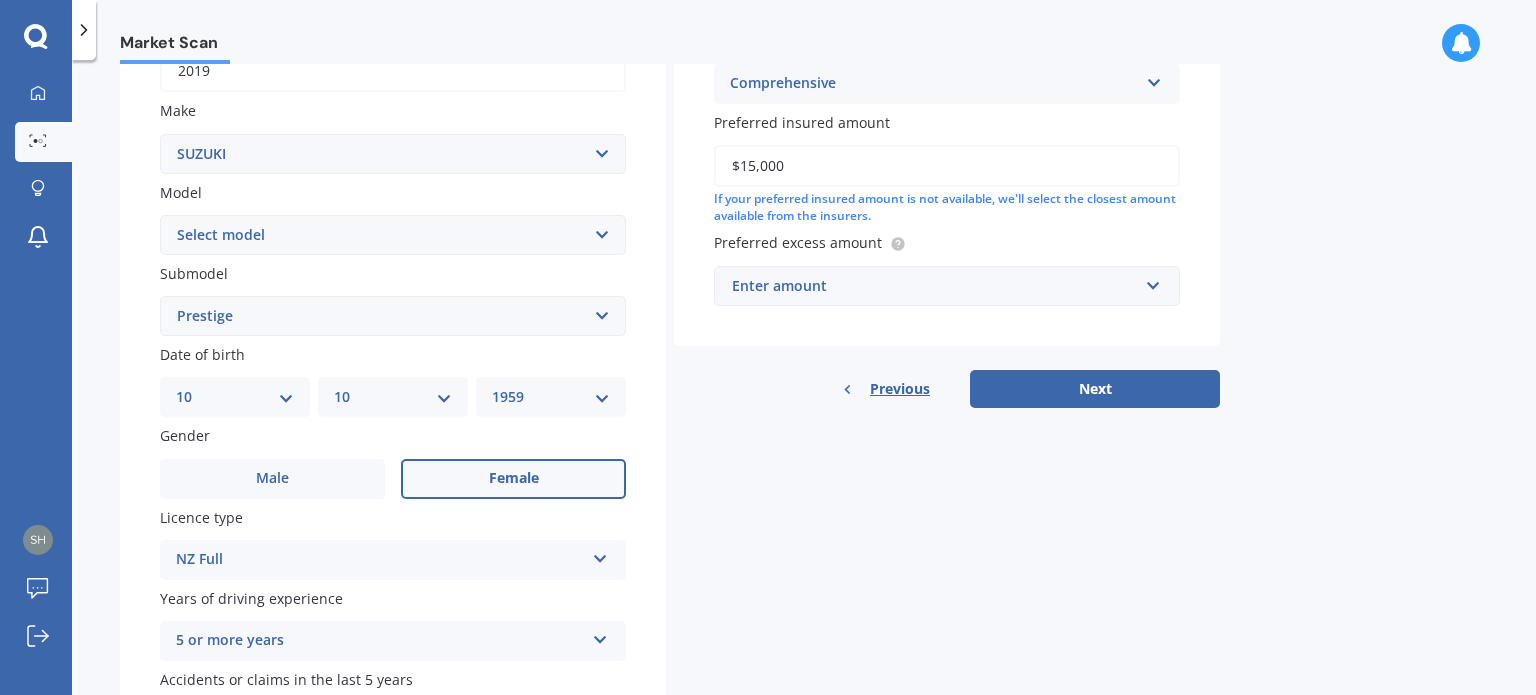 type on "$15,000" 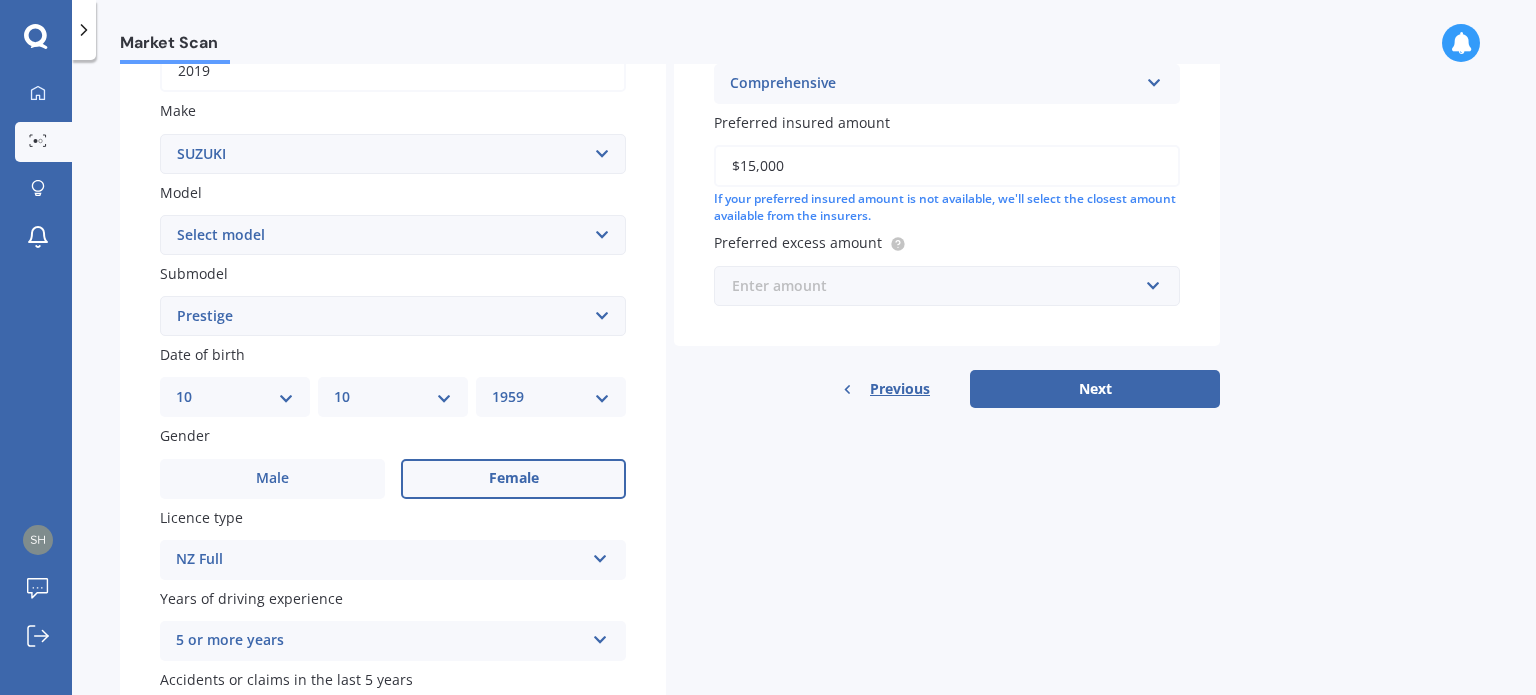 click at bounding box center [940, 286] 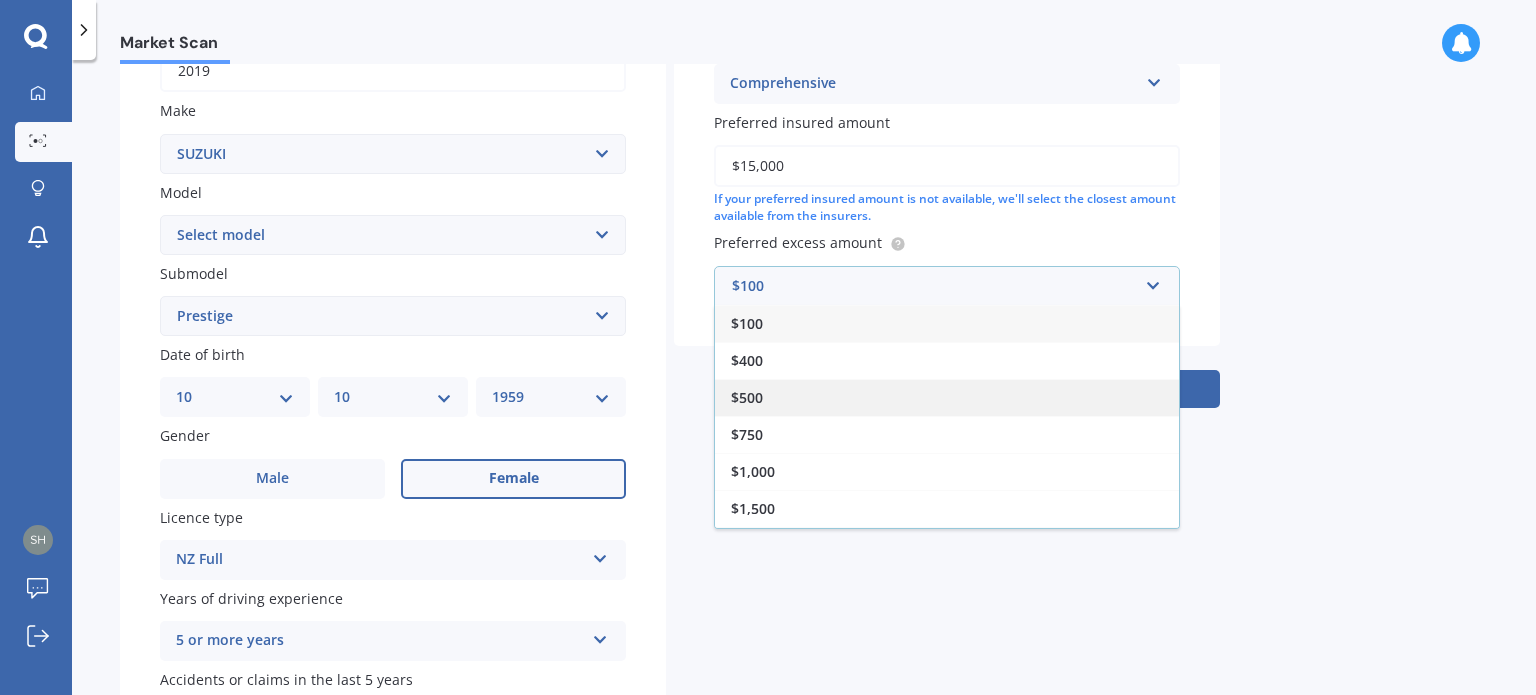 click on "$500" at bounding box center (947, 397) 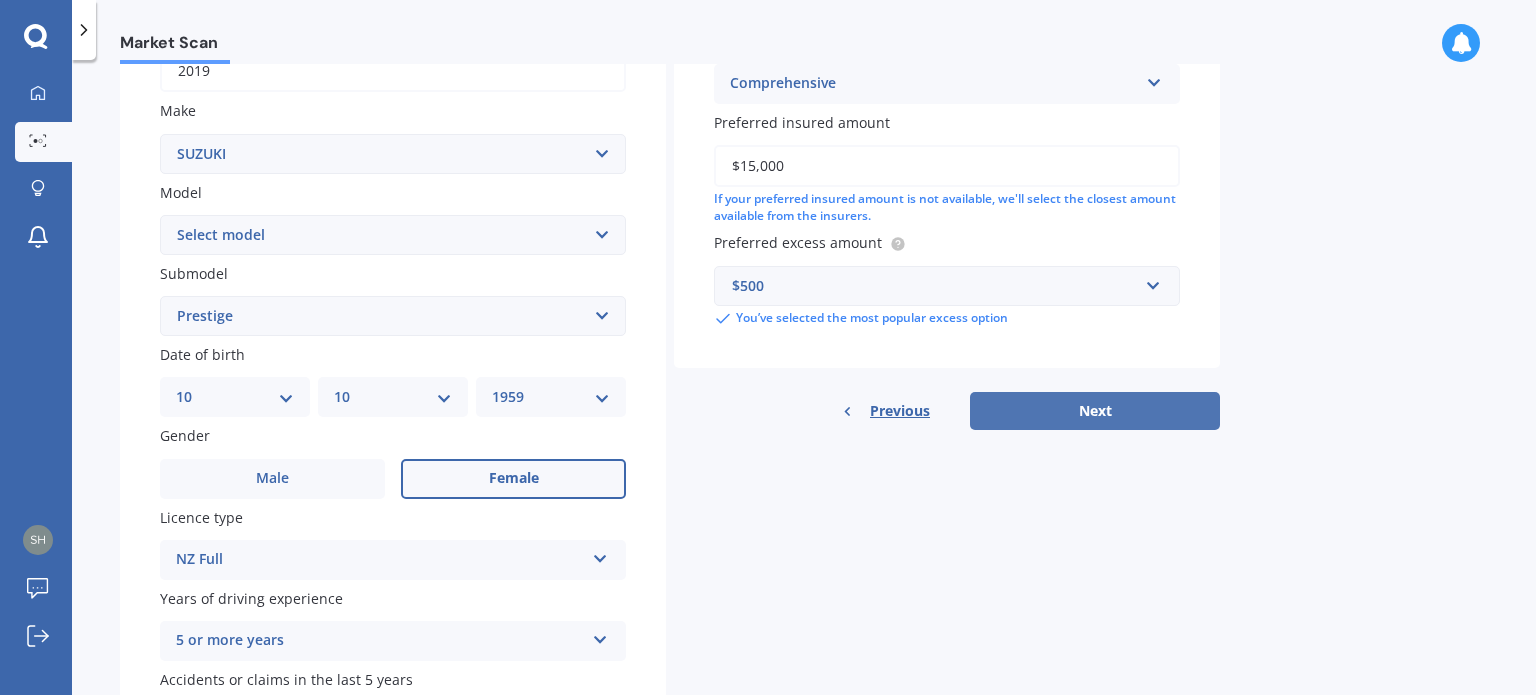 click on "Next" at bounding box center [1095, 411] 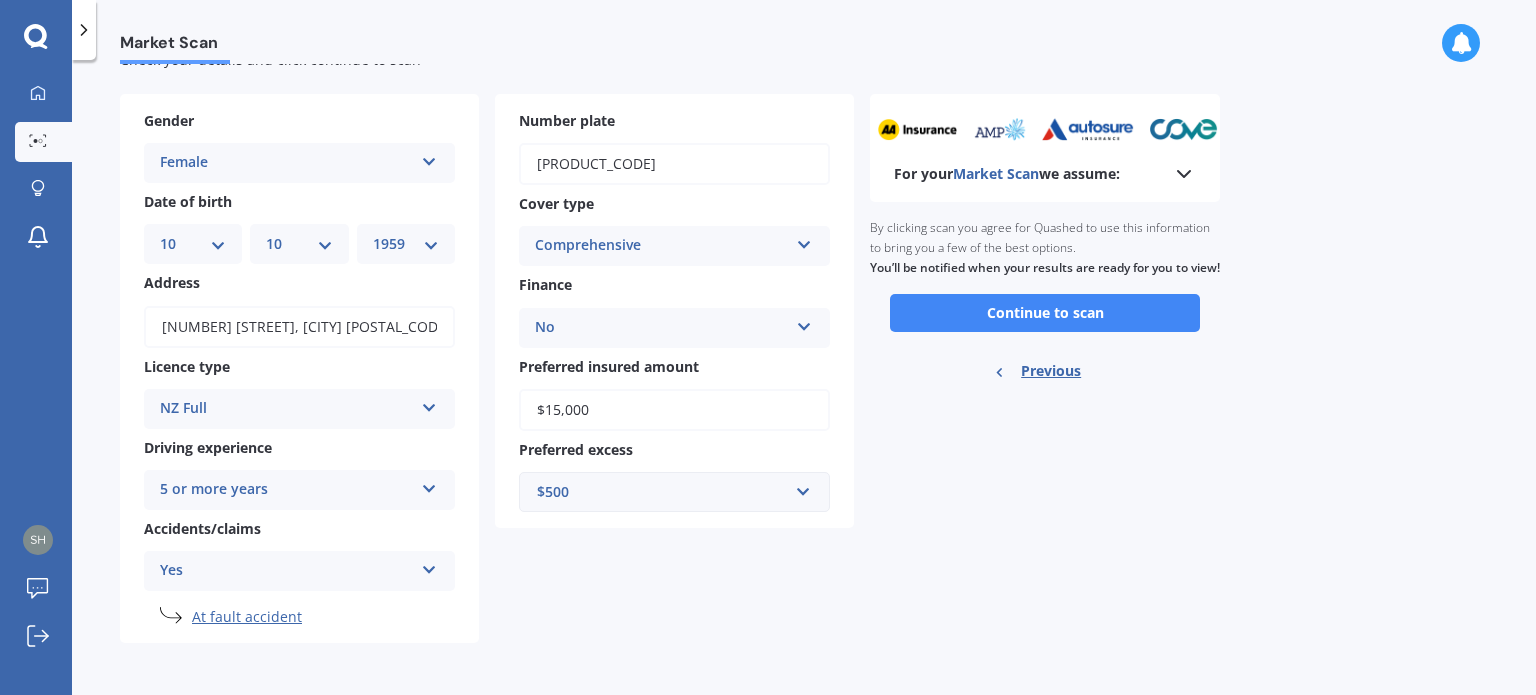 scroll, scrollTop: 0, scrollLeft: 0, axis: both 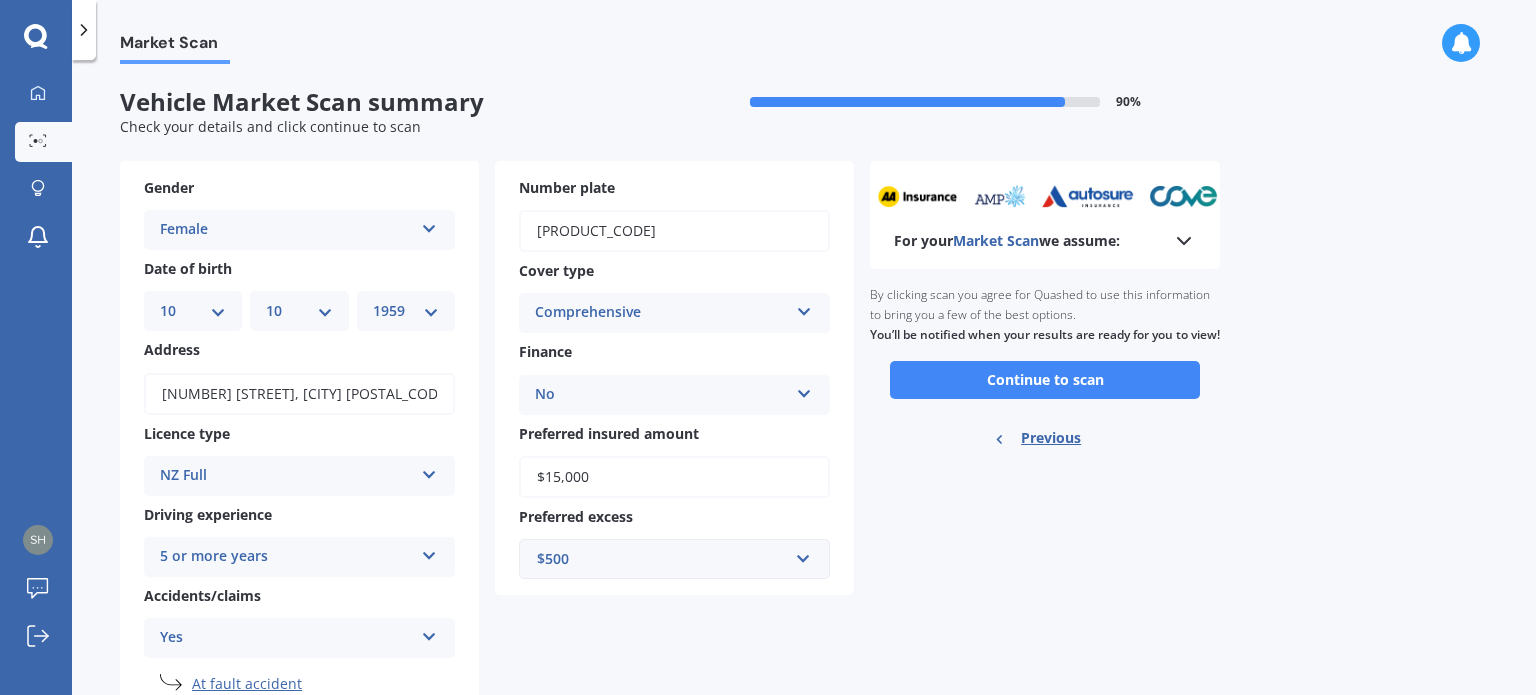 click on "Continue to scan" at bounding box center [1045, 380] 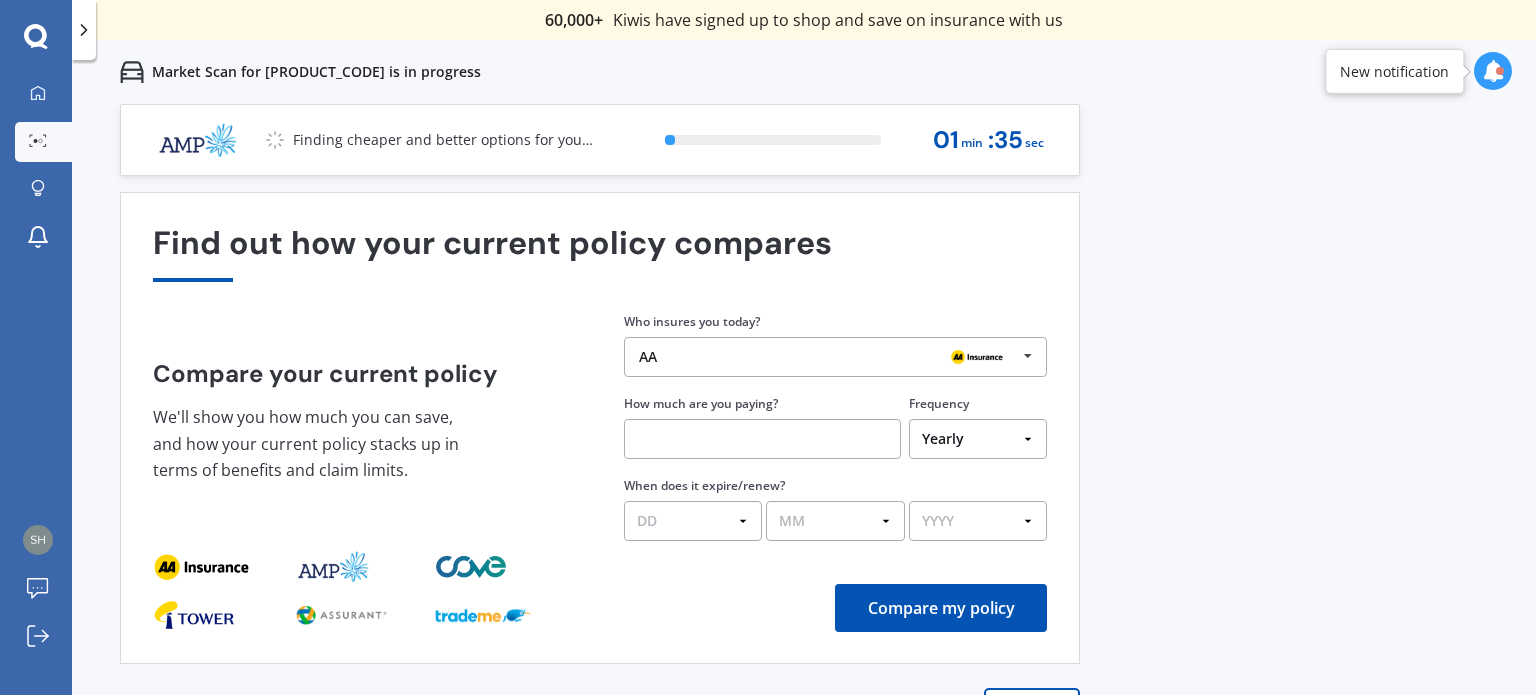 click on "AA AA Tower AMI State AMP ANZ ASB BNZ Trade Me Insurance Westpac Other" at bounding box center (835, 357) 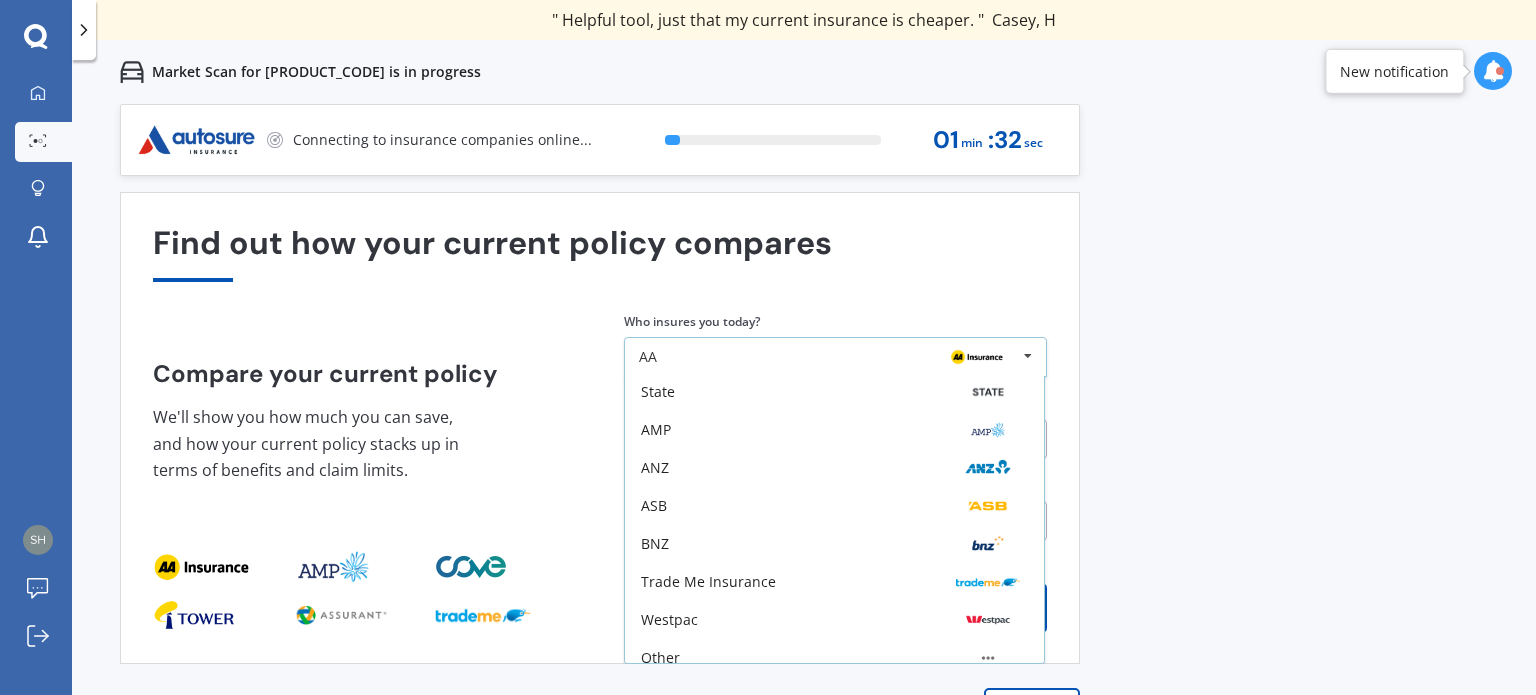 scroll, scrollTop: 131, scrollLeft: 0, axis: vertical 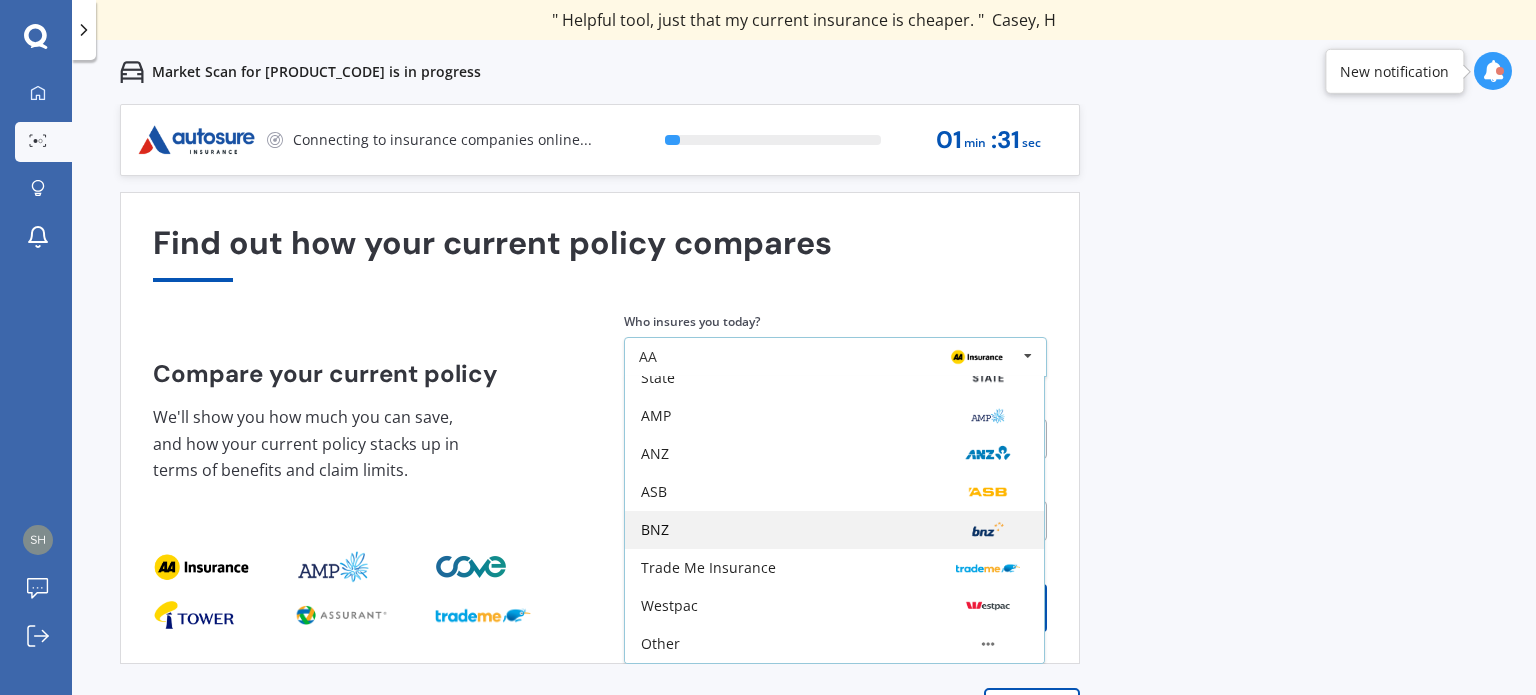 click on "BNZ" at bounding box center (834, 530) 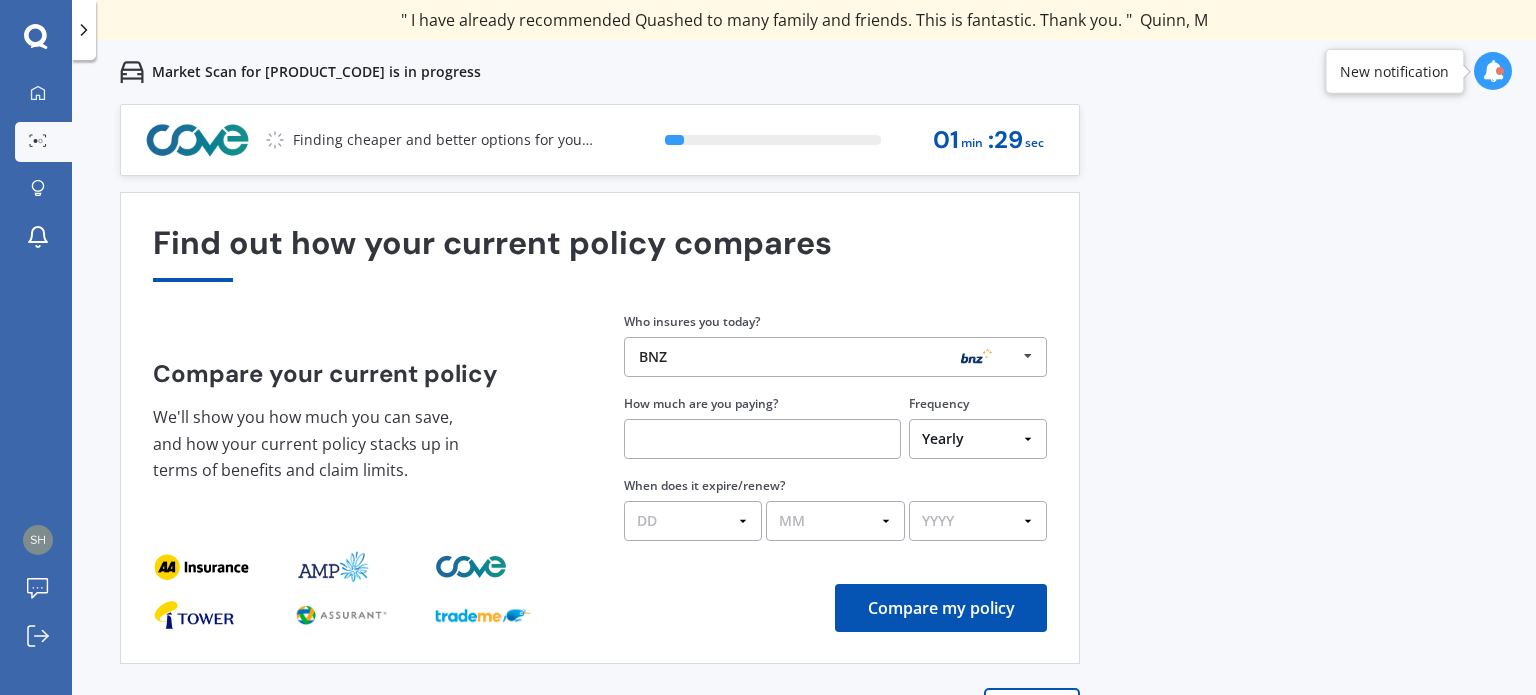 click at bounding box center [762, 439] 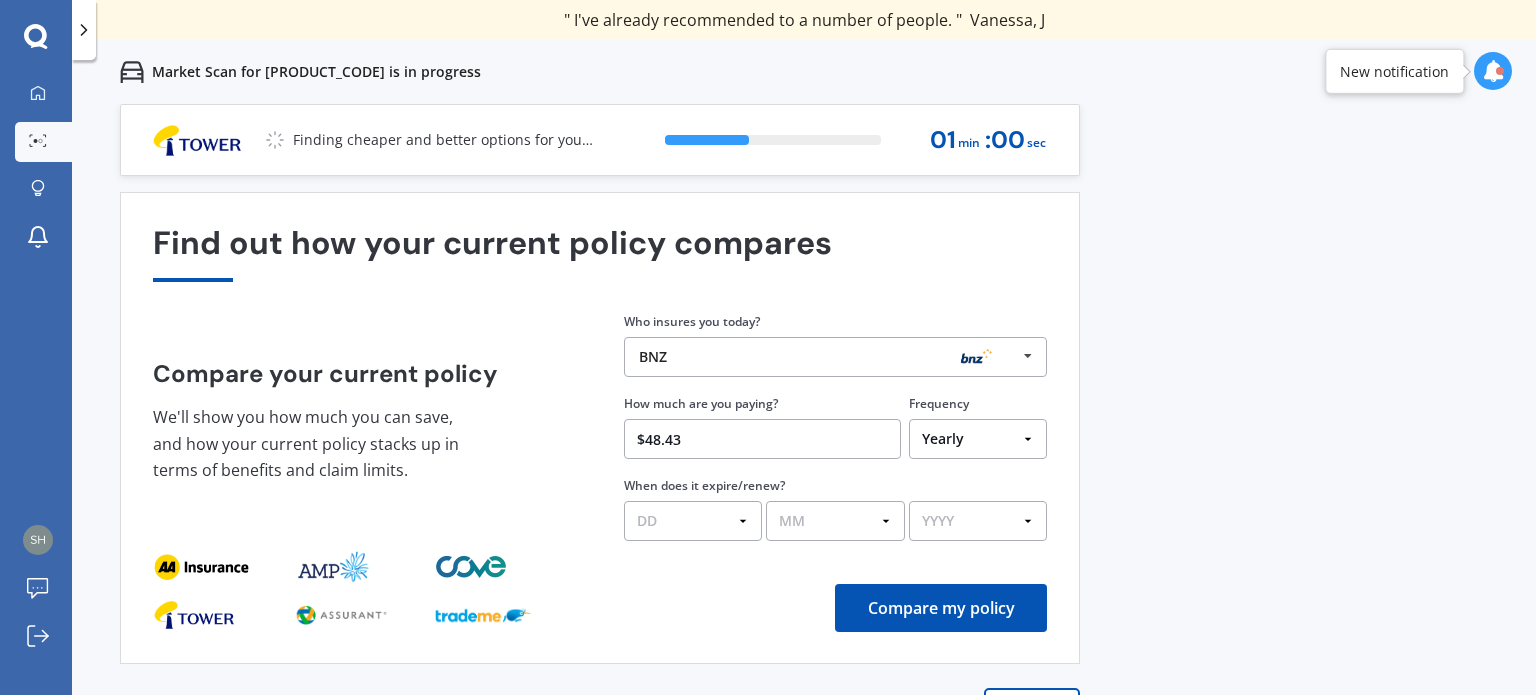 type on "$48.43" 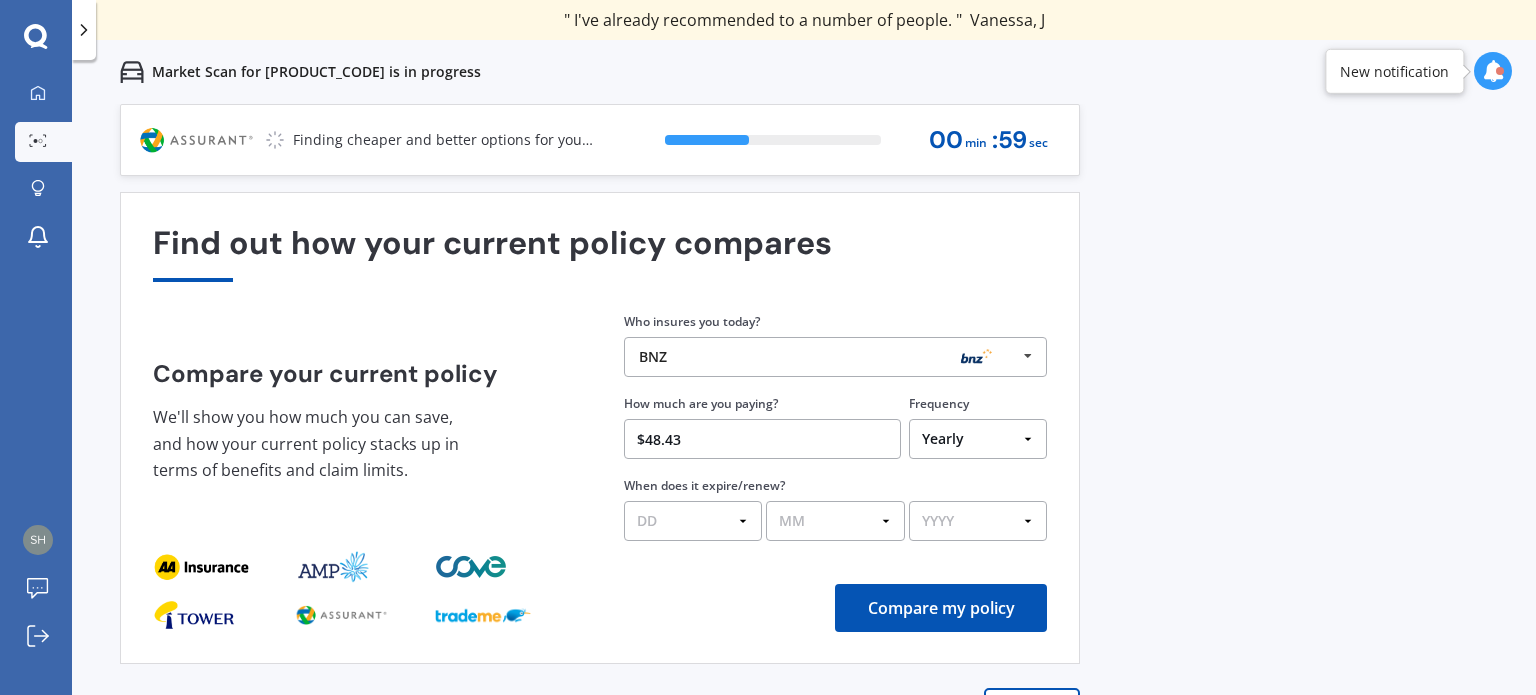 select on "Fortnightly" 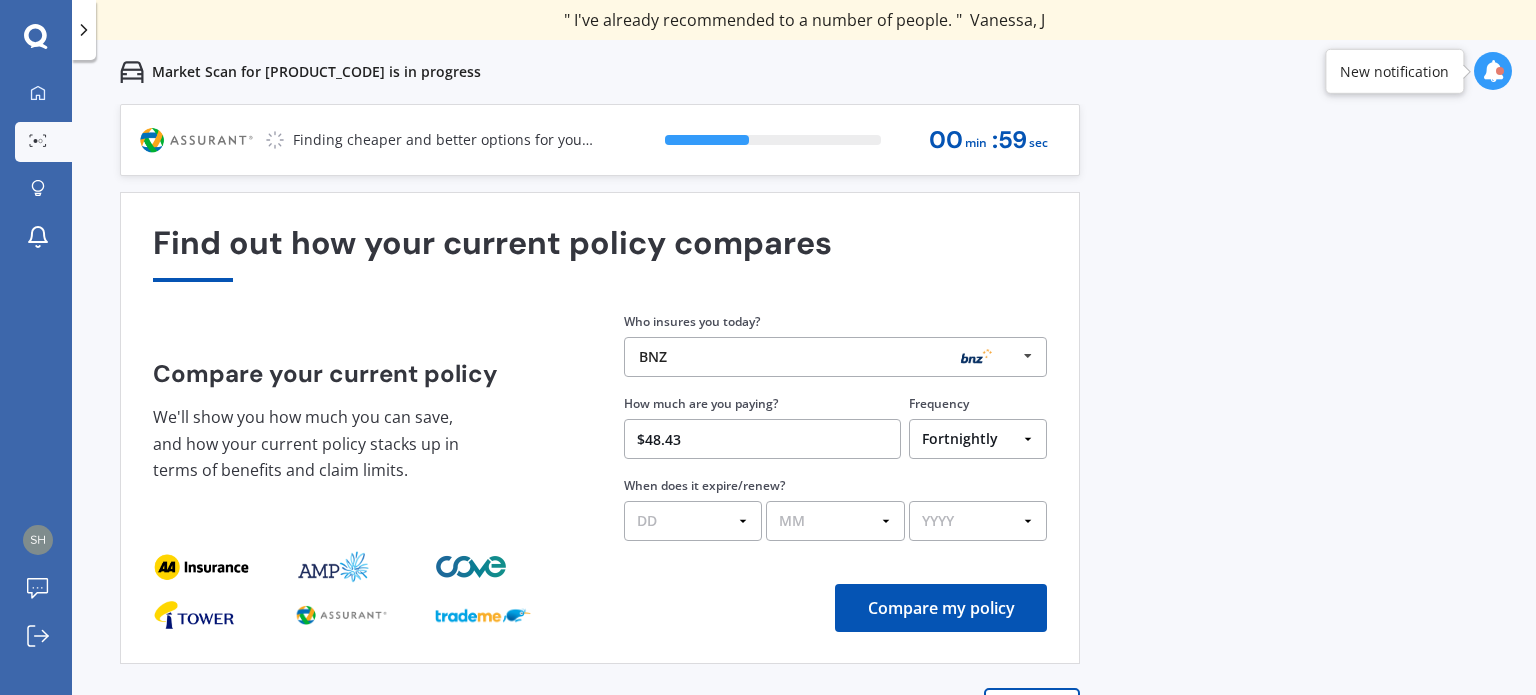 click on "Yearly Six-Monthly Quarterly Monthly Fortnightly Weekly One-Off" at bounding box center [978, 439] 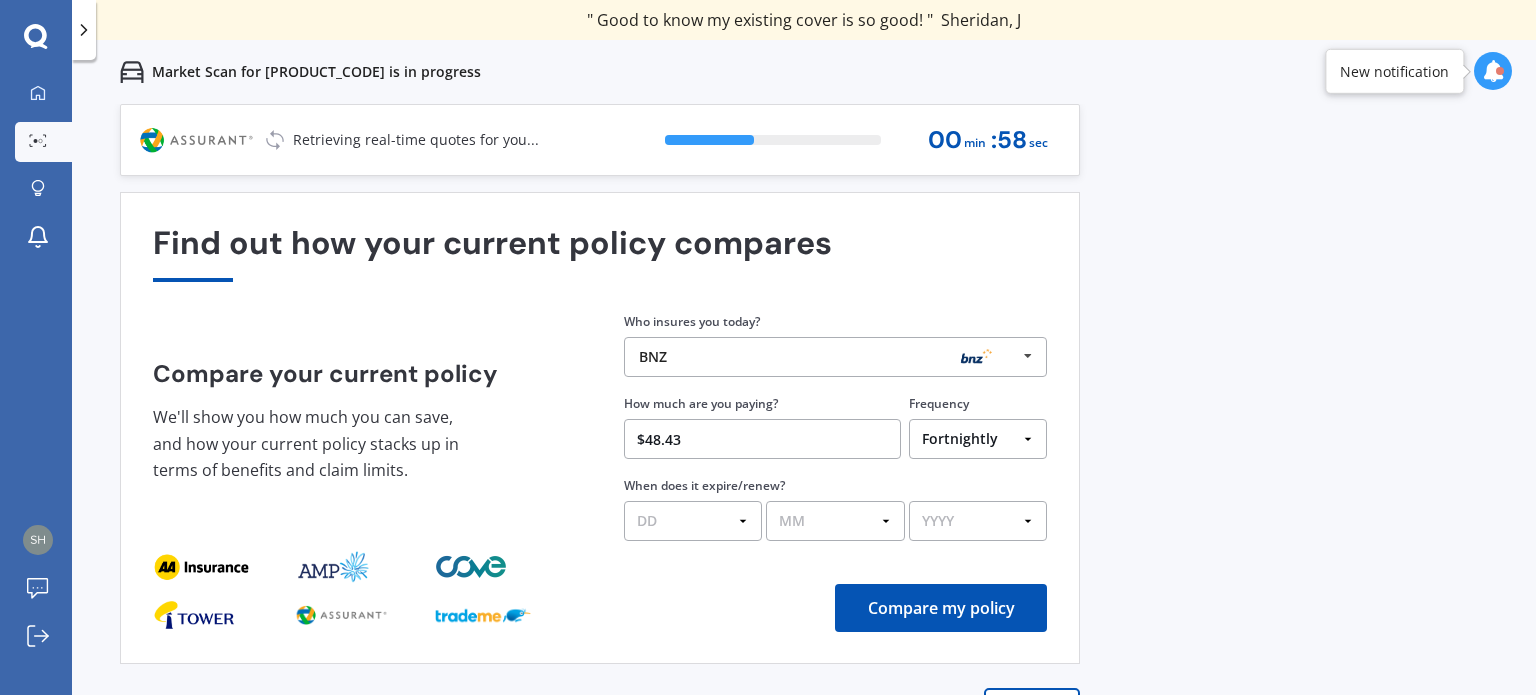click on "DD 01 02 03 04 05 06 07 08 09 10 11 12 13 14 15 16 17 18 19 20 21 22 23 24 25 26 27 28 29 30 31" at bounding box center [693, 521] 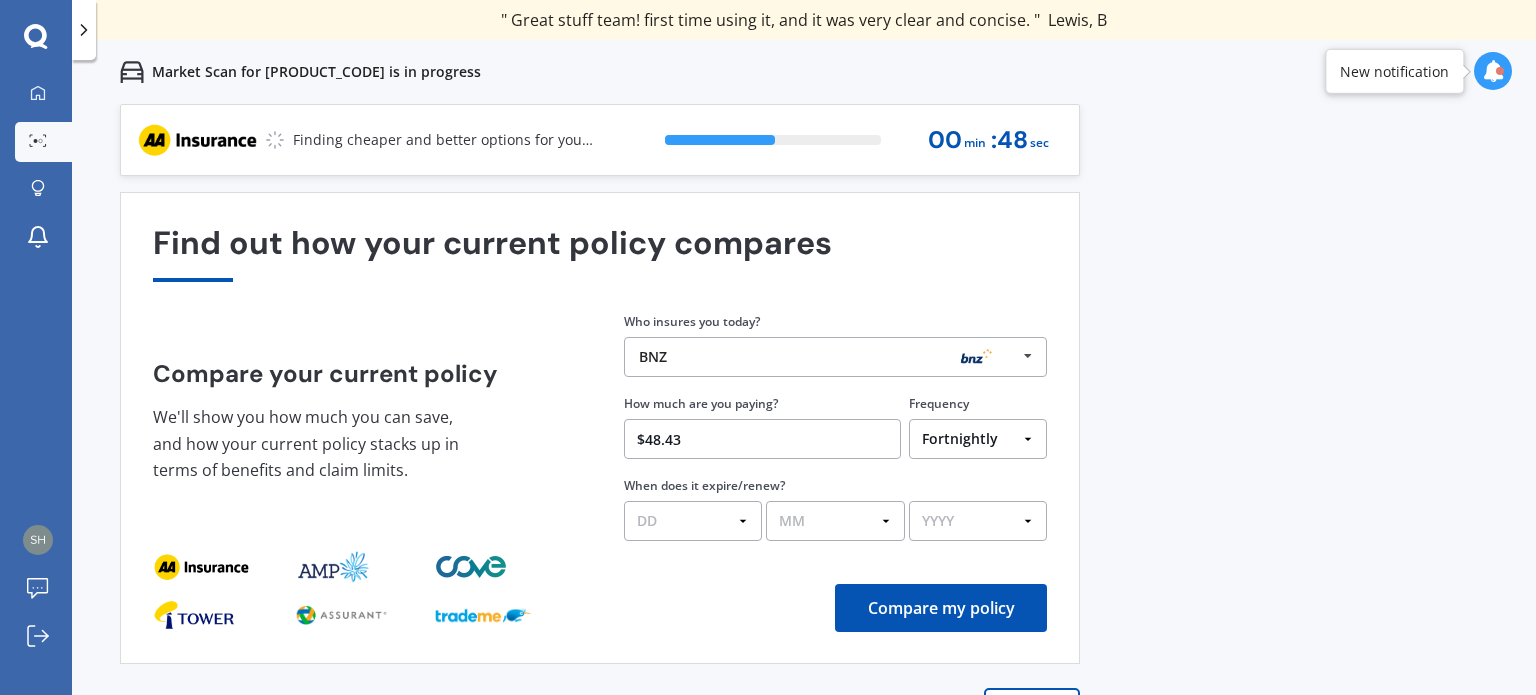 select on "13" 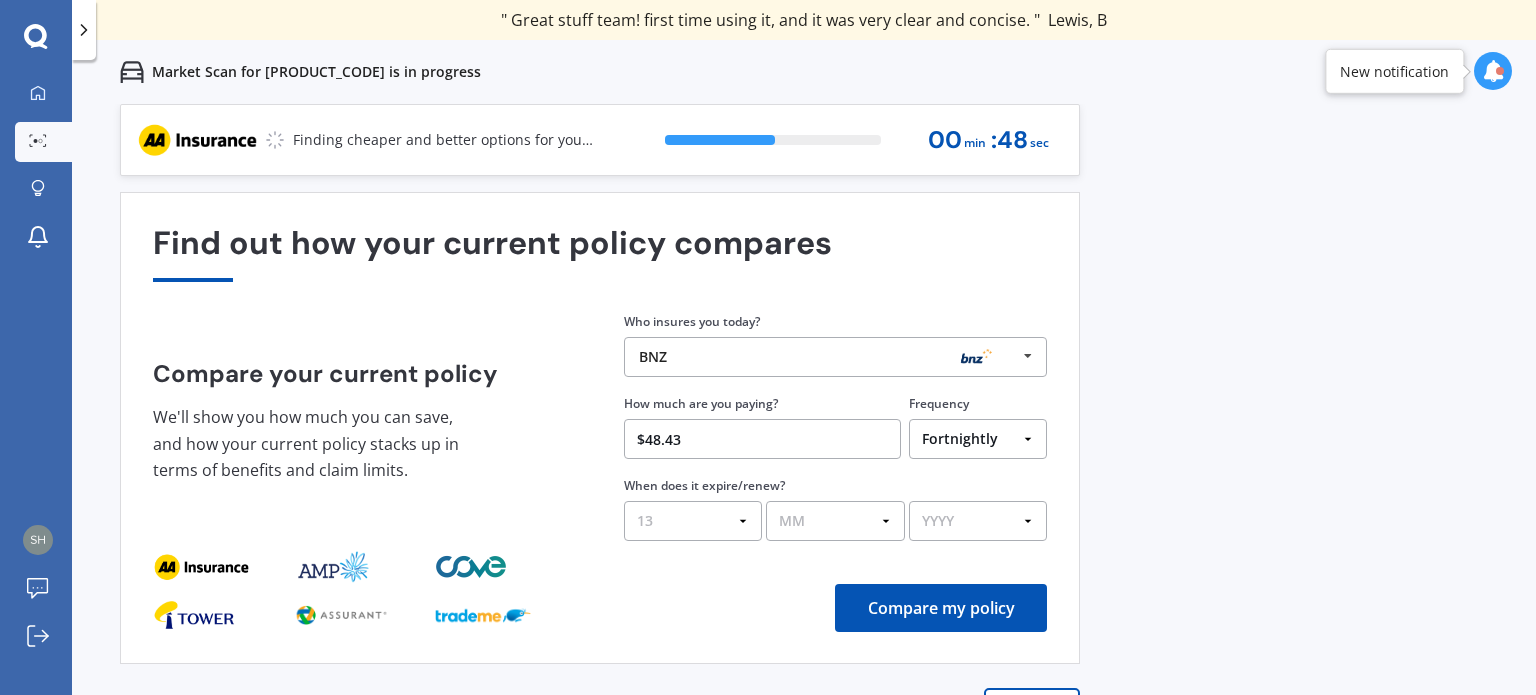 click on "DD 01 02 03 04 05 06 07 08 09 10 11 12 13 14 15 16 17 18 19 20 21 22 23 24 25 26 27 28 29 30 31" at bounding box center [693, 521] 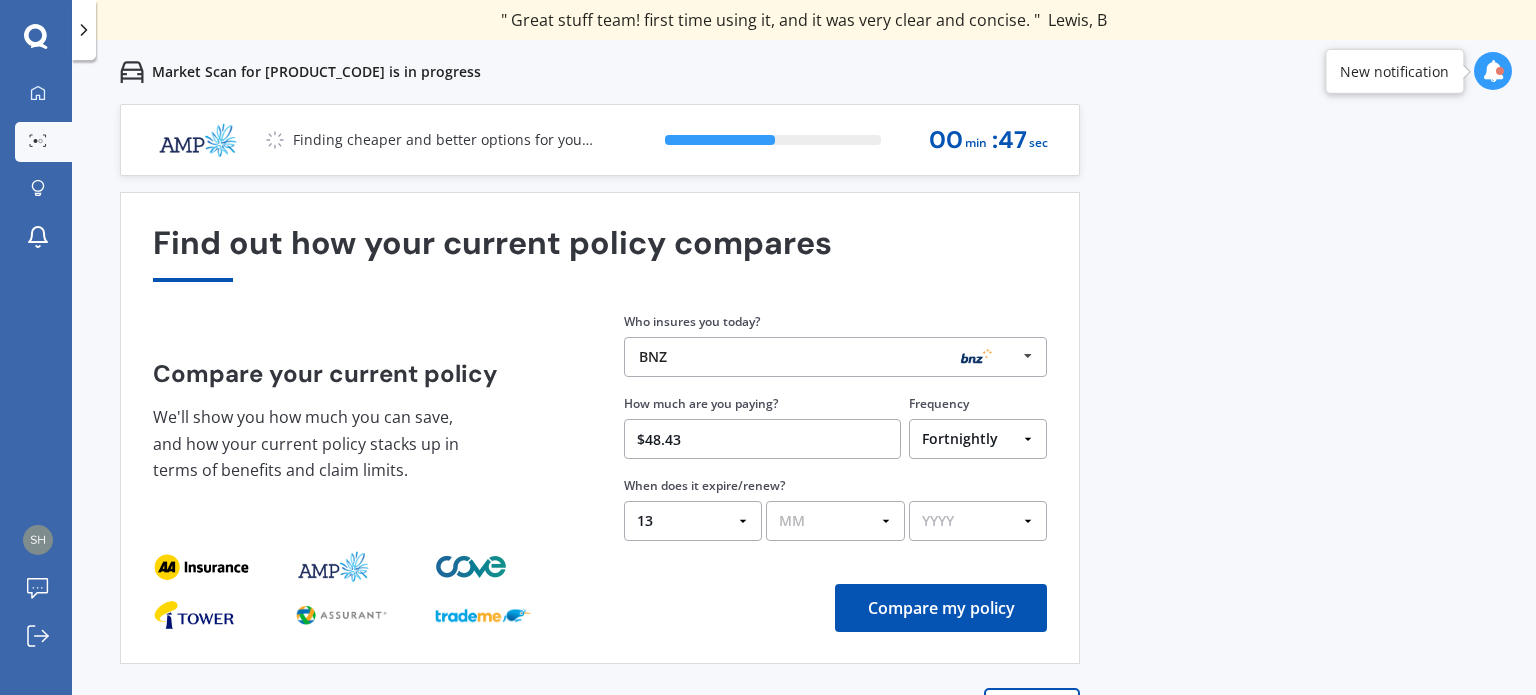 click on "MM 01 02 03 04 05 06 07 08 09 10 11 12" at bounding box center (835, 521) 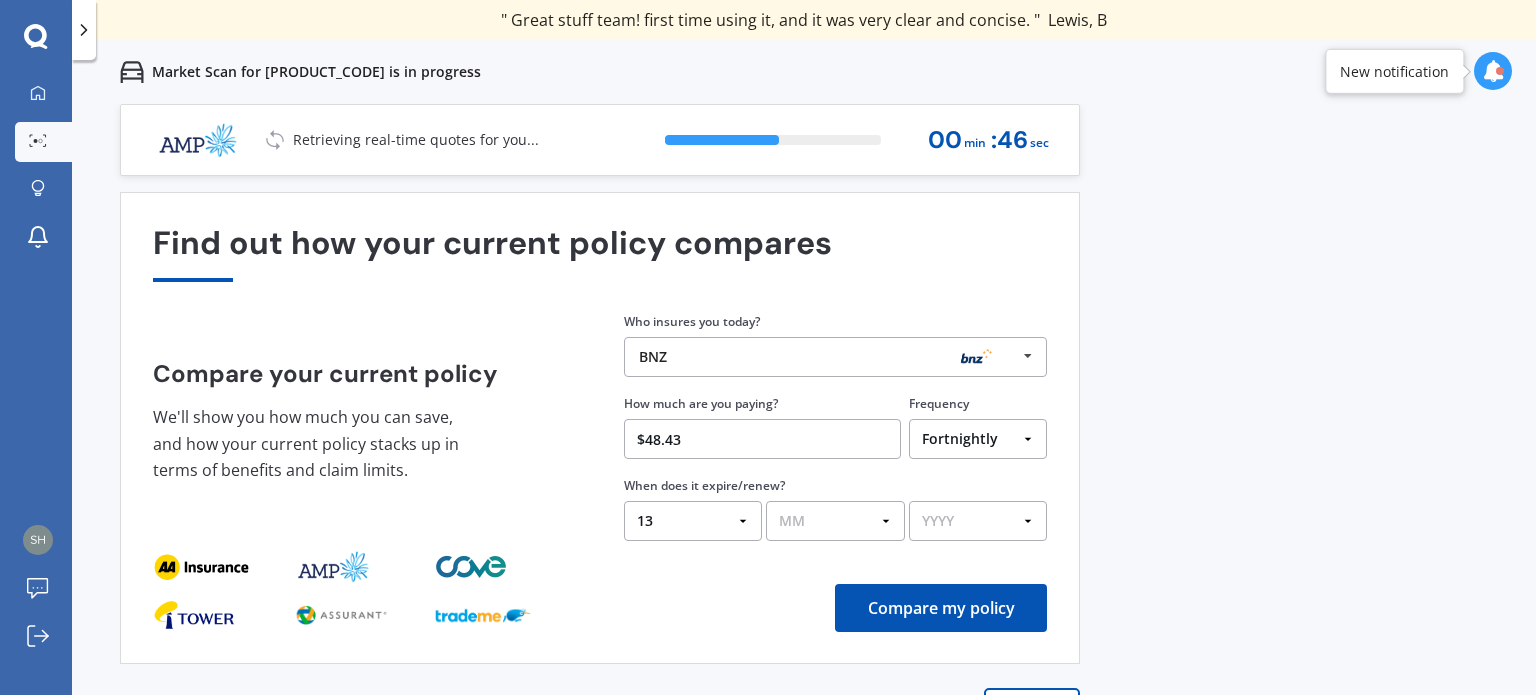 select on "09" 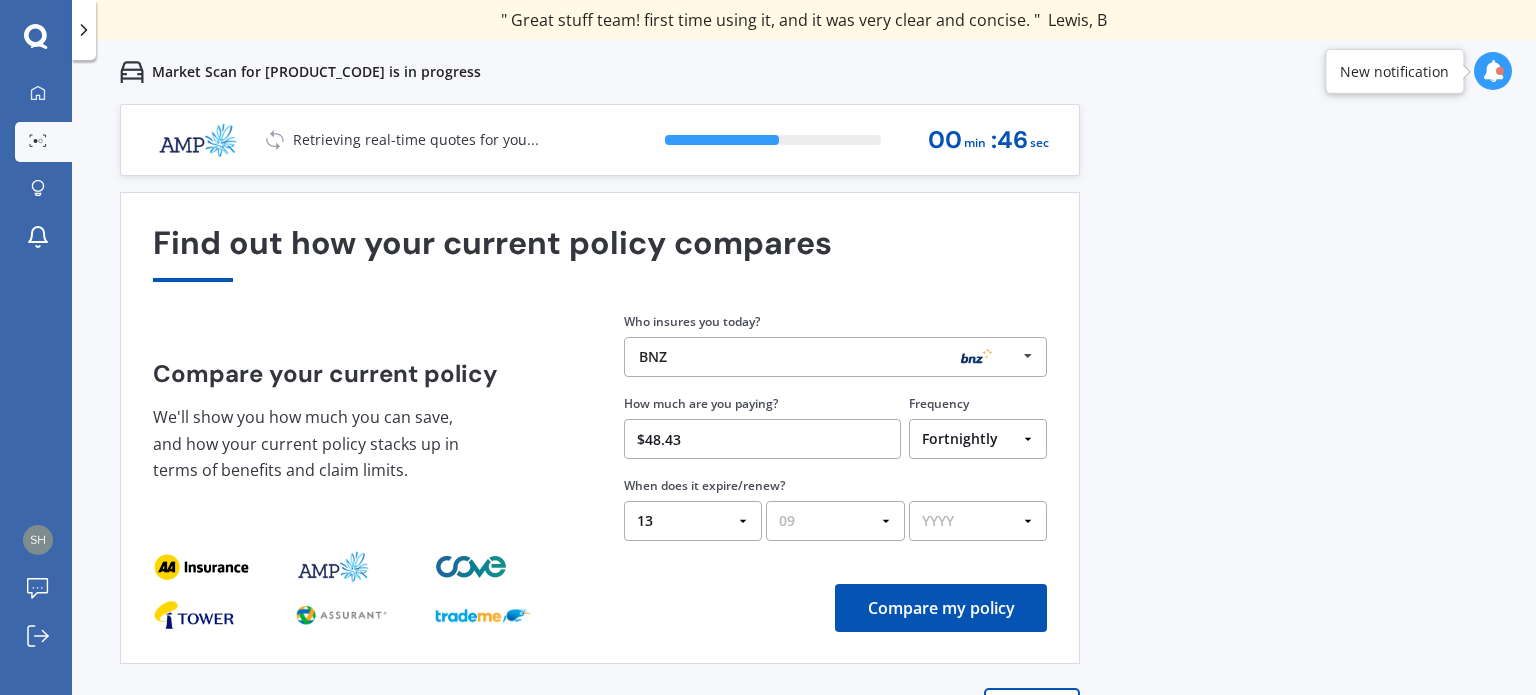 click on "MM 01 02 03 04 05 06 07 08 09 10 11 12" at bounding box center [835, 521] 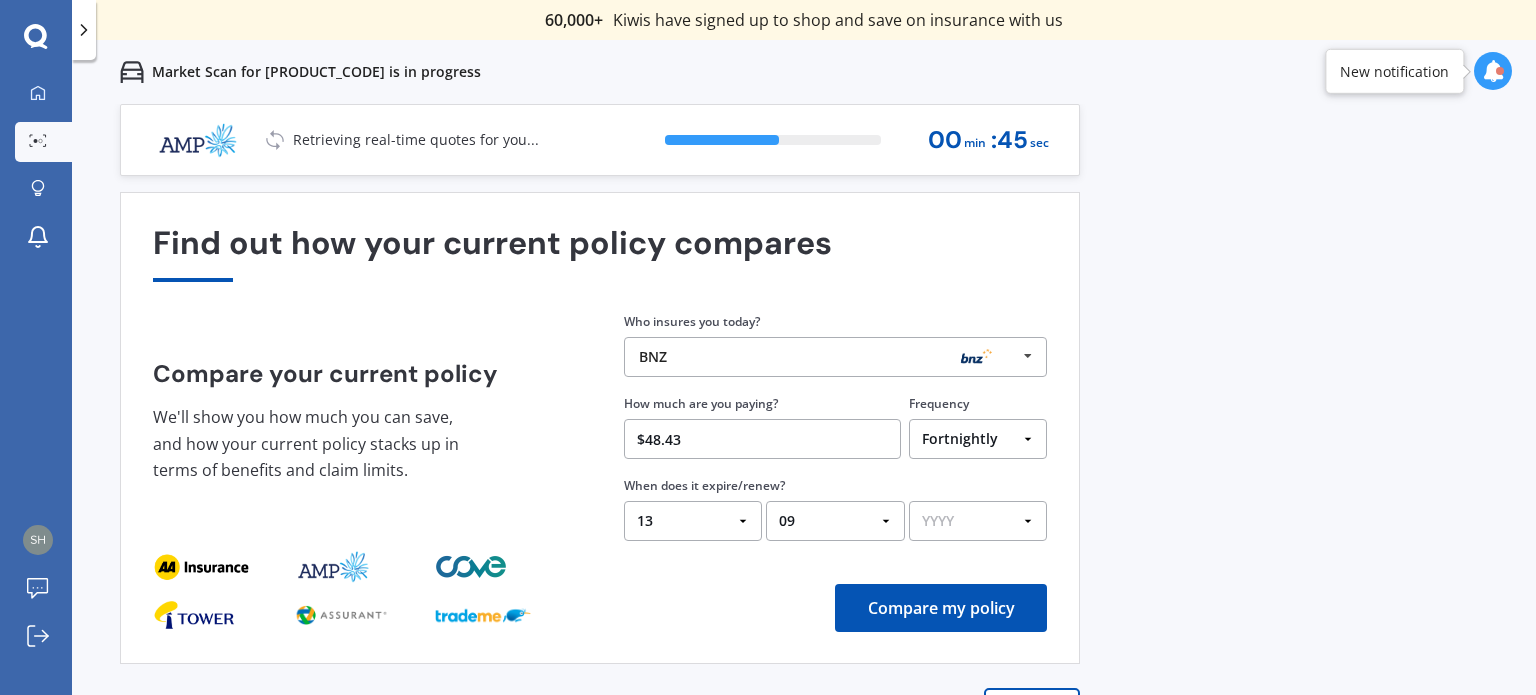 click on "YYYY 2026 2025 2024" at bounding box center [978, 521] 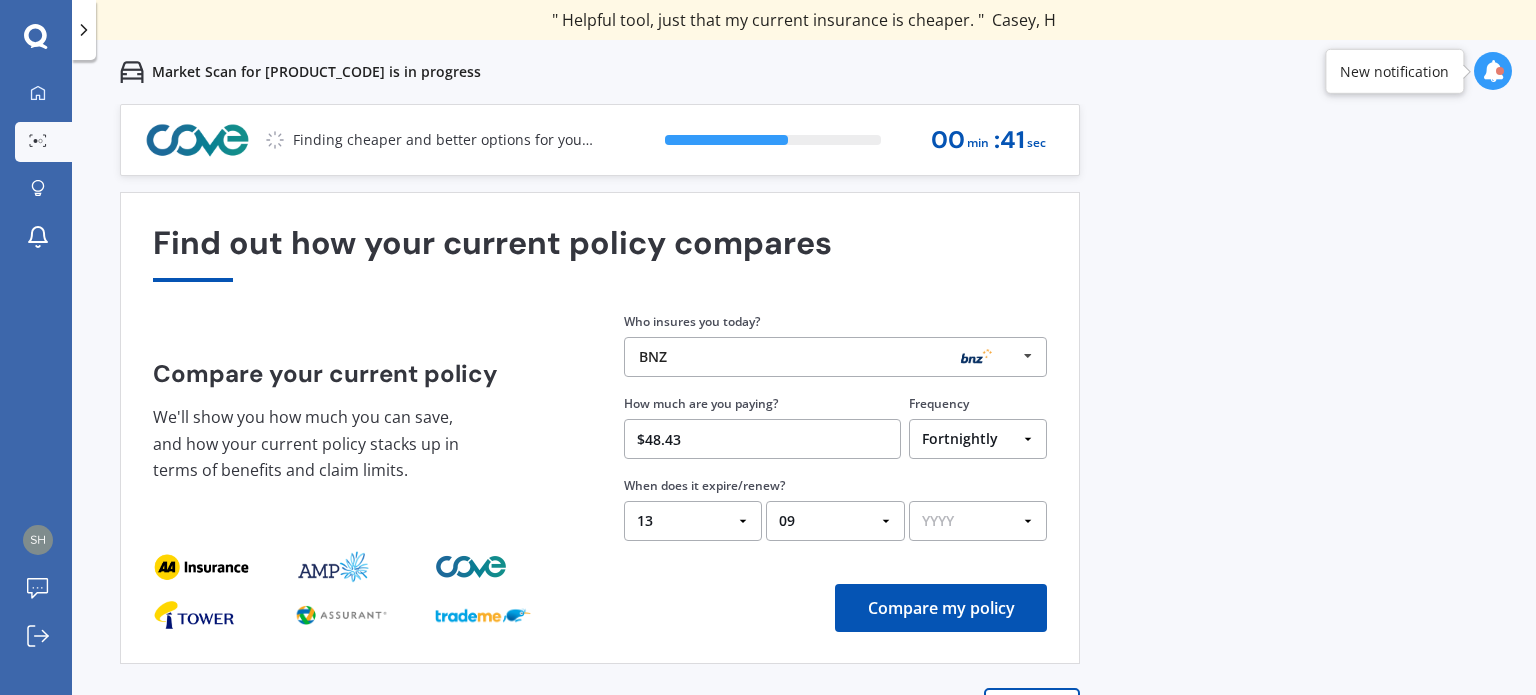 select on "2025" 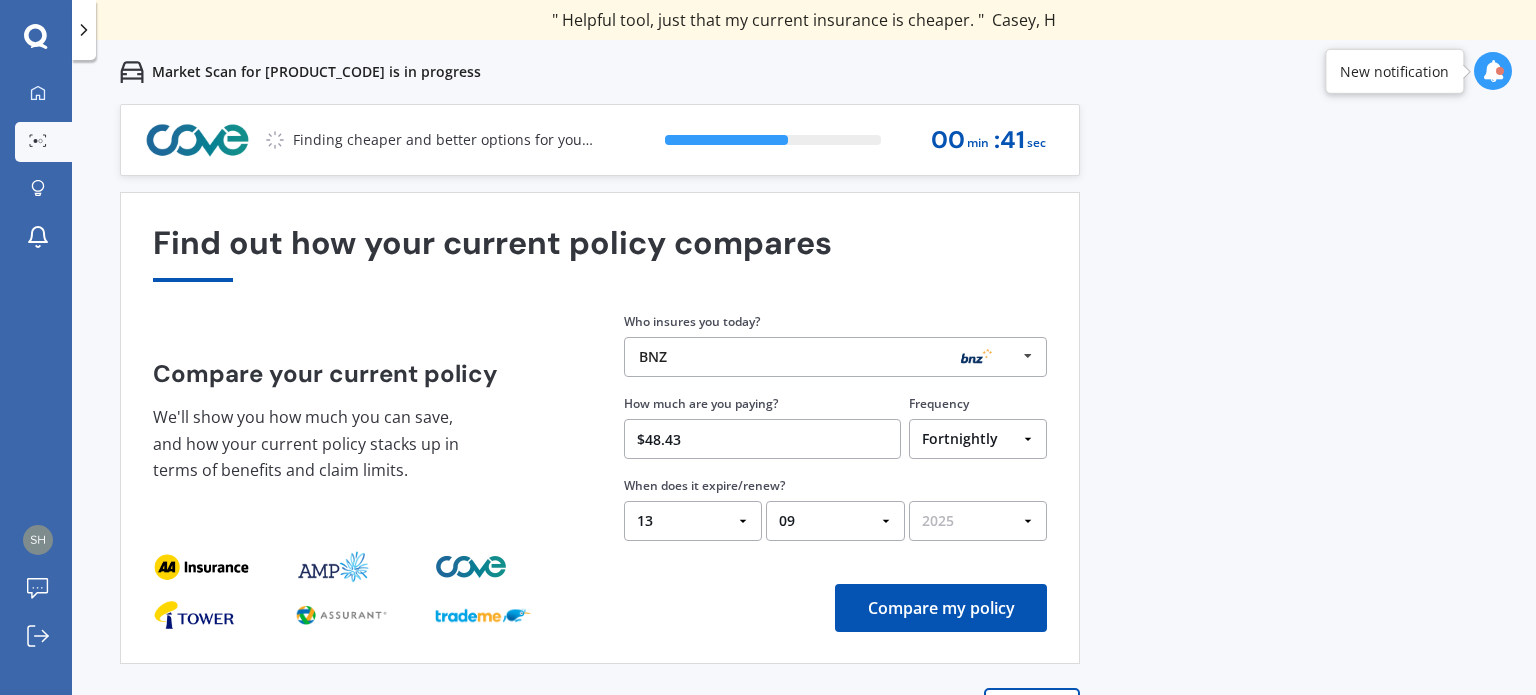 click on "YYYY 2026 2025 2024" at bounding box center [978, 521] 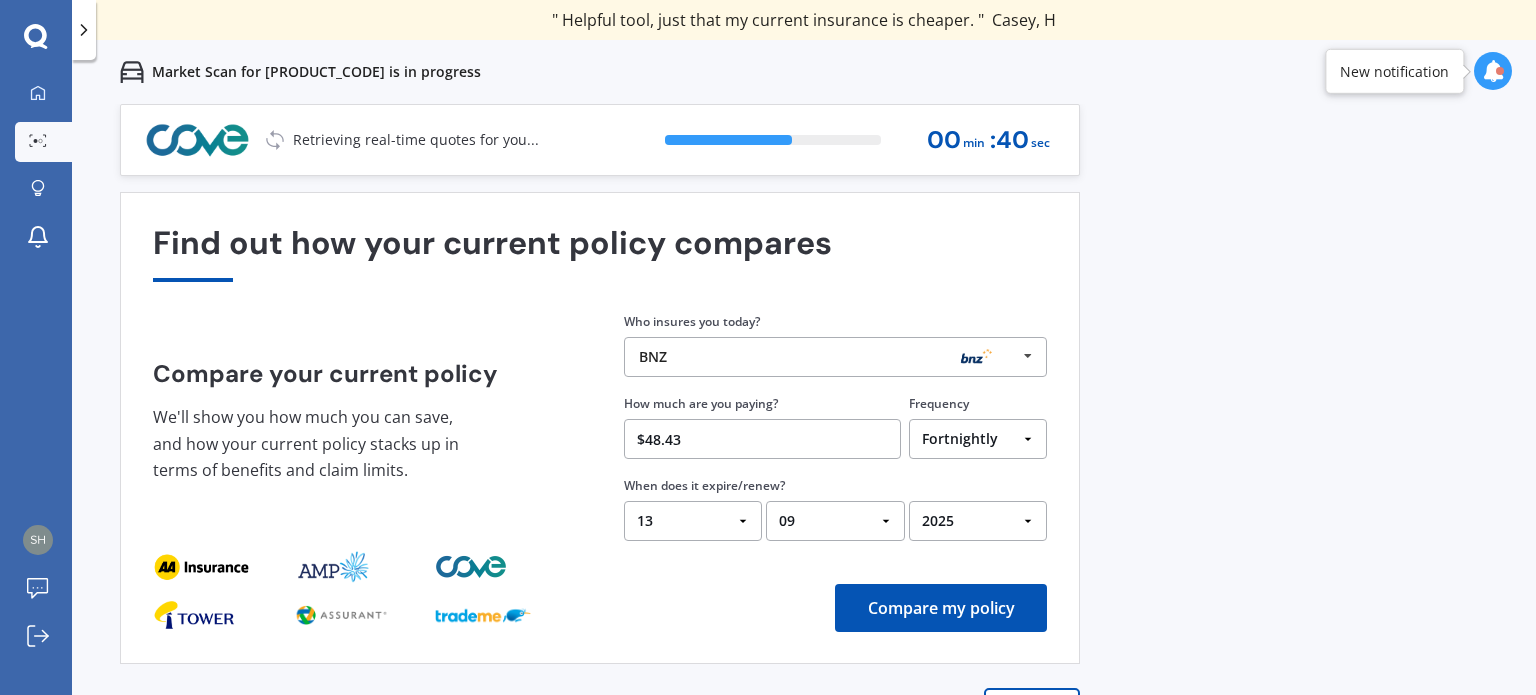 click on "Compare my policy" at bounding box center [941, 608] 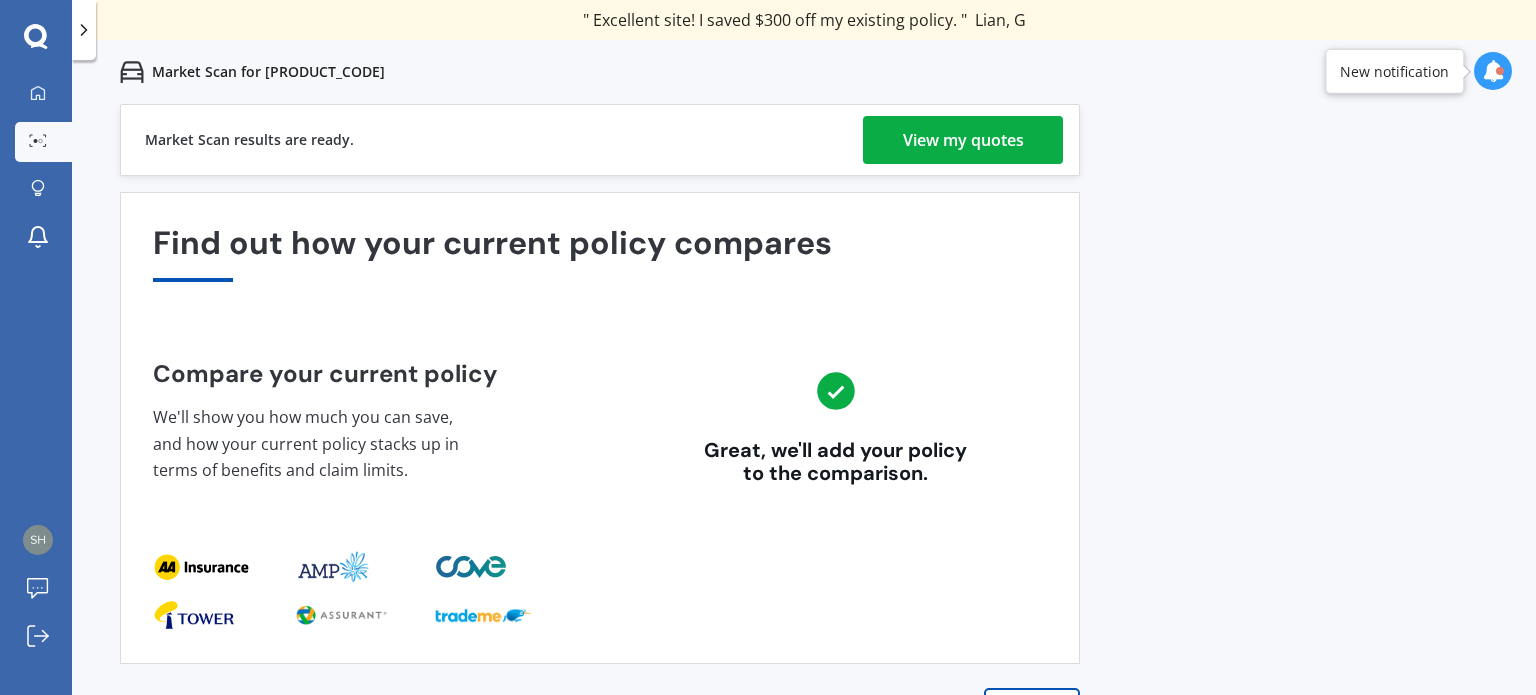 click on "View my quotes" at bounding box center (963, 140) 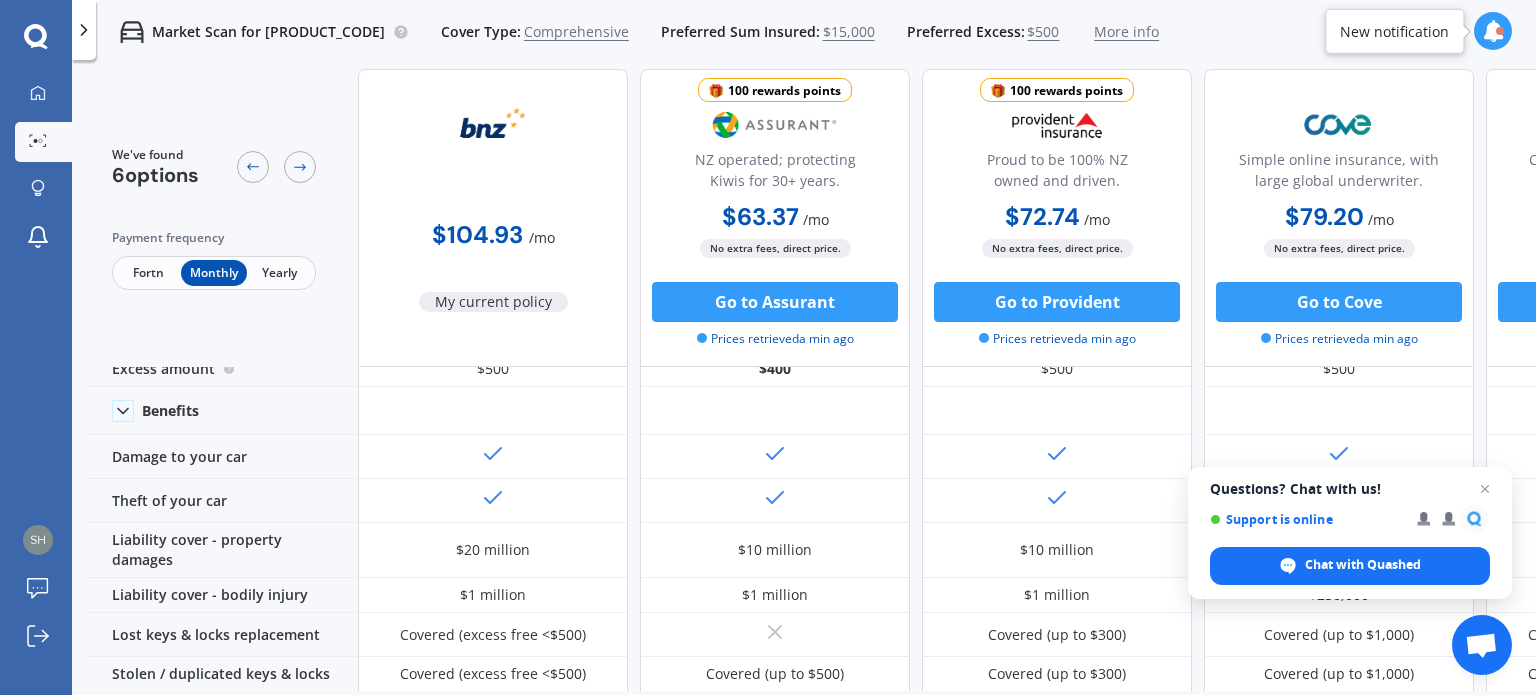 scroll, scrollTop: 100, scrollLeft: 0, axis: vertical 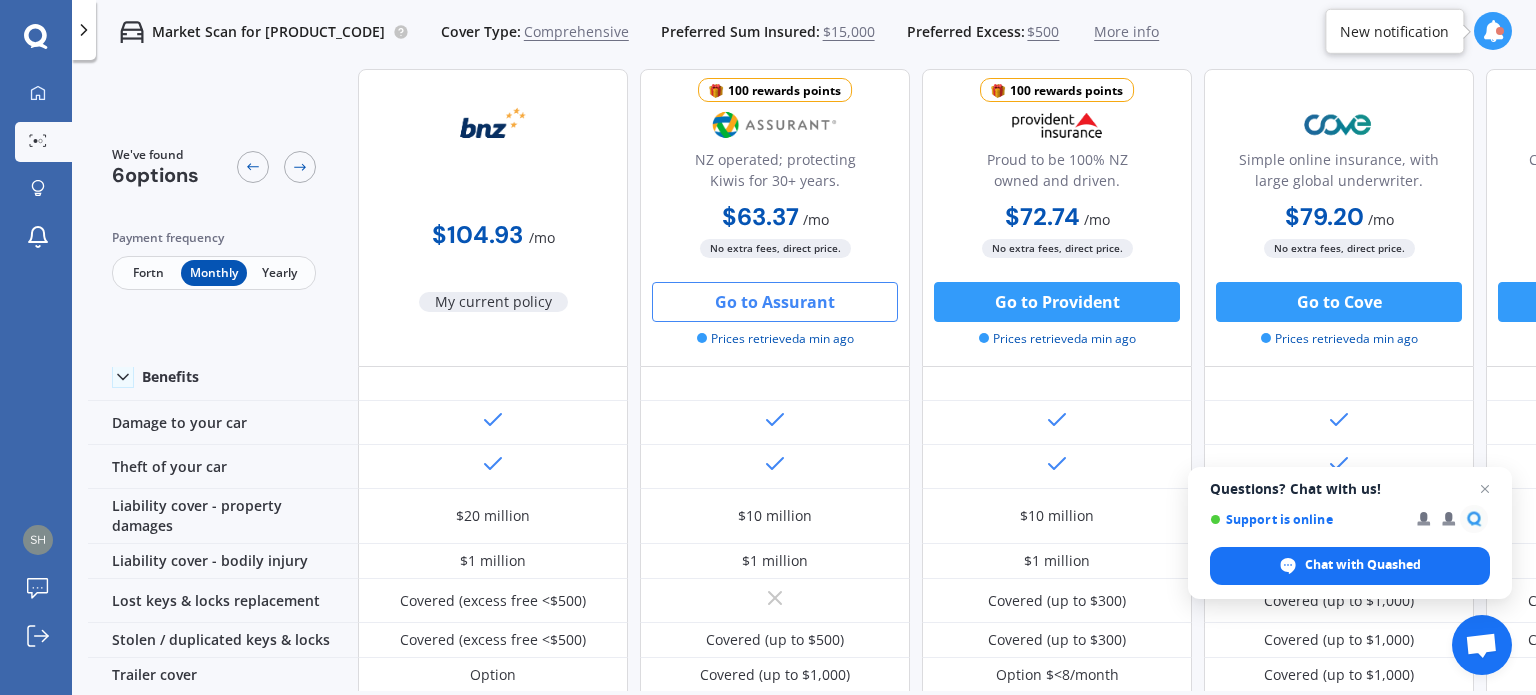 click on "Go to Assurant" at bounding box center [775, 302] 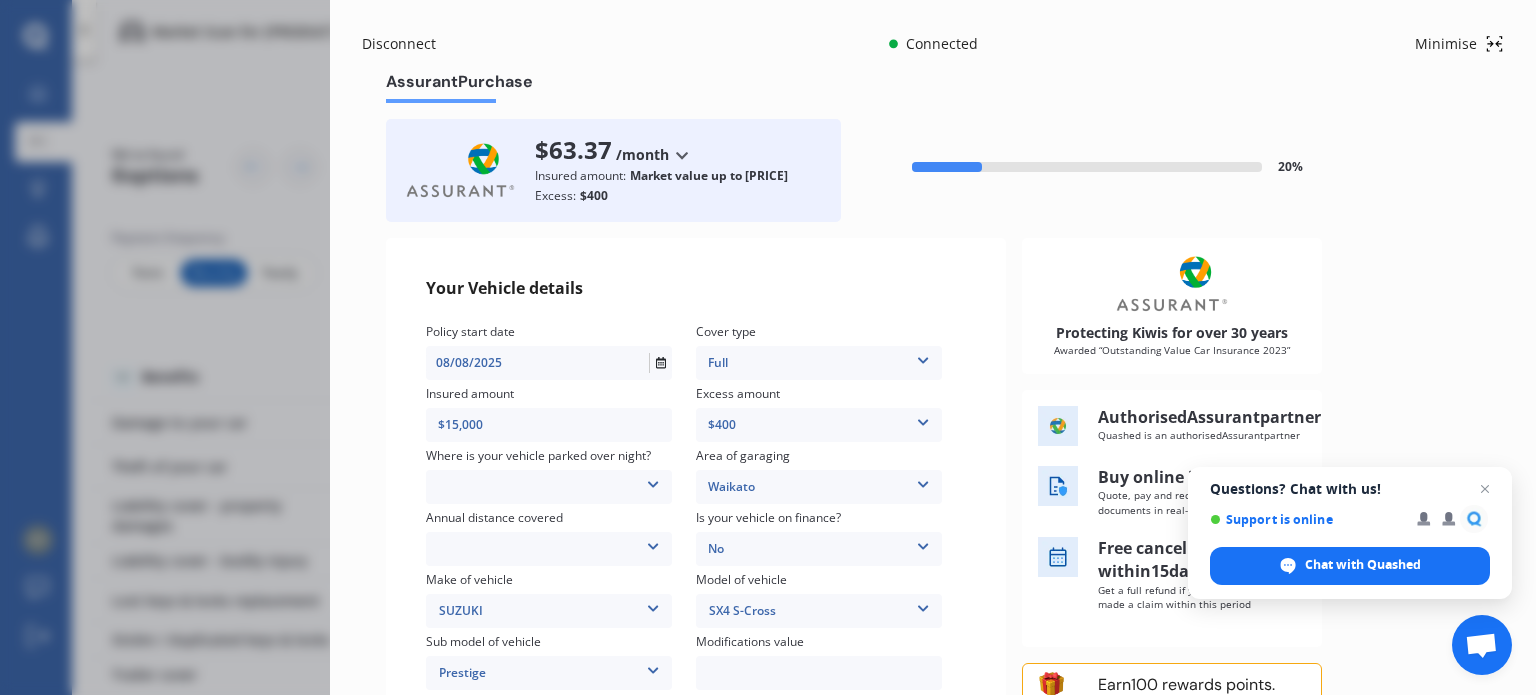 click on "08/08/2025" at bounding box center (537, 363) 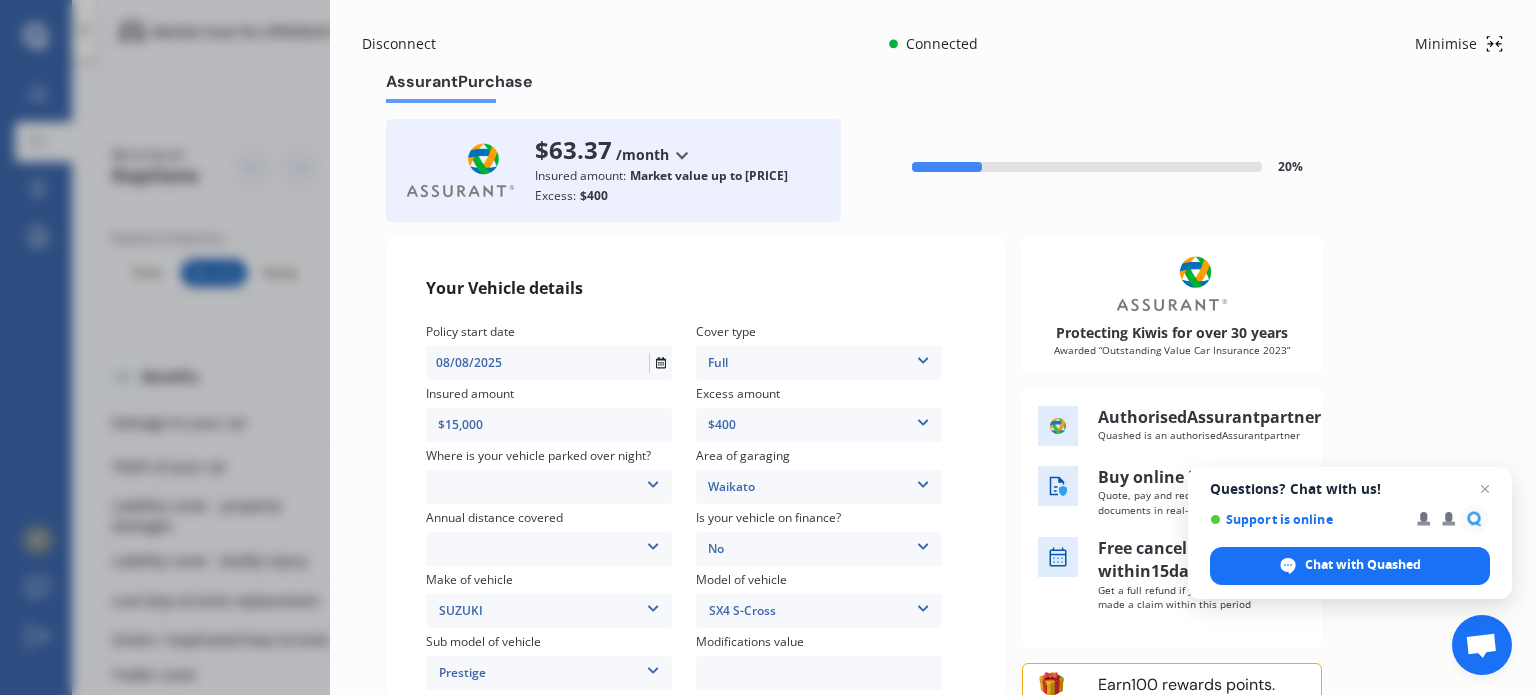 type on "0" 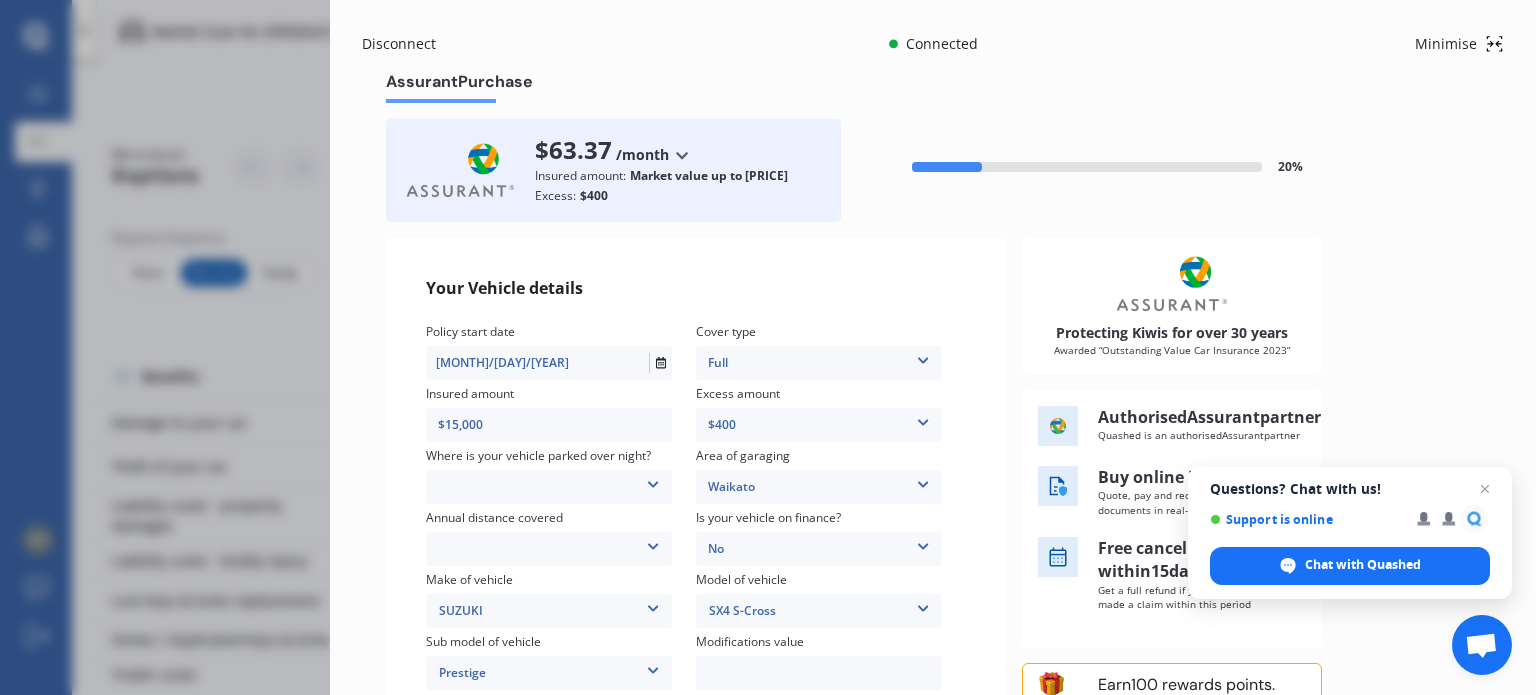 type on "11/09/2025" 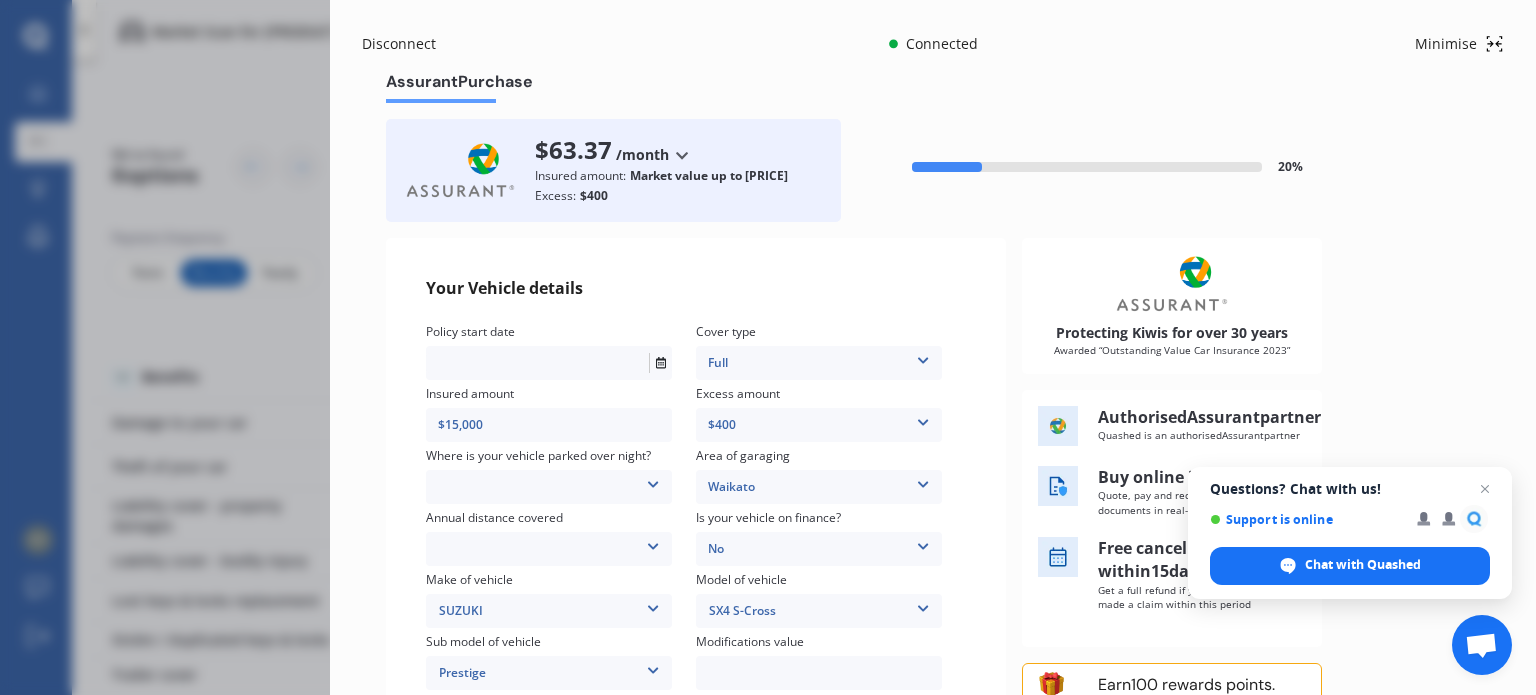 click at bounding box center [653, 481] 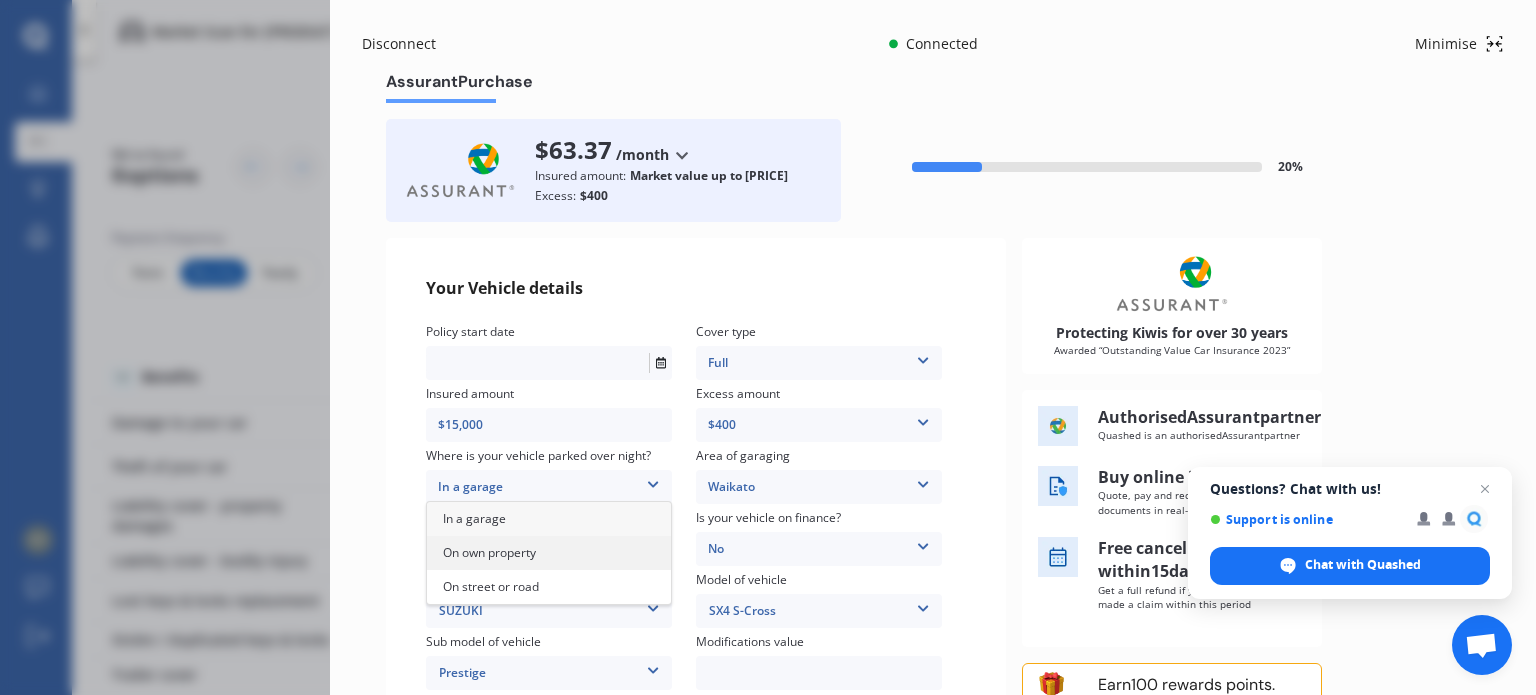 click on "On own property" at bounding box center [549, 553] 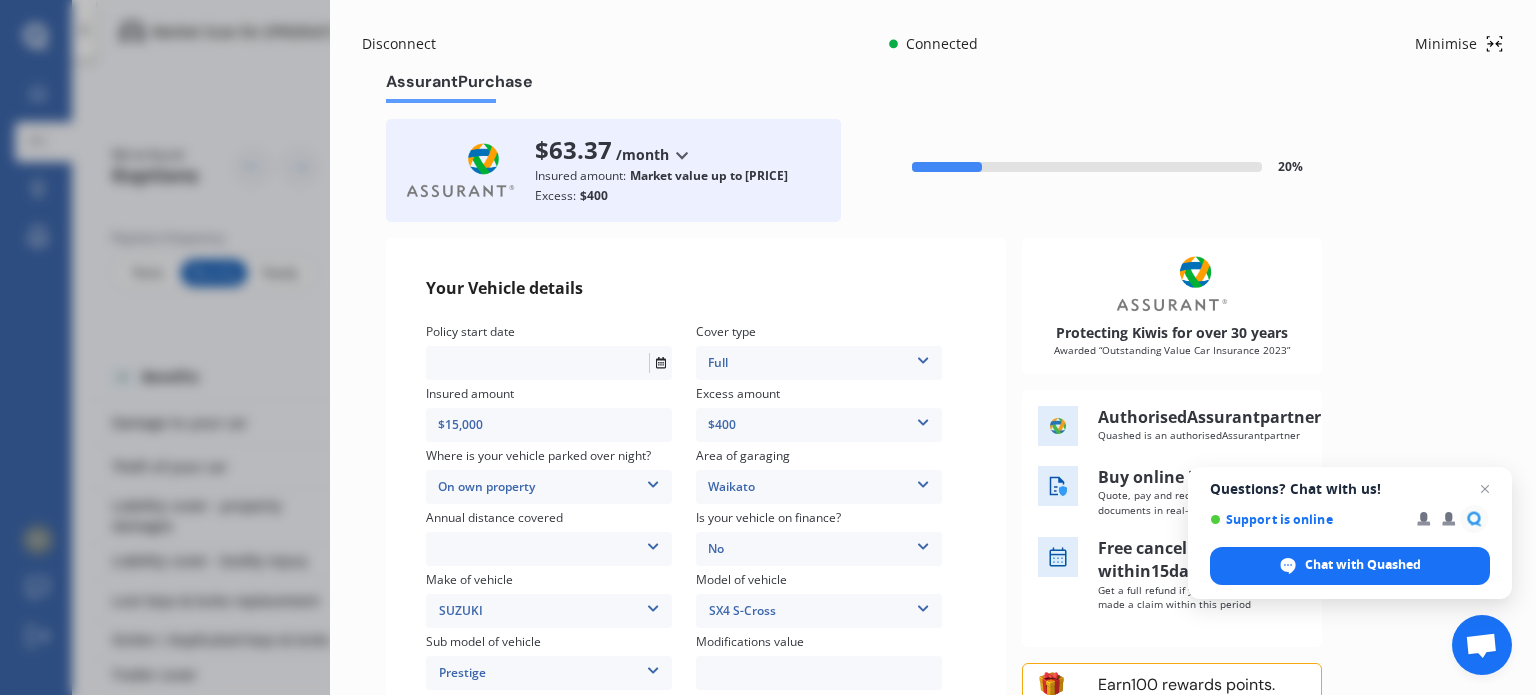 click on "Low (less than 15,000km per year) Average (15,000-30,000km per year) High (30,000+km per year)" at bounding box center [549, 549] 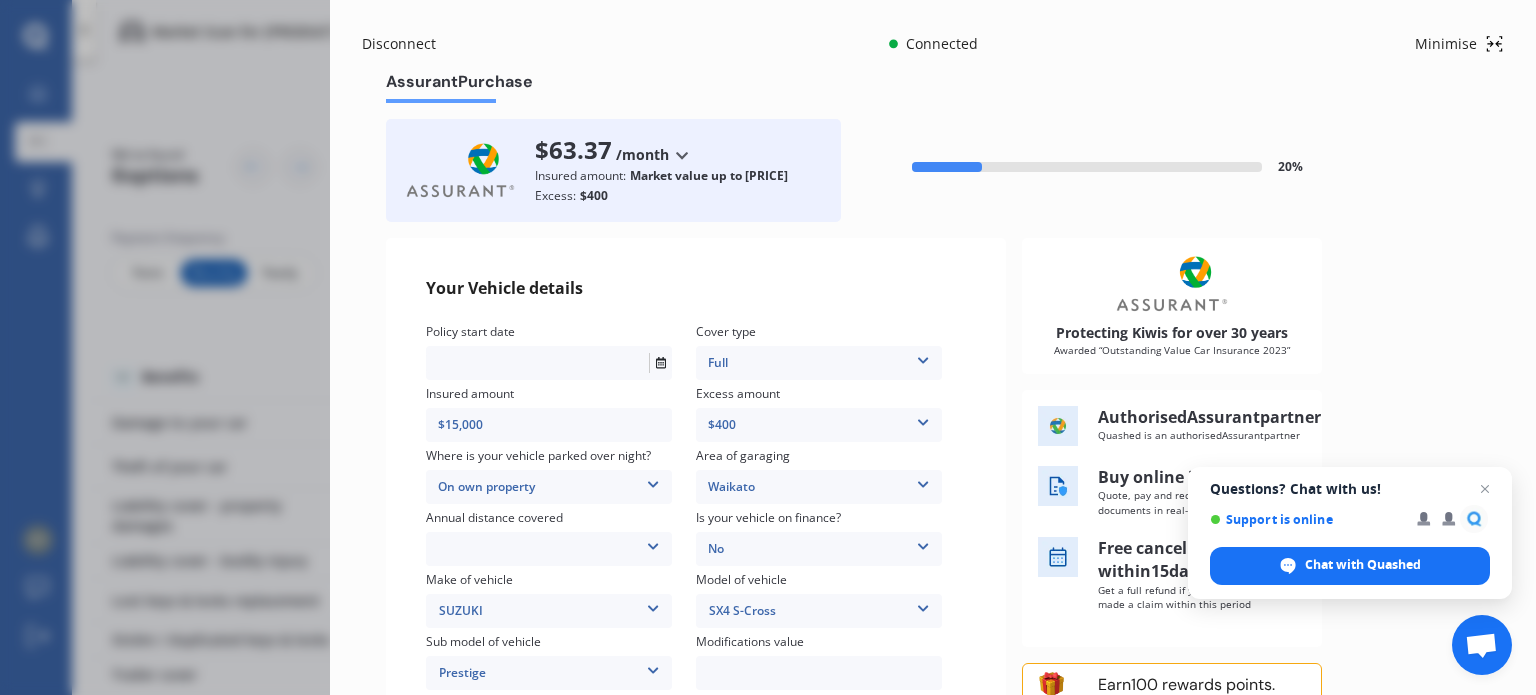 click at bounding box center [653, 543] 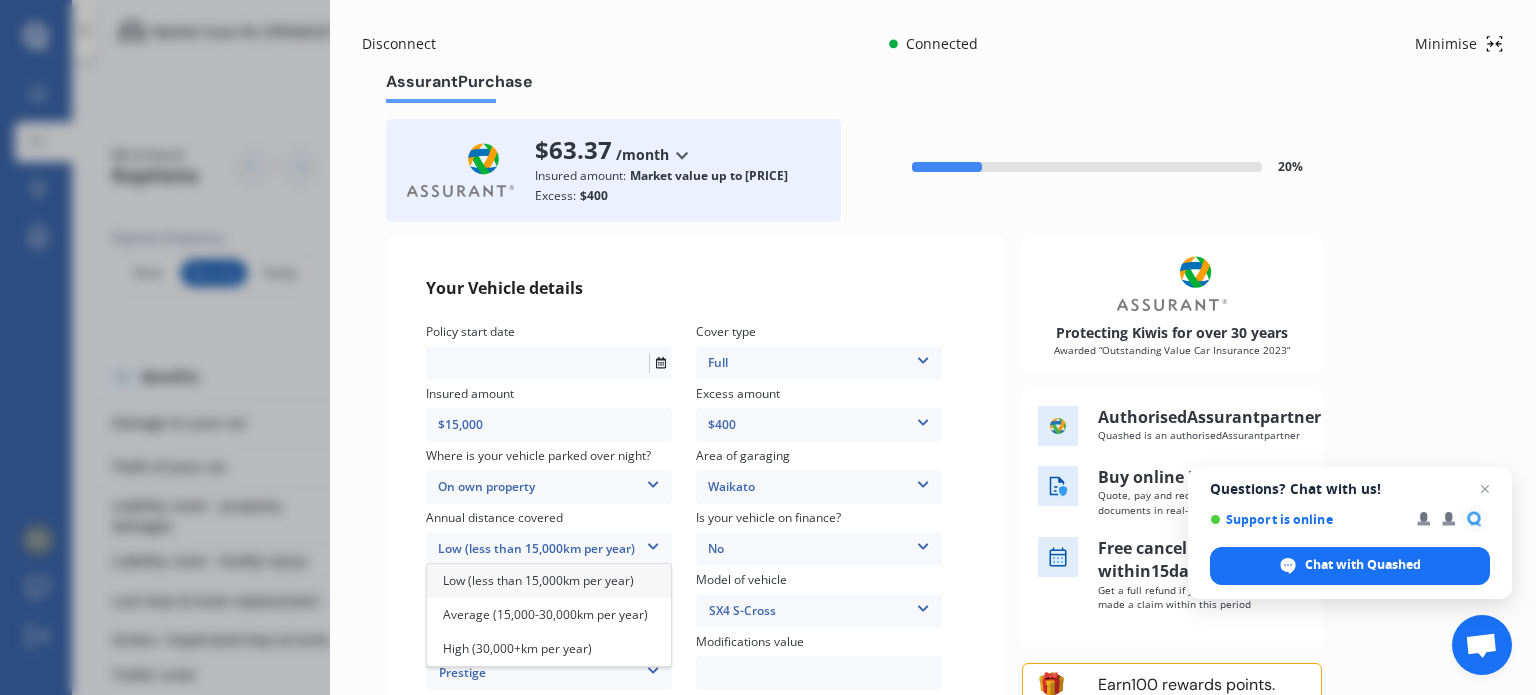 click on "Low (less than 15,000km per year)" at bounding box center [538, 580] 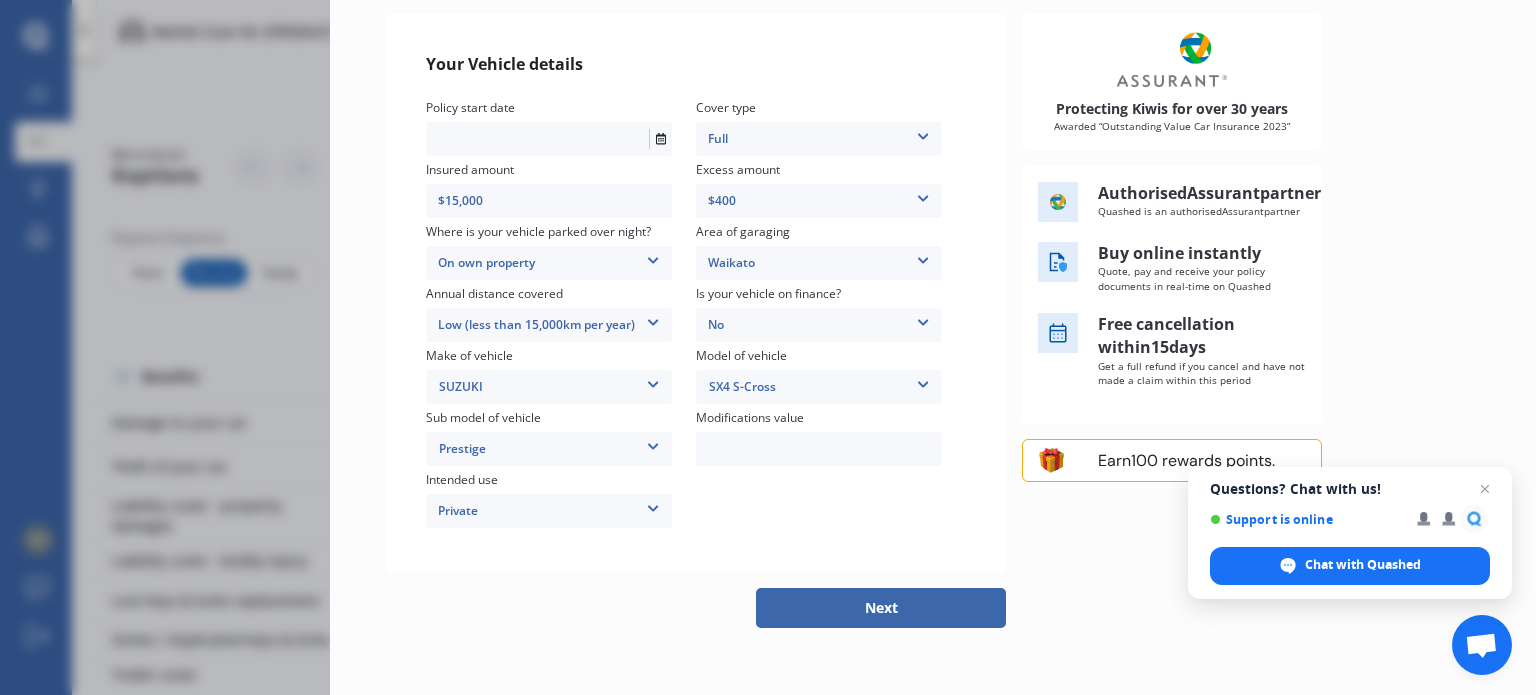 scroll, scrollTop: 236, scrollLeft: 0, axis: vertical 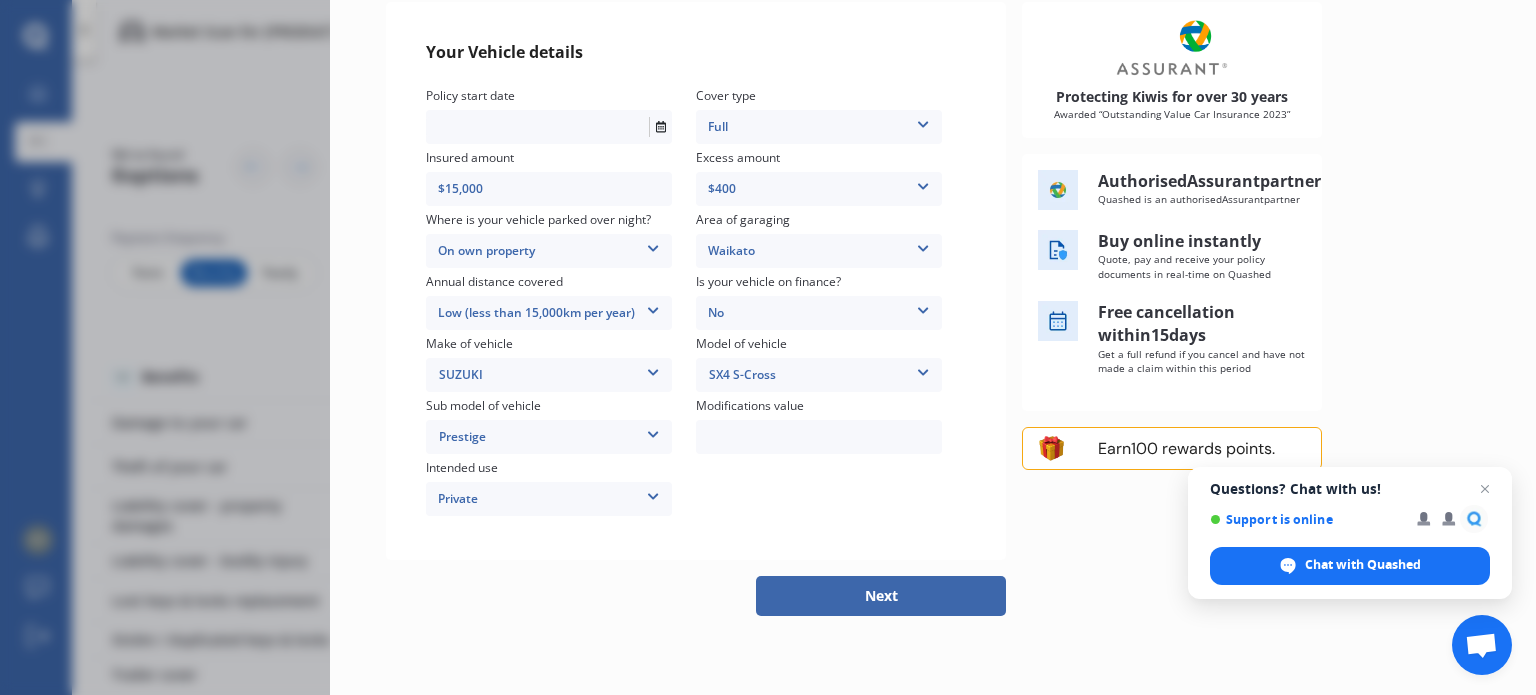 click on "Next" at bounding box center [881, 596] 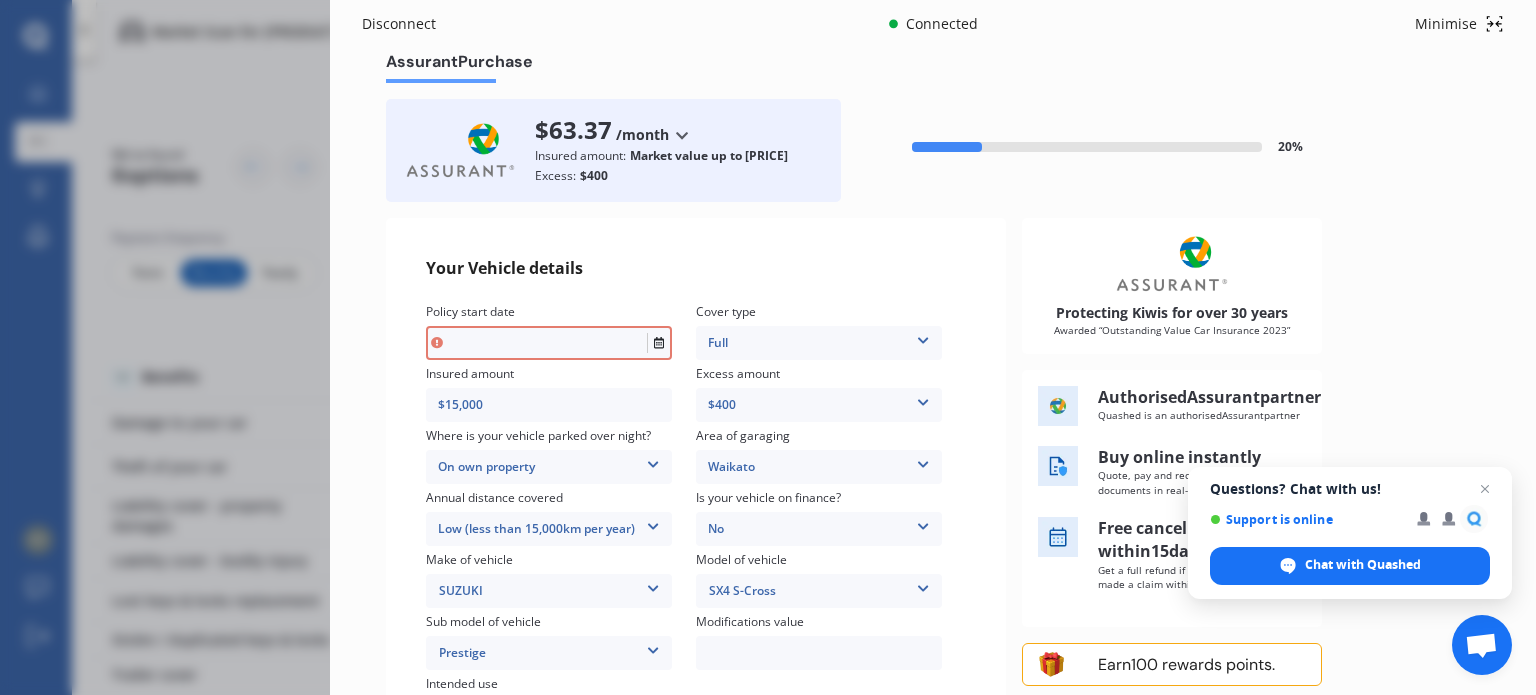 scroll, scrollTop: 5, scrollLeft: 0, axis: vertical 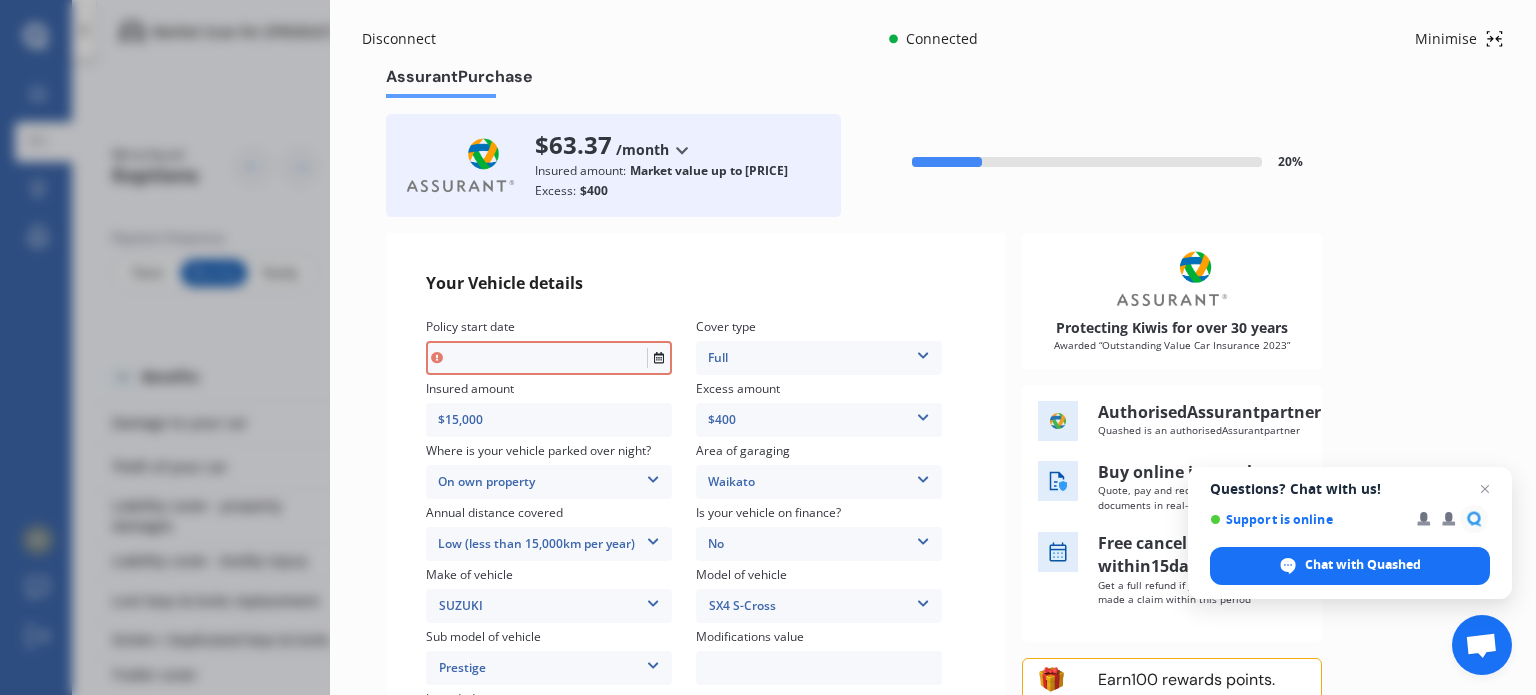click at bounding box center (537, 358) 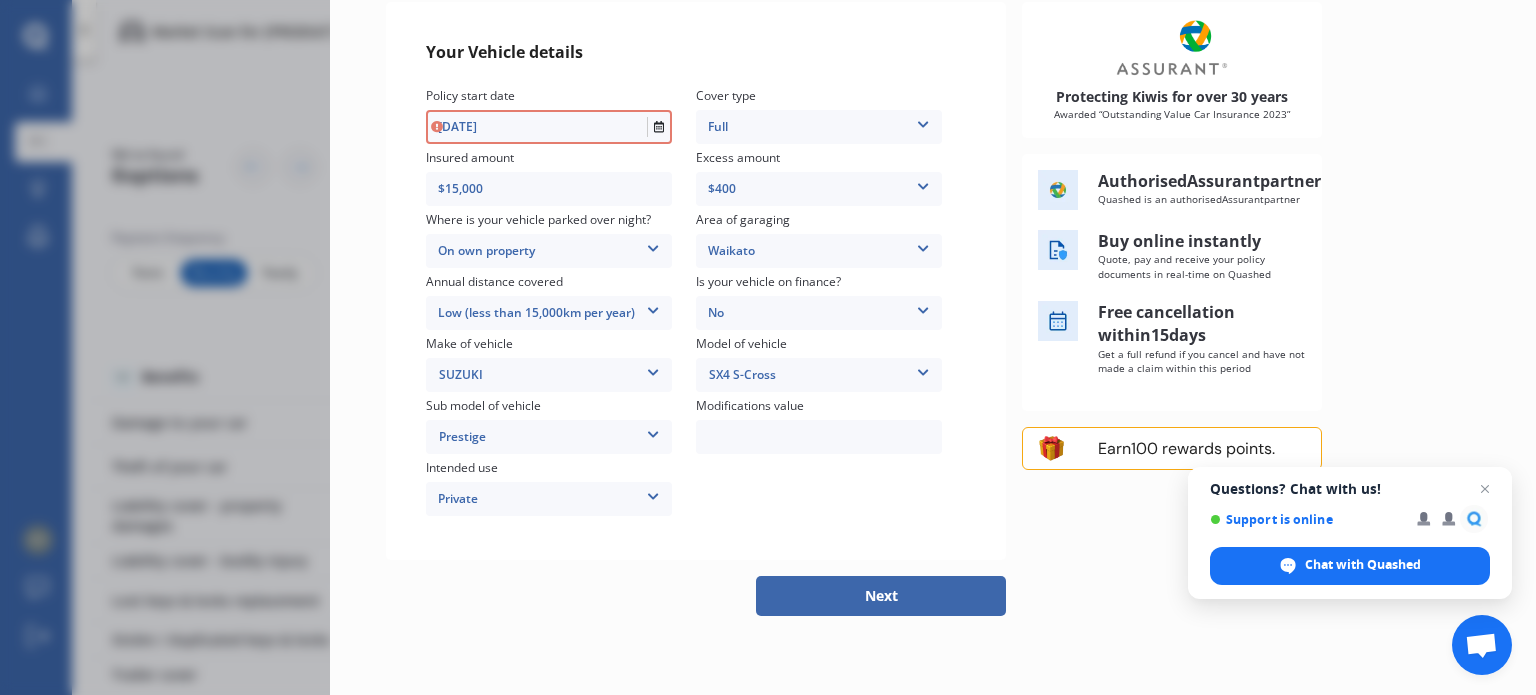 type on "111/09/2025" 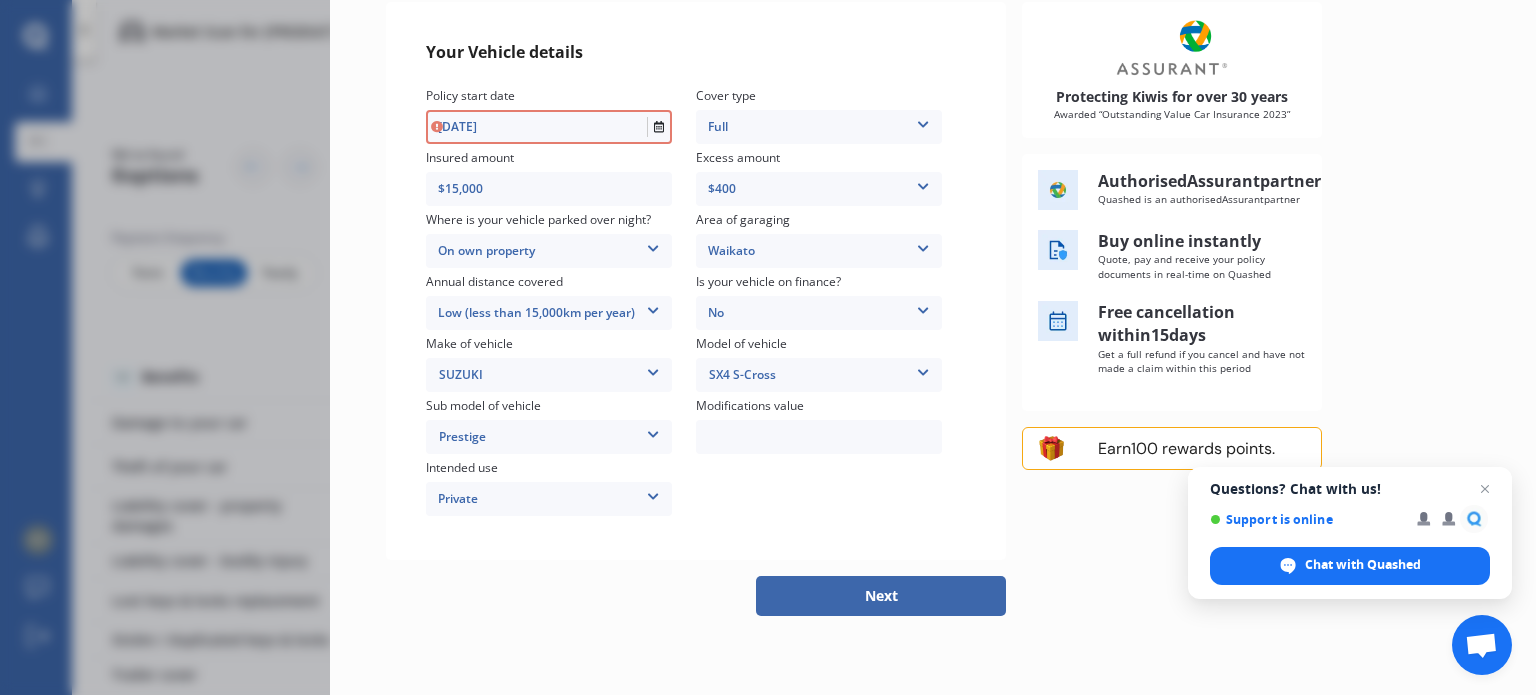 type 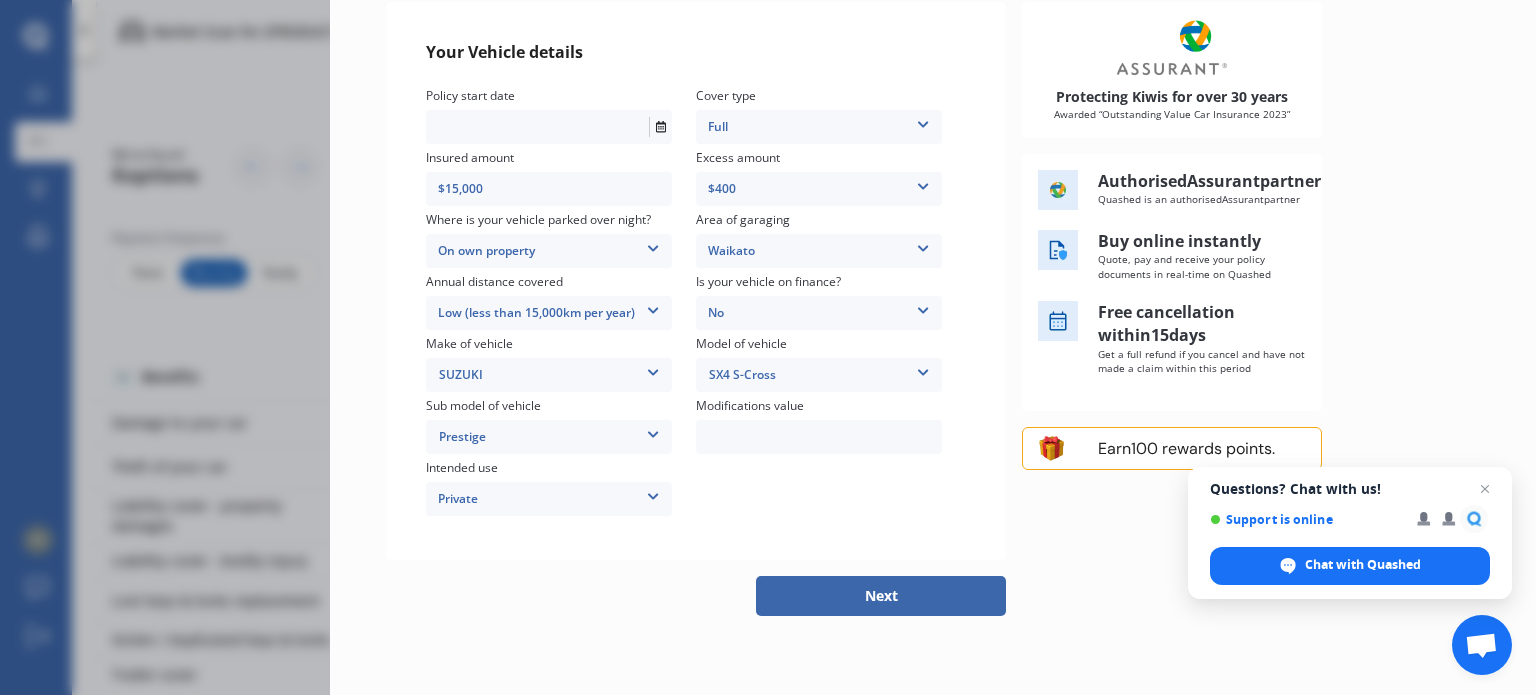 click on "Next" at bounding box center [881, 596] 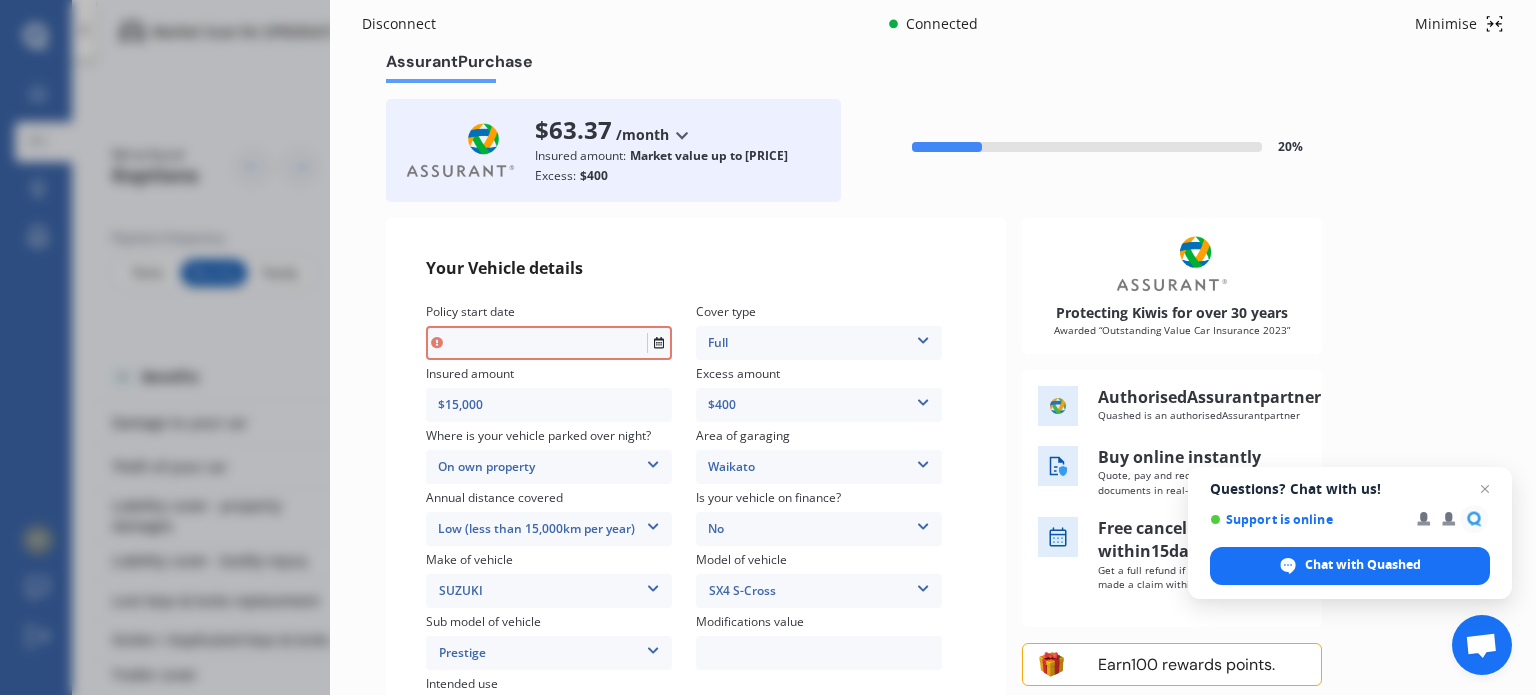 scroll, scrollTop: 5, scrollLeft: 0, axis: vertical 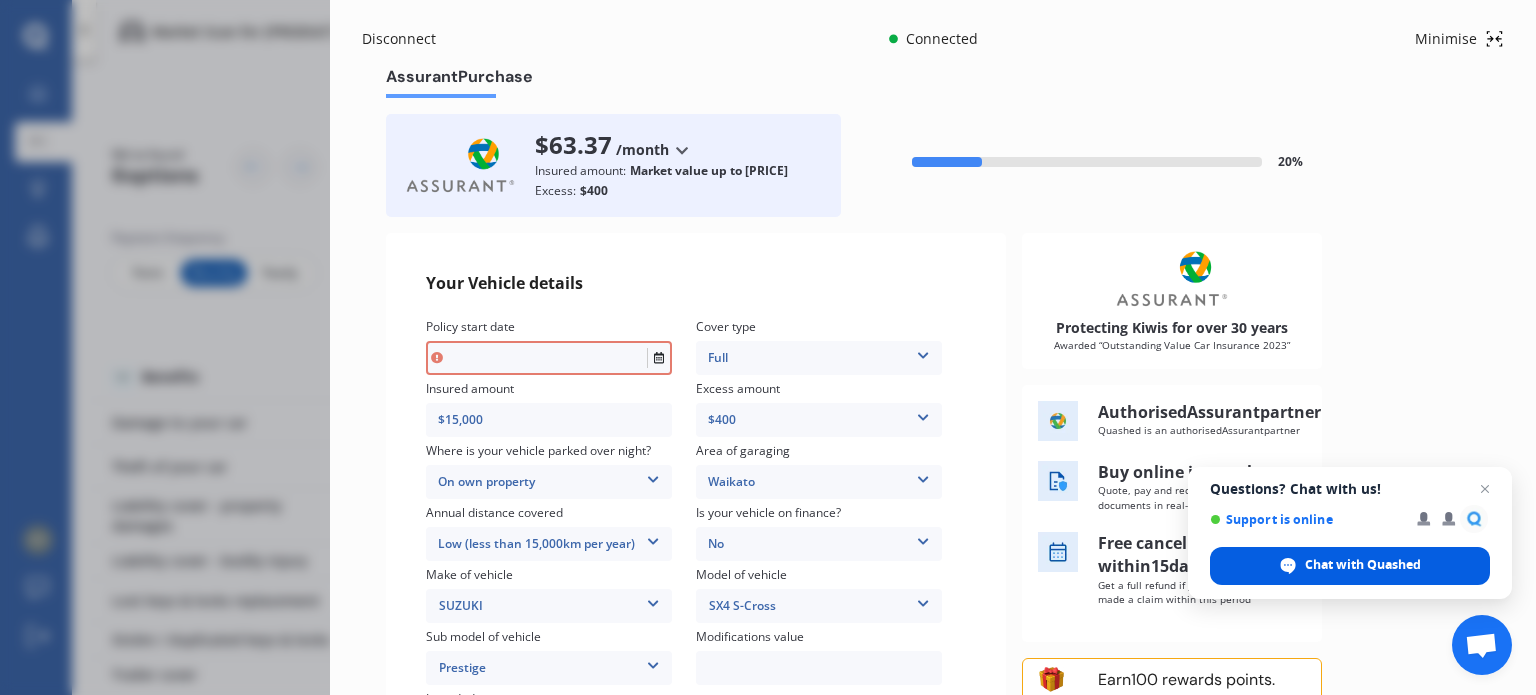 click on "Chat with Quashed" at bounding box center [1350, 566] 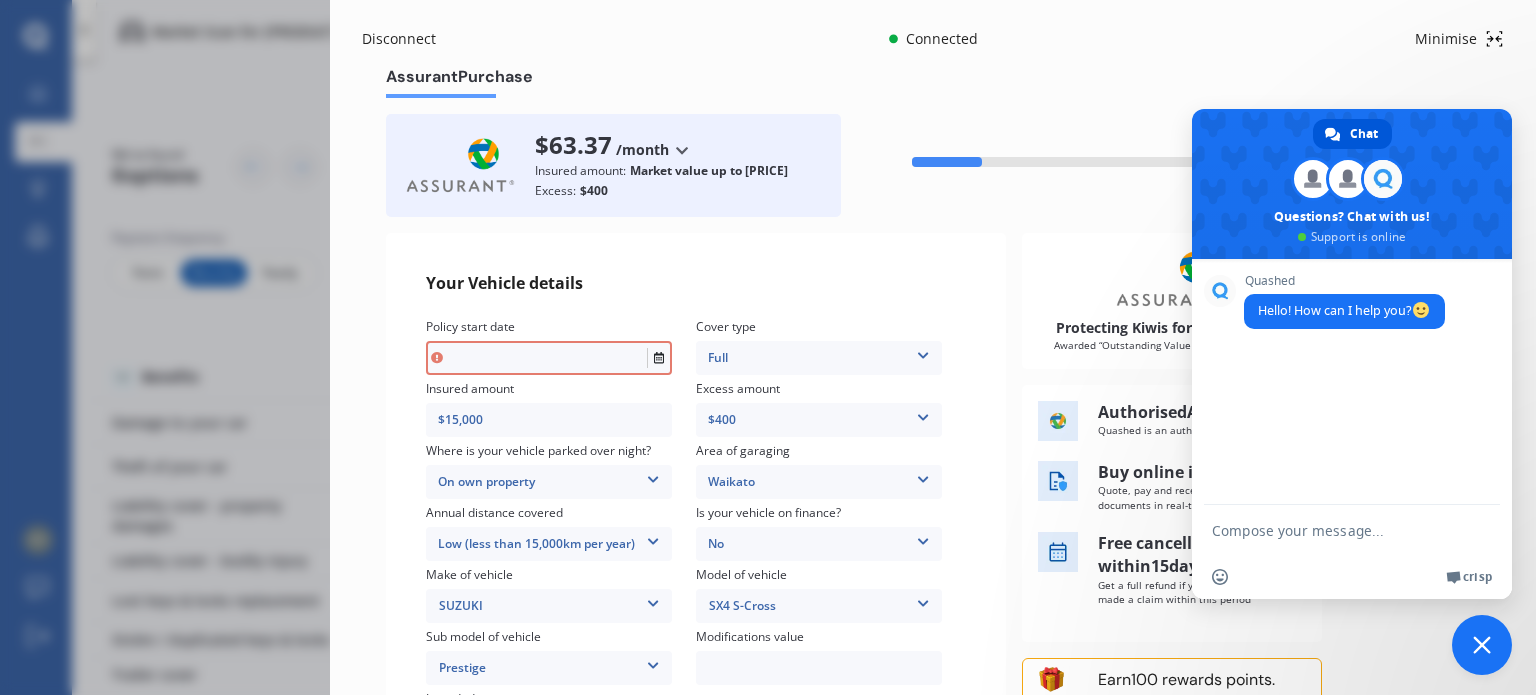 scroll, scrollTop: 0, scrollLeft: 0, axis: both 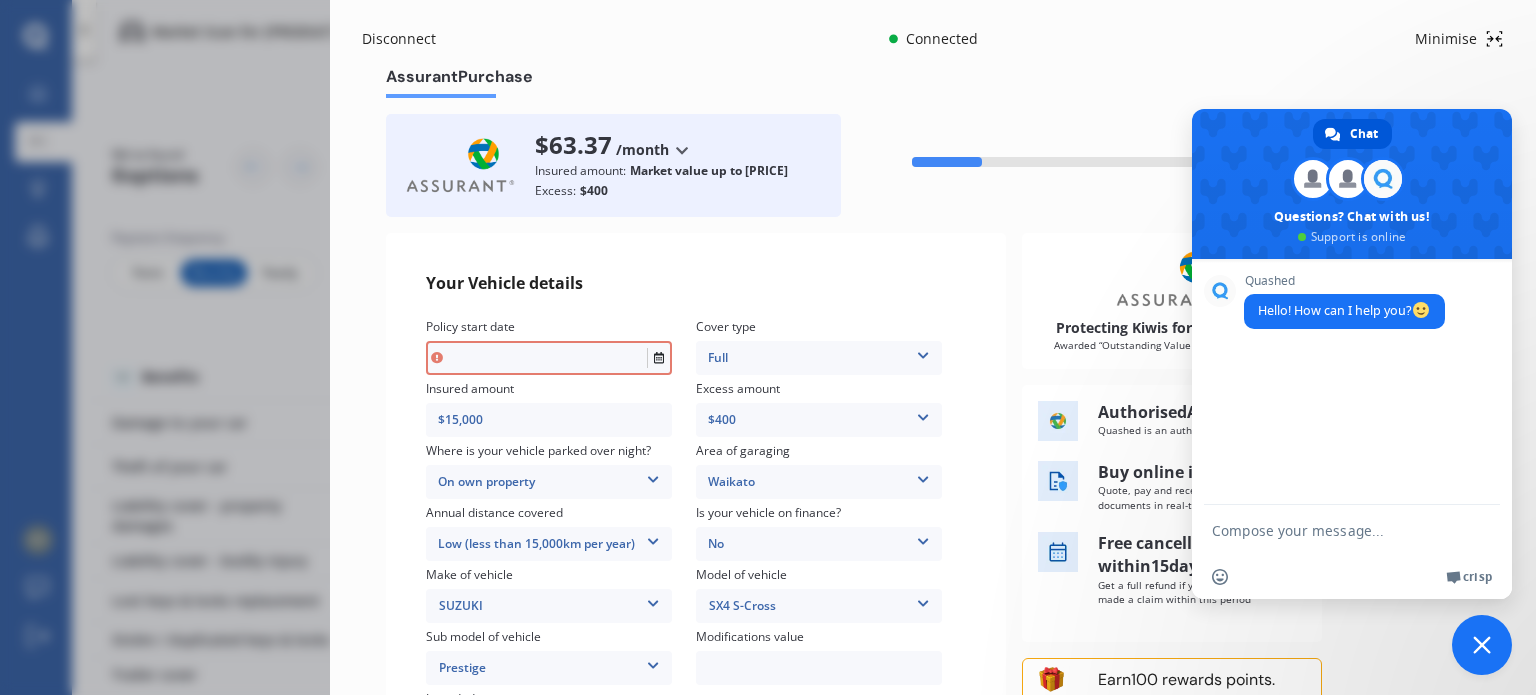 click at bounding box center (1332, 530) 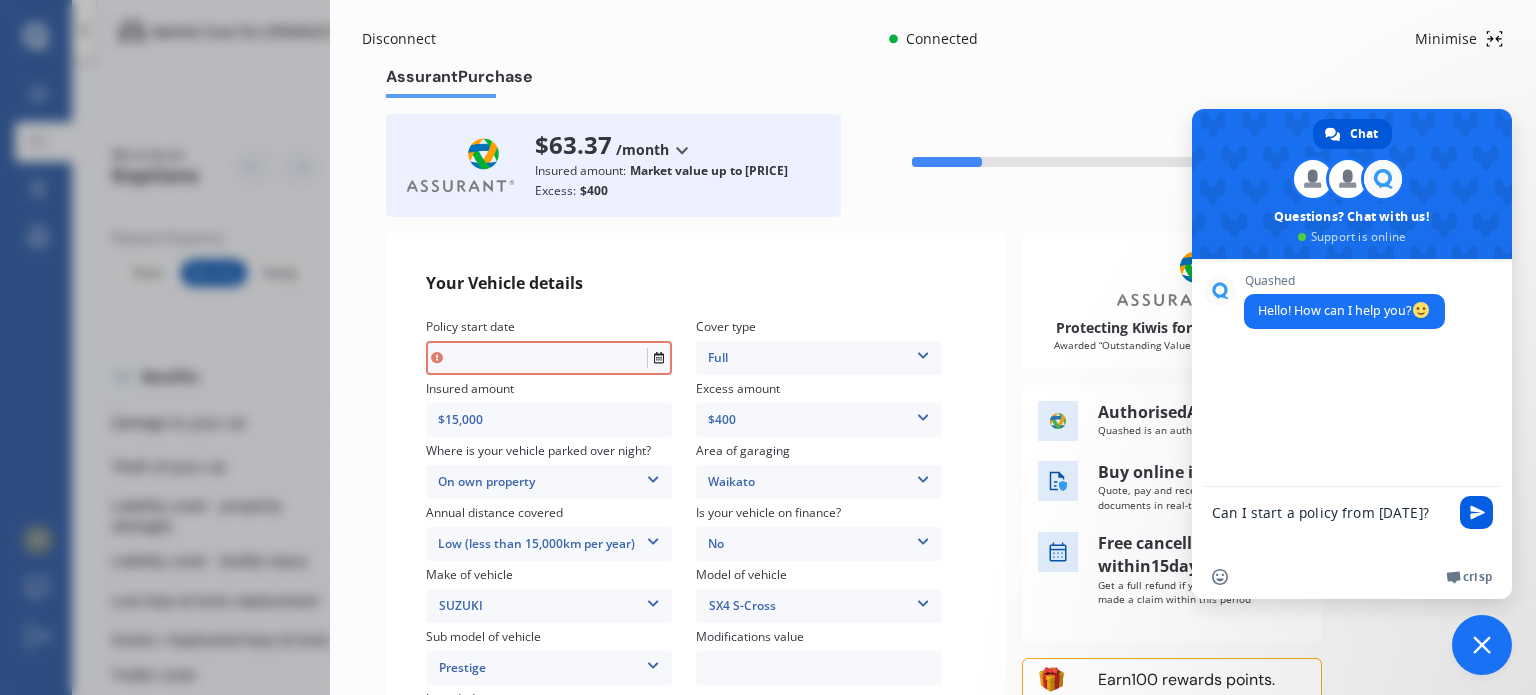 type on "Can I start a policy from [DATE]/[DATE]/[YEAR]?" 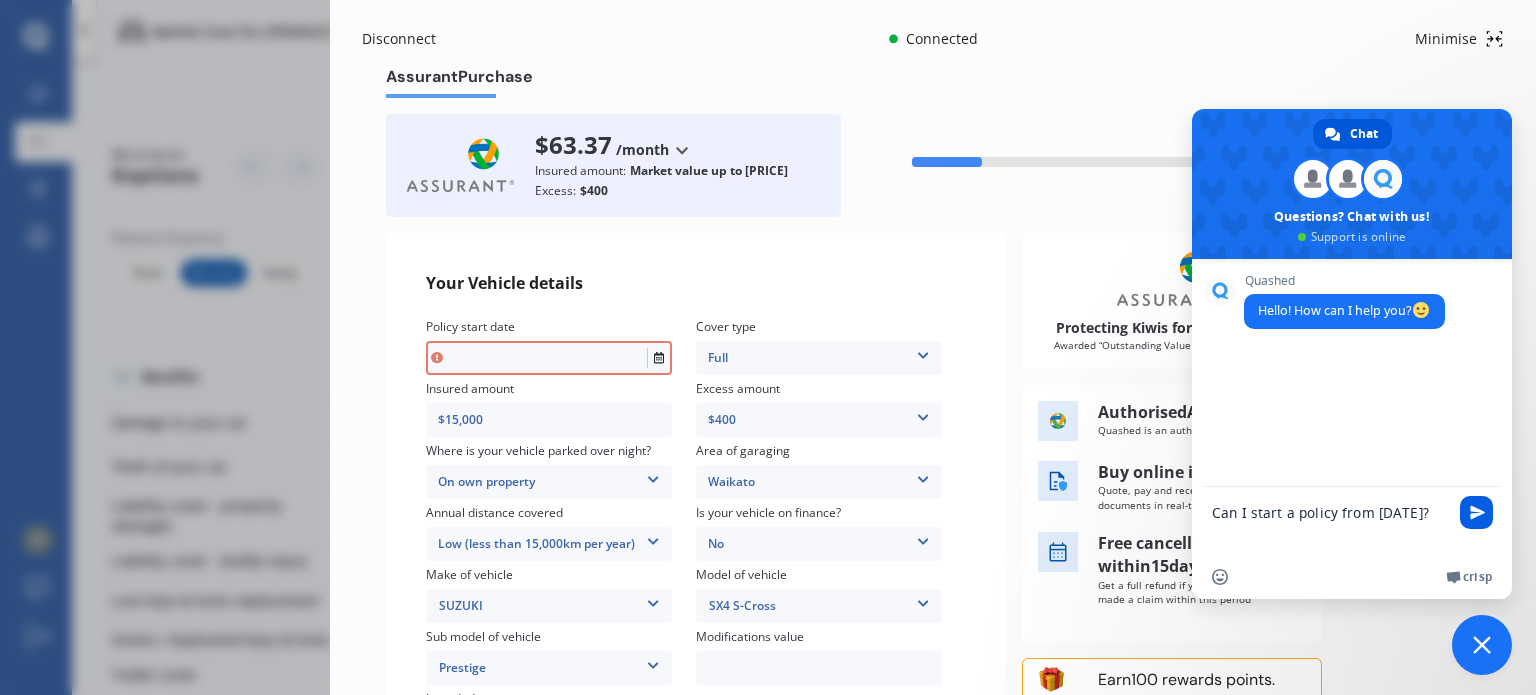 click at bounding box center (1476, 512) 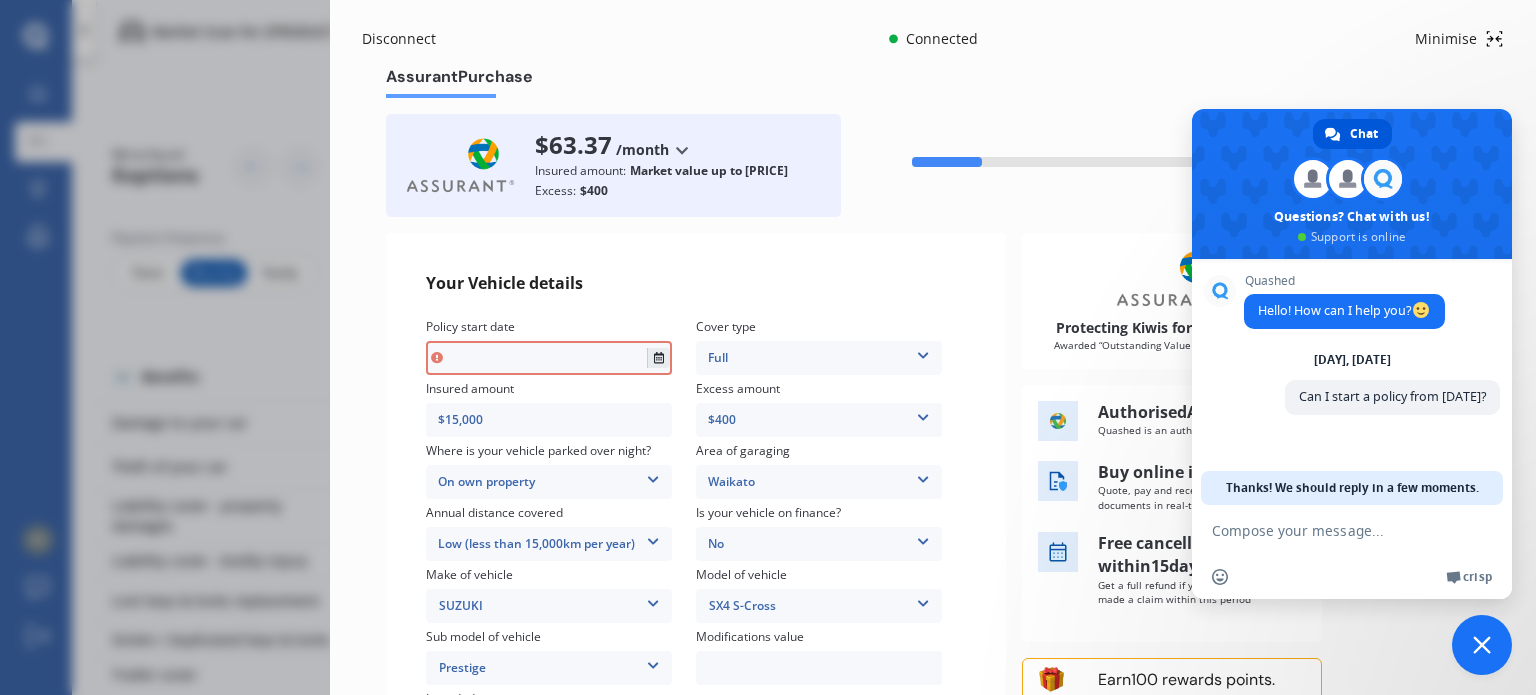 click 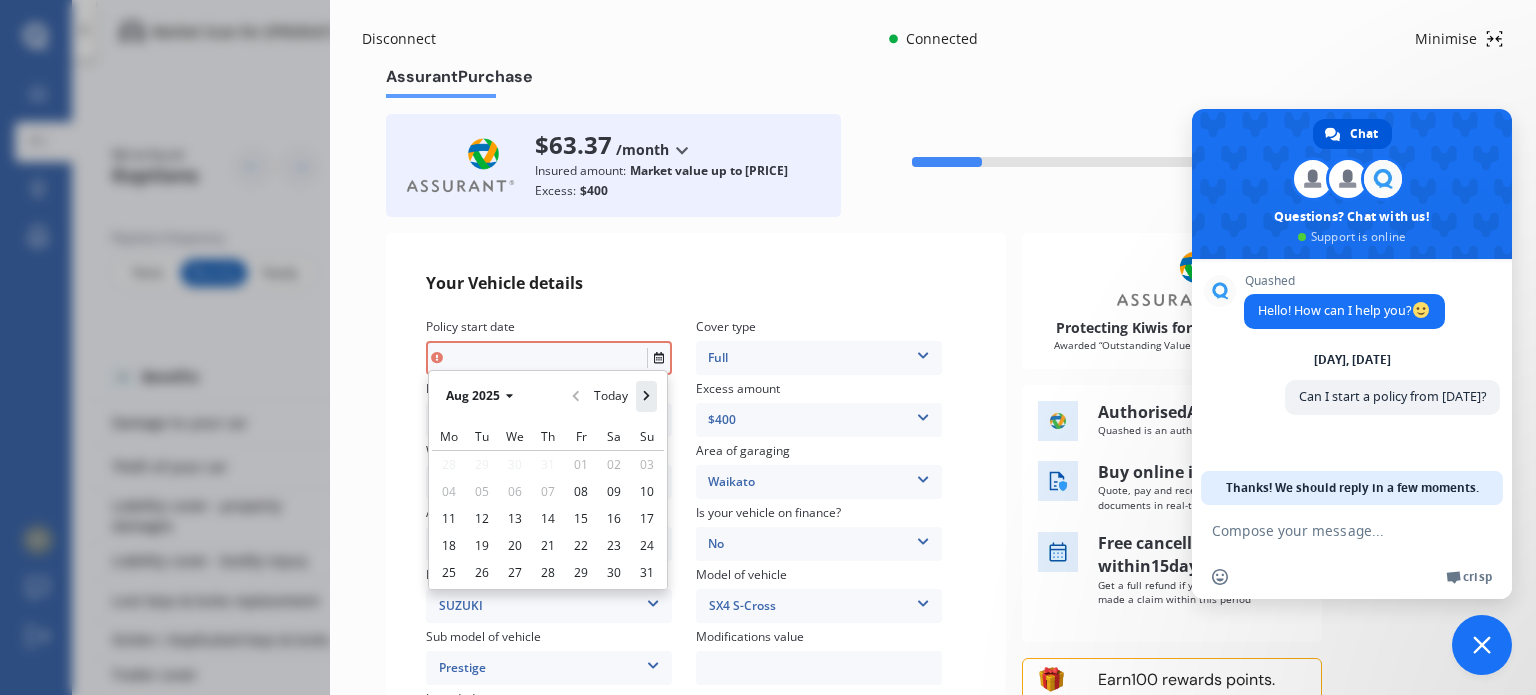 click at bounding box center (647, 396) 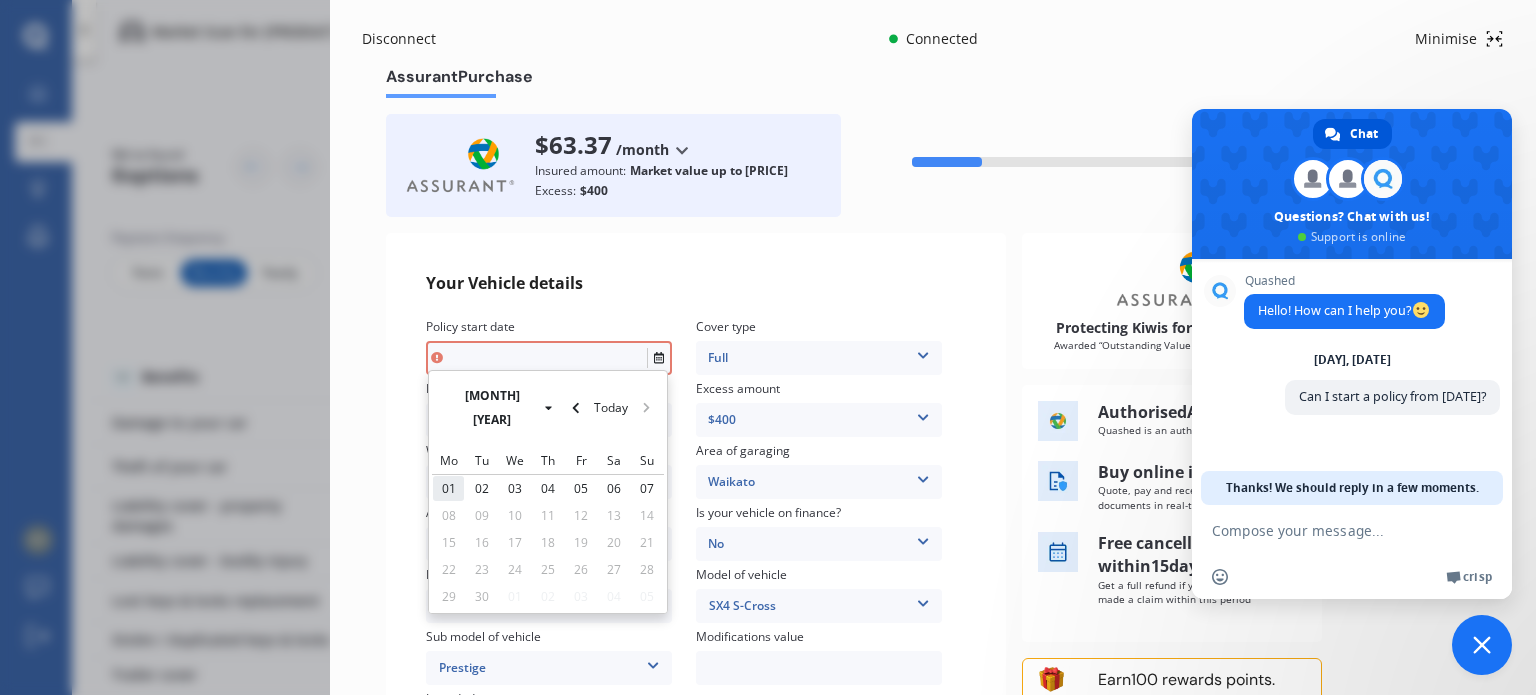 scroll, scrollTop: 3, scrollLeft: 0, axis: vertical 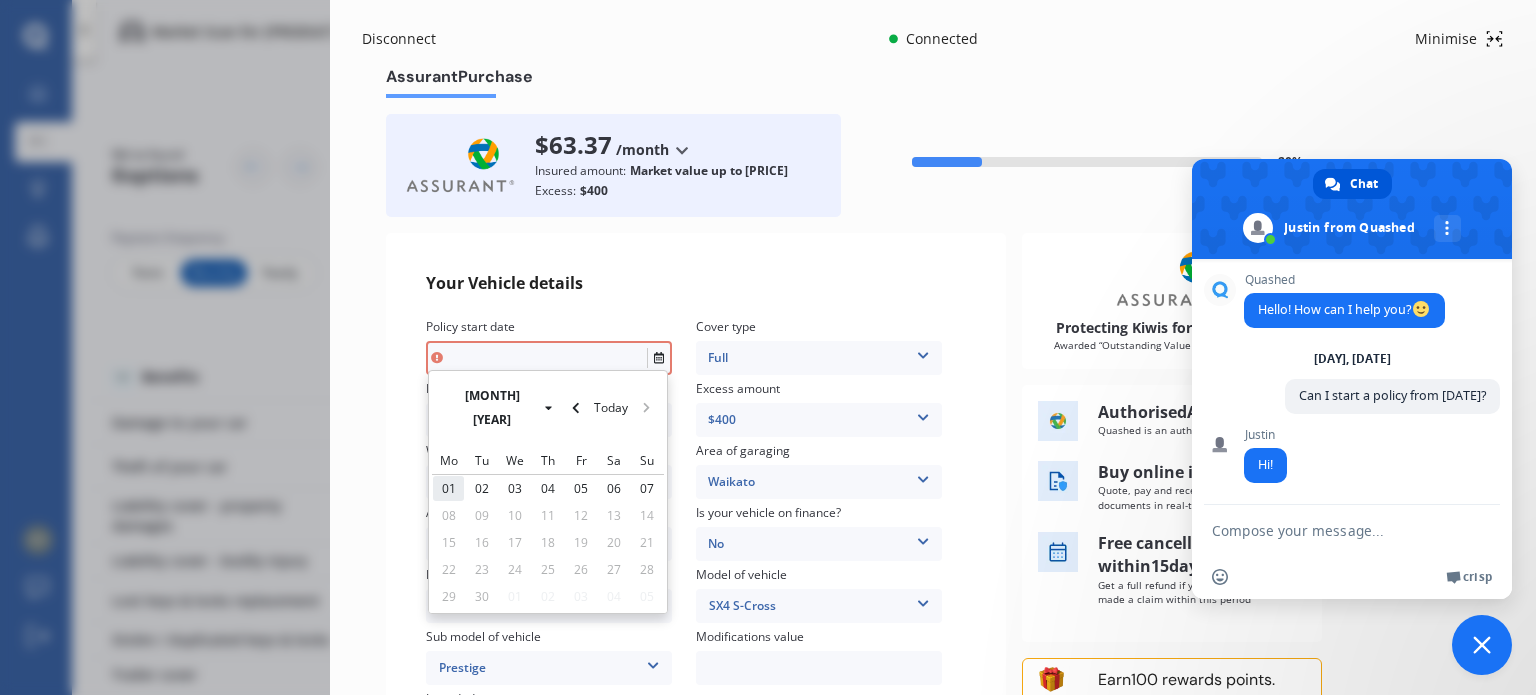 click on "01" at bounding box center [449, 488] 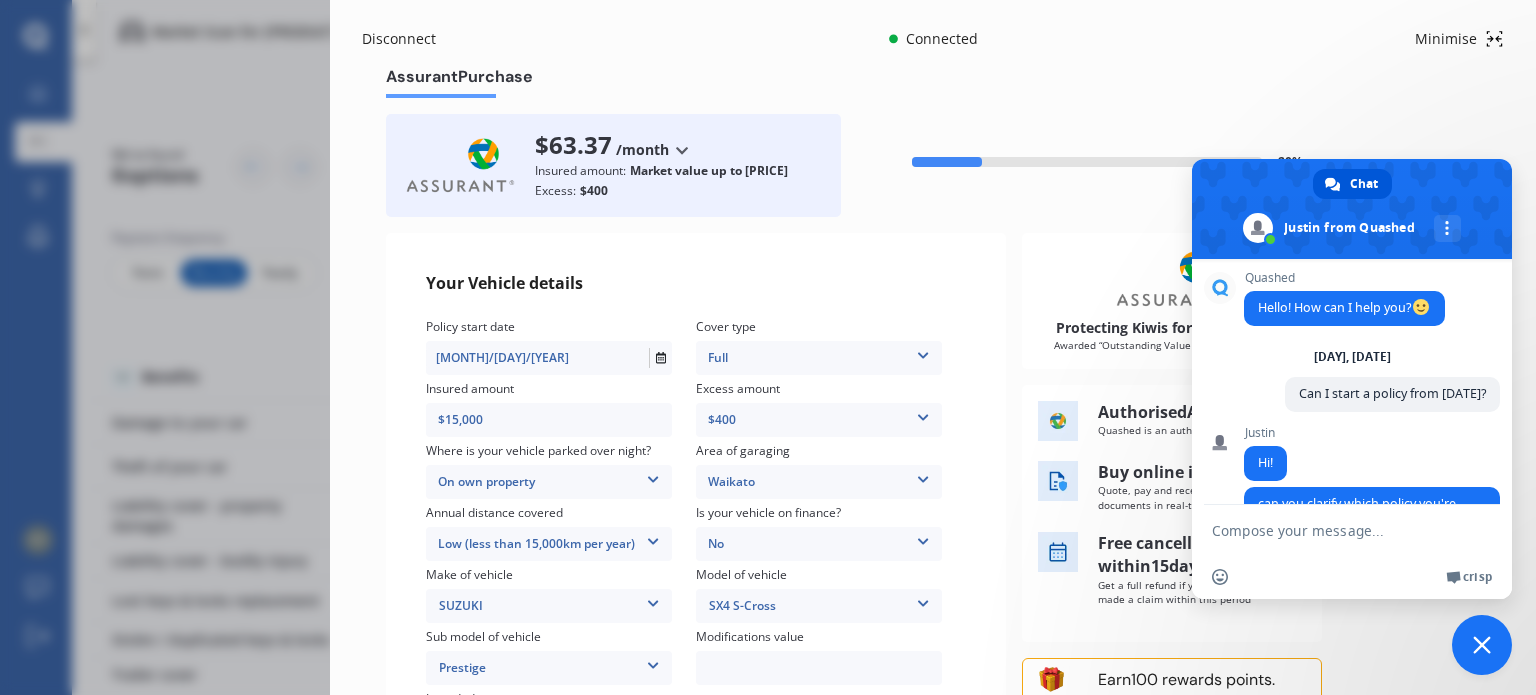 scroll, scrollTop: 63, scrollLeft: 0, axis: vertical 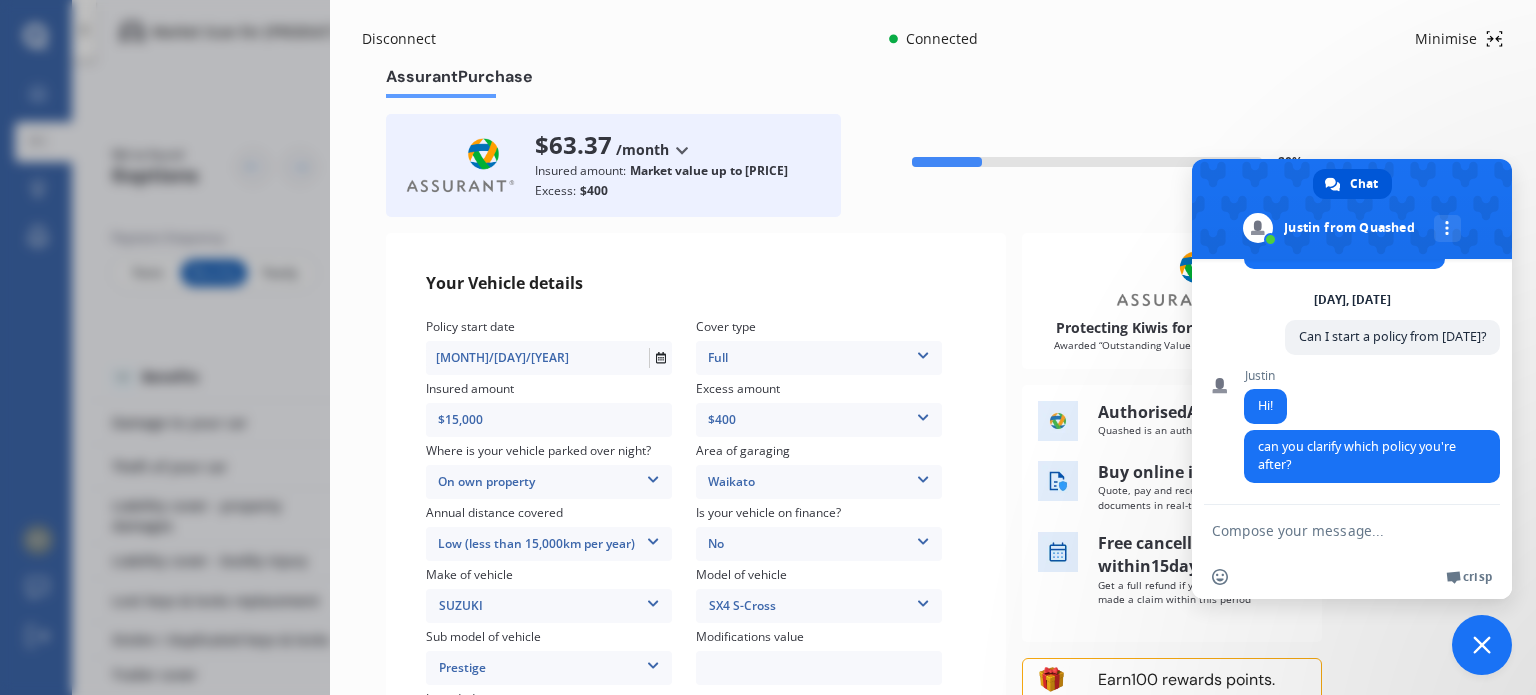 click at bounding box center (1332, 530) 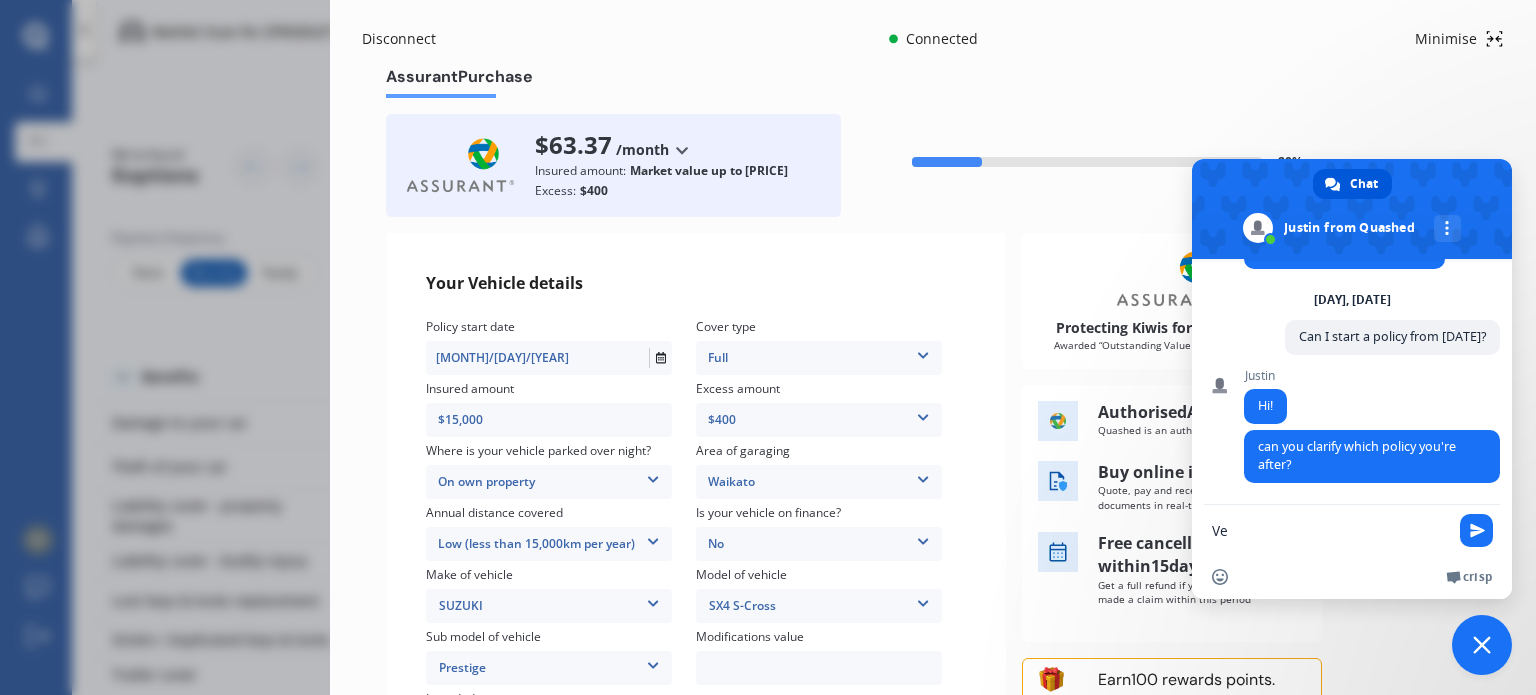 type on "V" 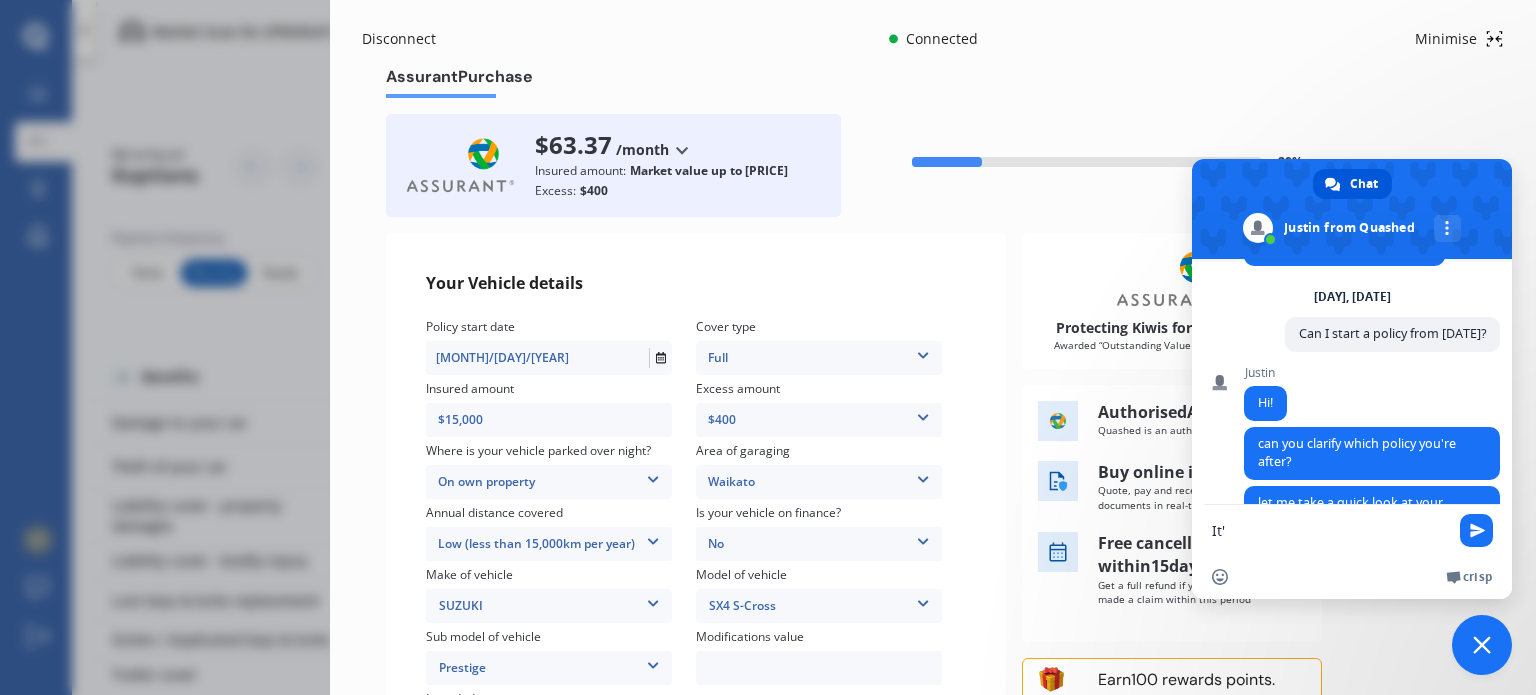 scroll, scrollTop: 124, scrollLeft: 0, axis: vertical 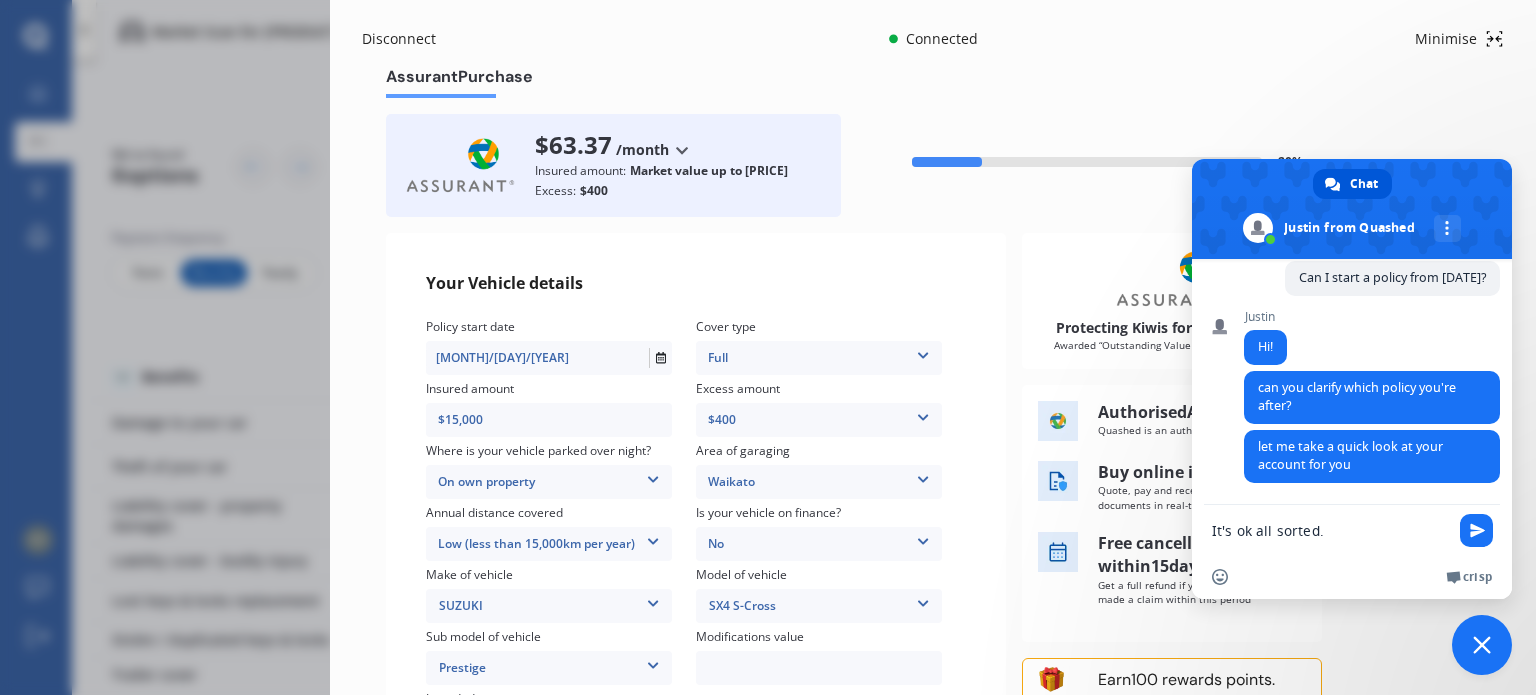 click on "It's ok all sorted." at bounding box center [1332, 530] 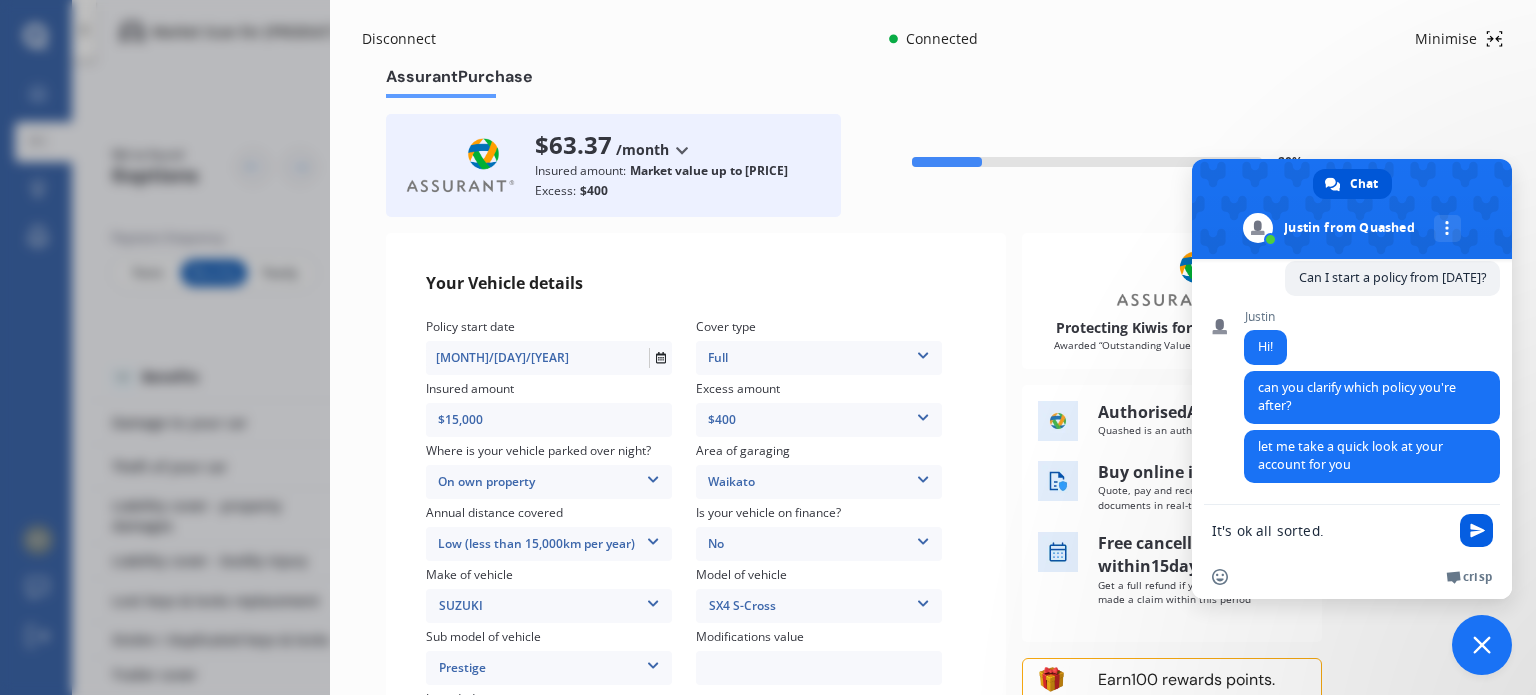 type on "It's ok all sorted." 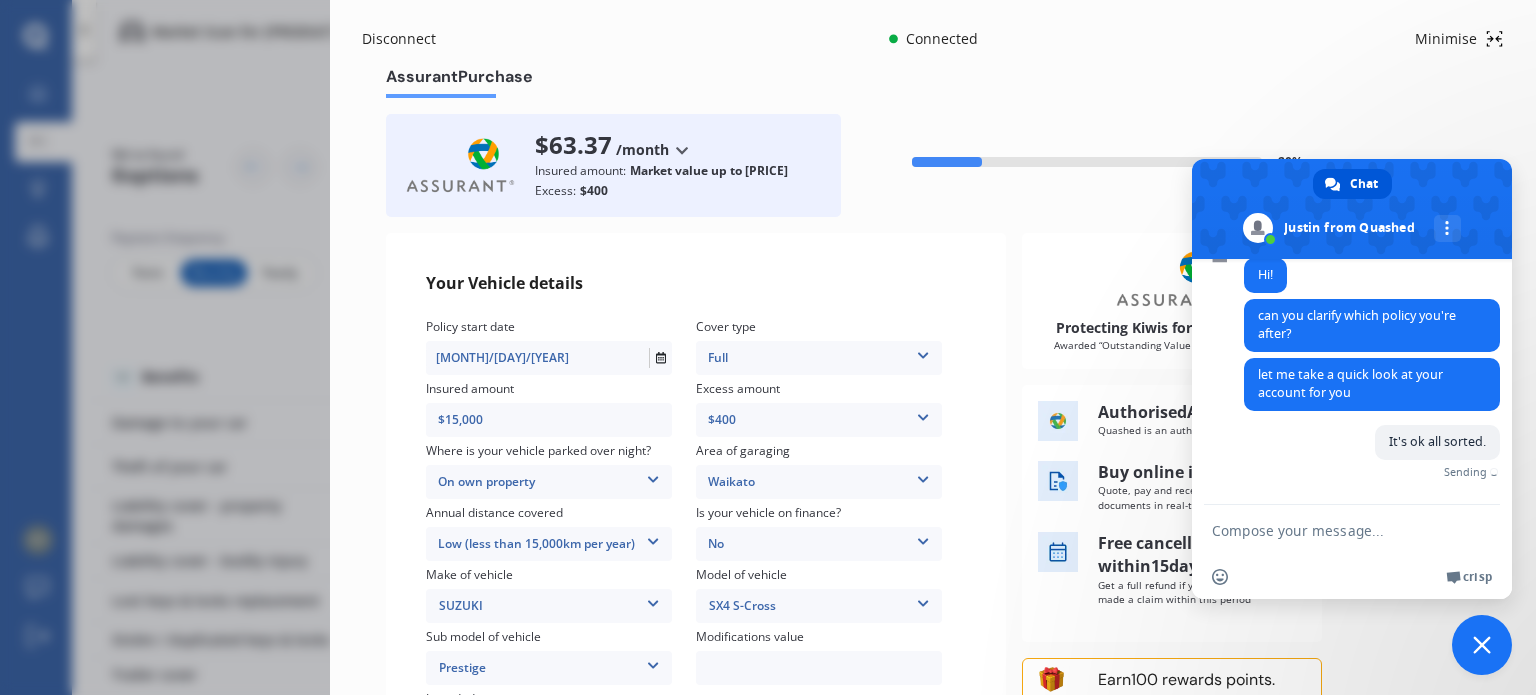 scroll, scrollTop: 173, scrollLeft: 0, axis: vertical 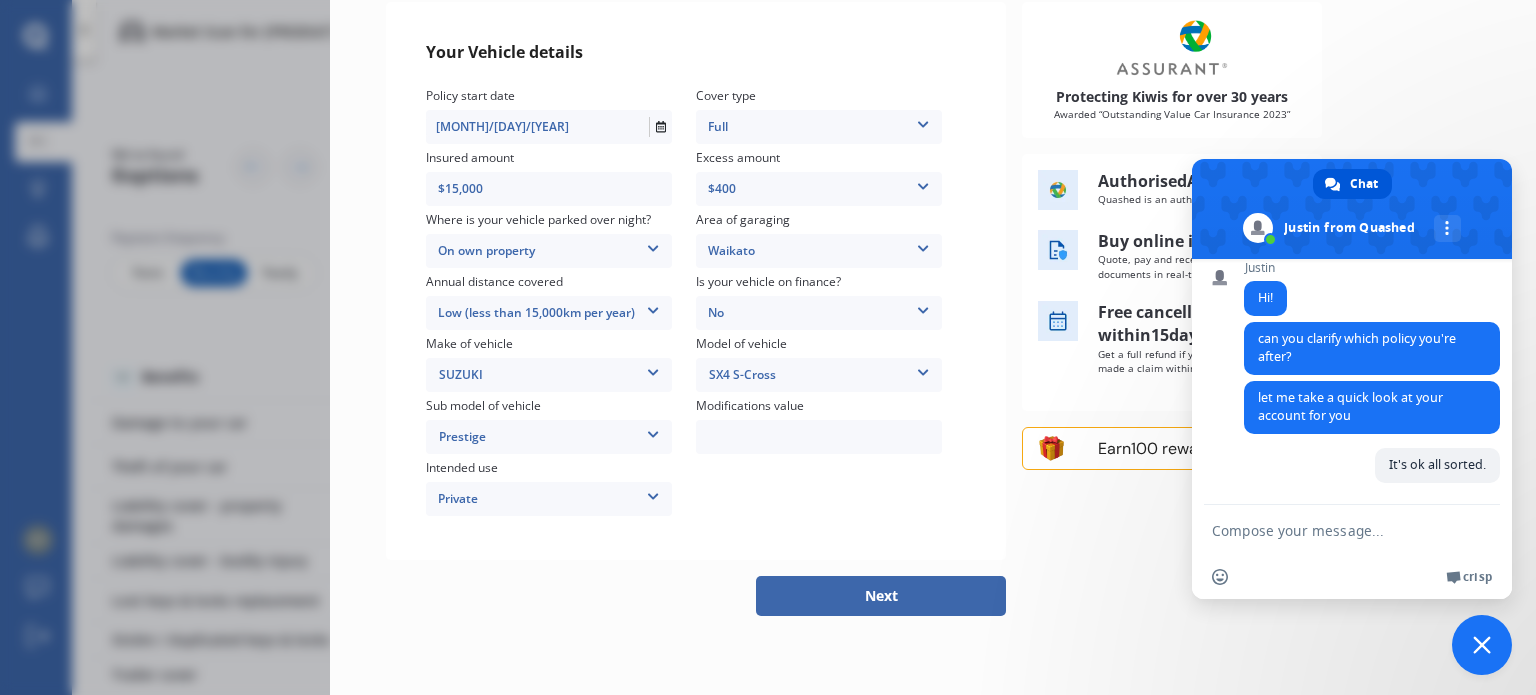 click on "Next" at bounding box center [881, 596] 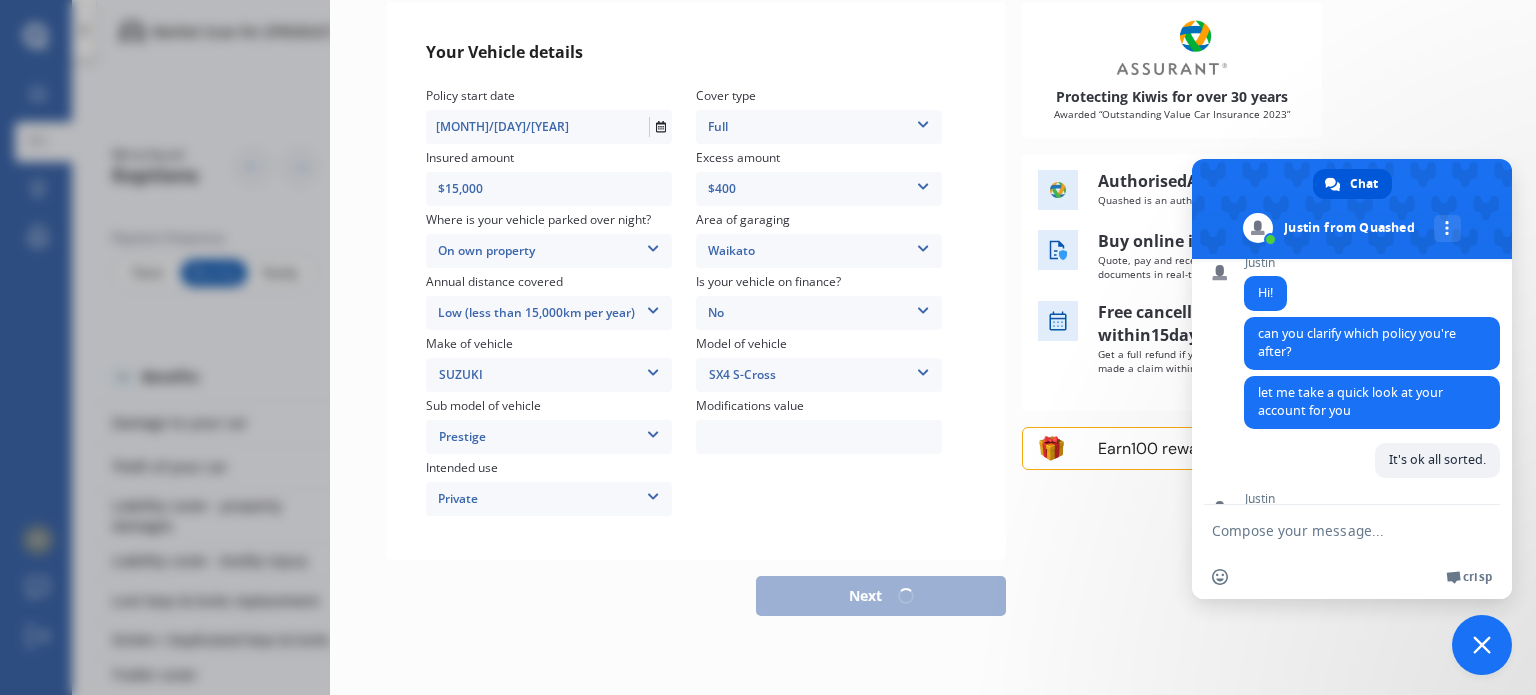 scroll, scrollTop: 258, scrollLeft: 0, axis: vertical 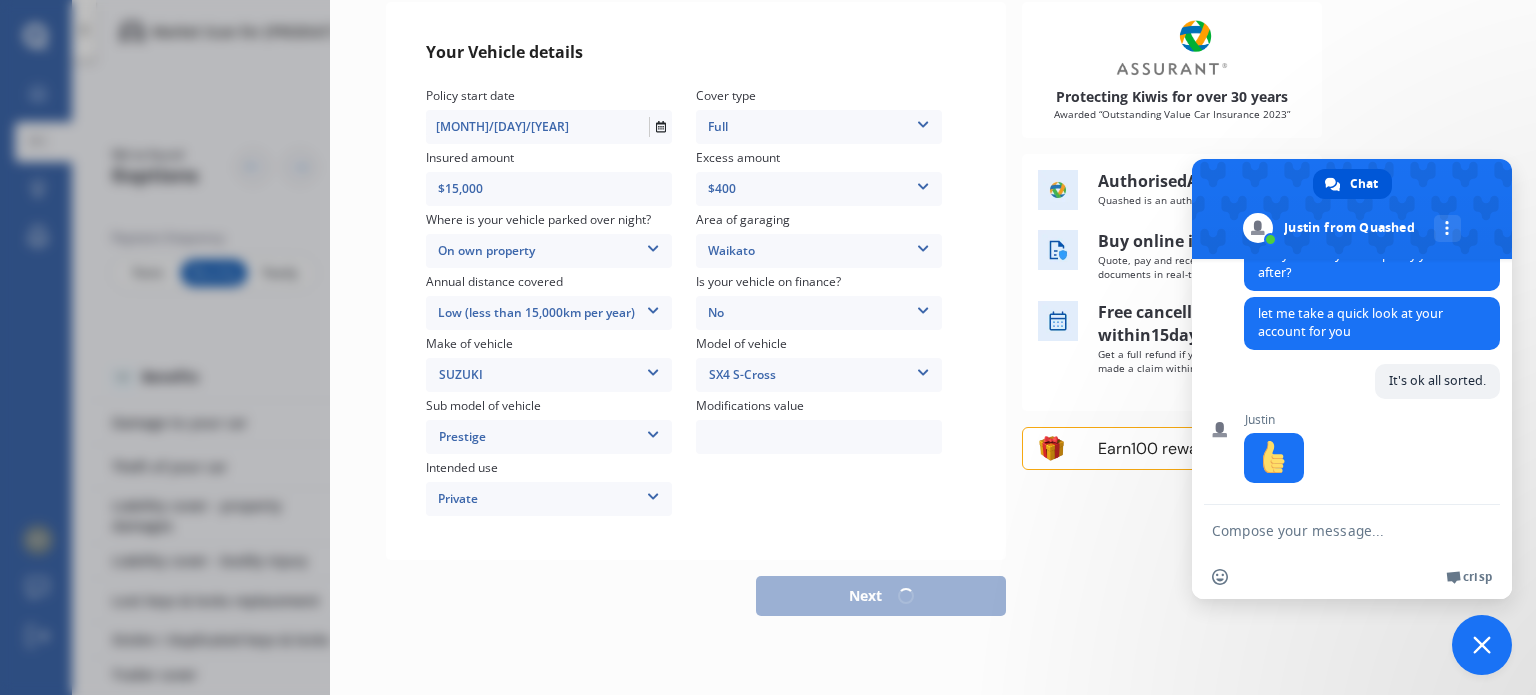 select on "10" 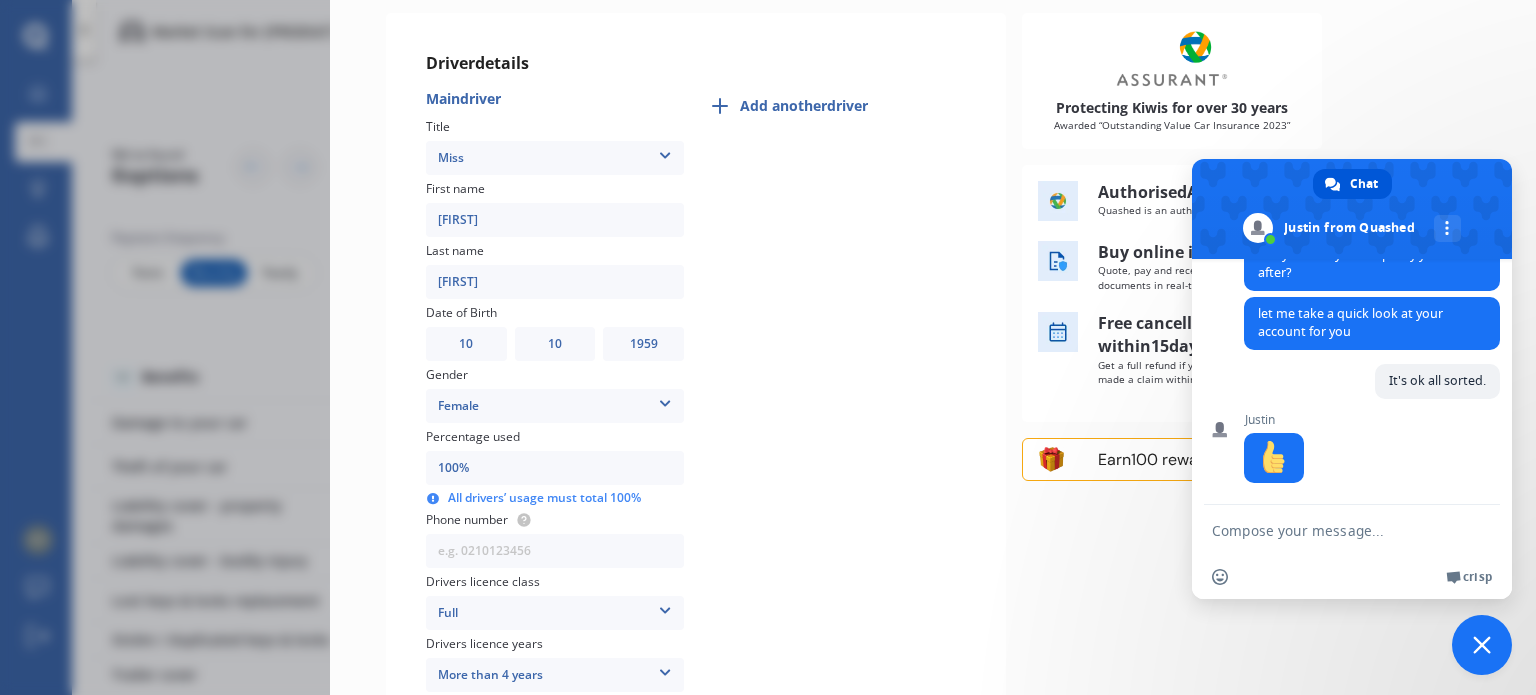 scroll, scrollTop: 0, scrollLeft: 0, axis: both 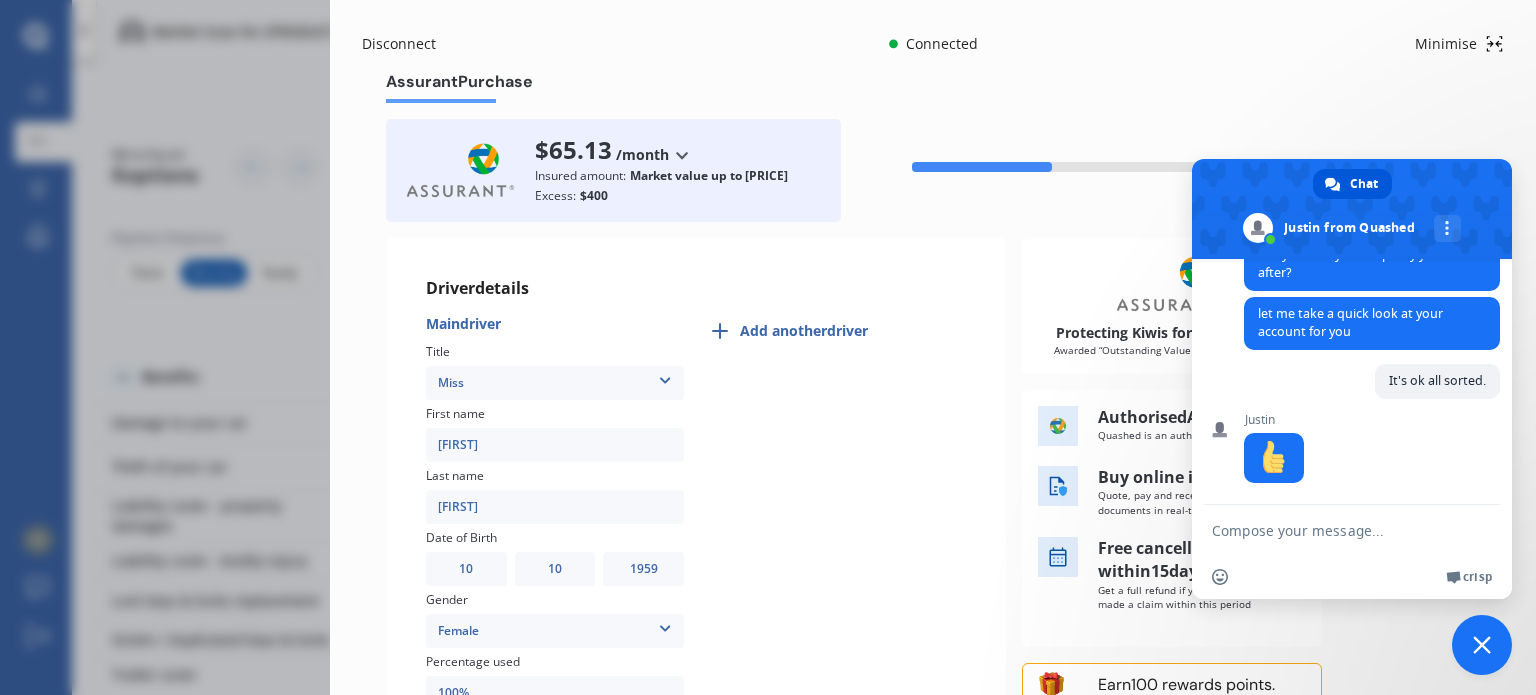click at bounding box center [665, 377] 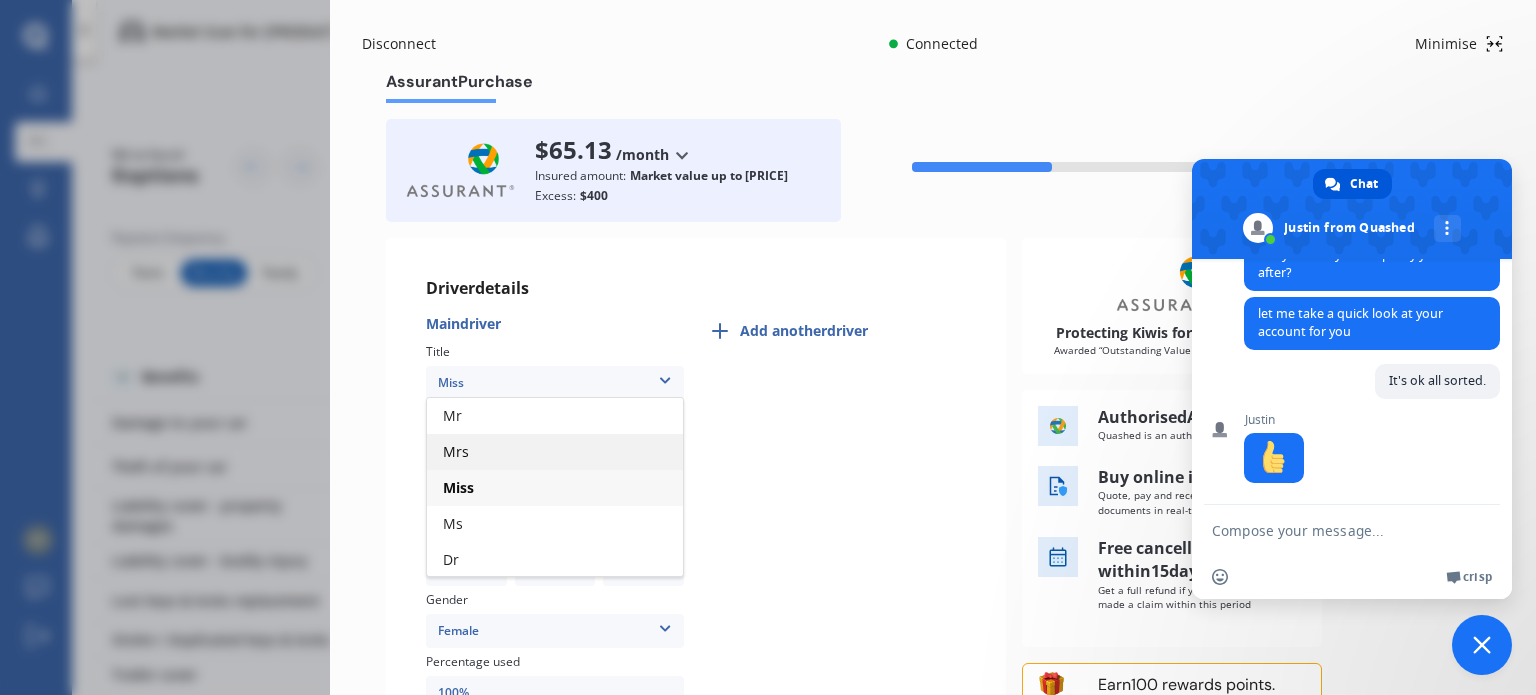 click on "Mrs" at bounding box center [555, 452] 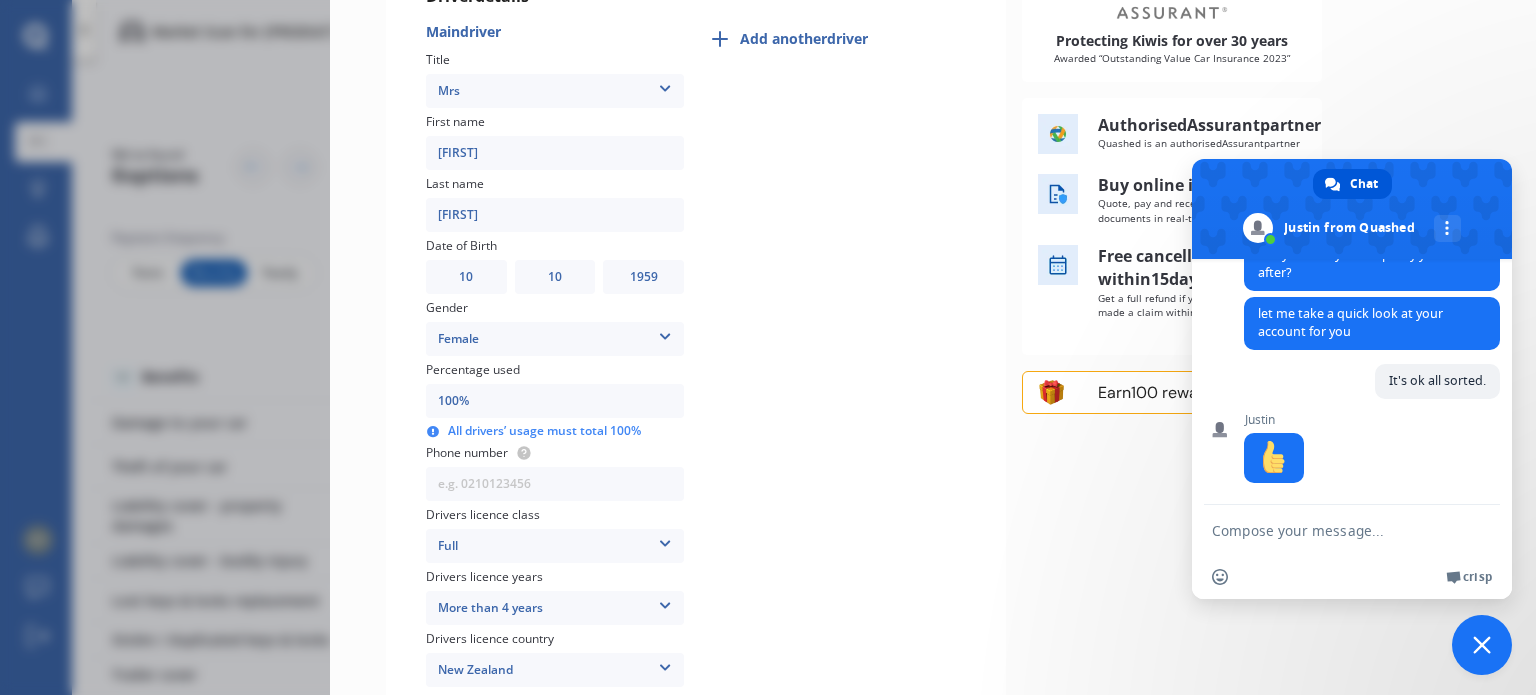 scroll, scrollTop: 400, scrollLeft: 0, axis: vertical 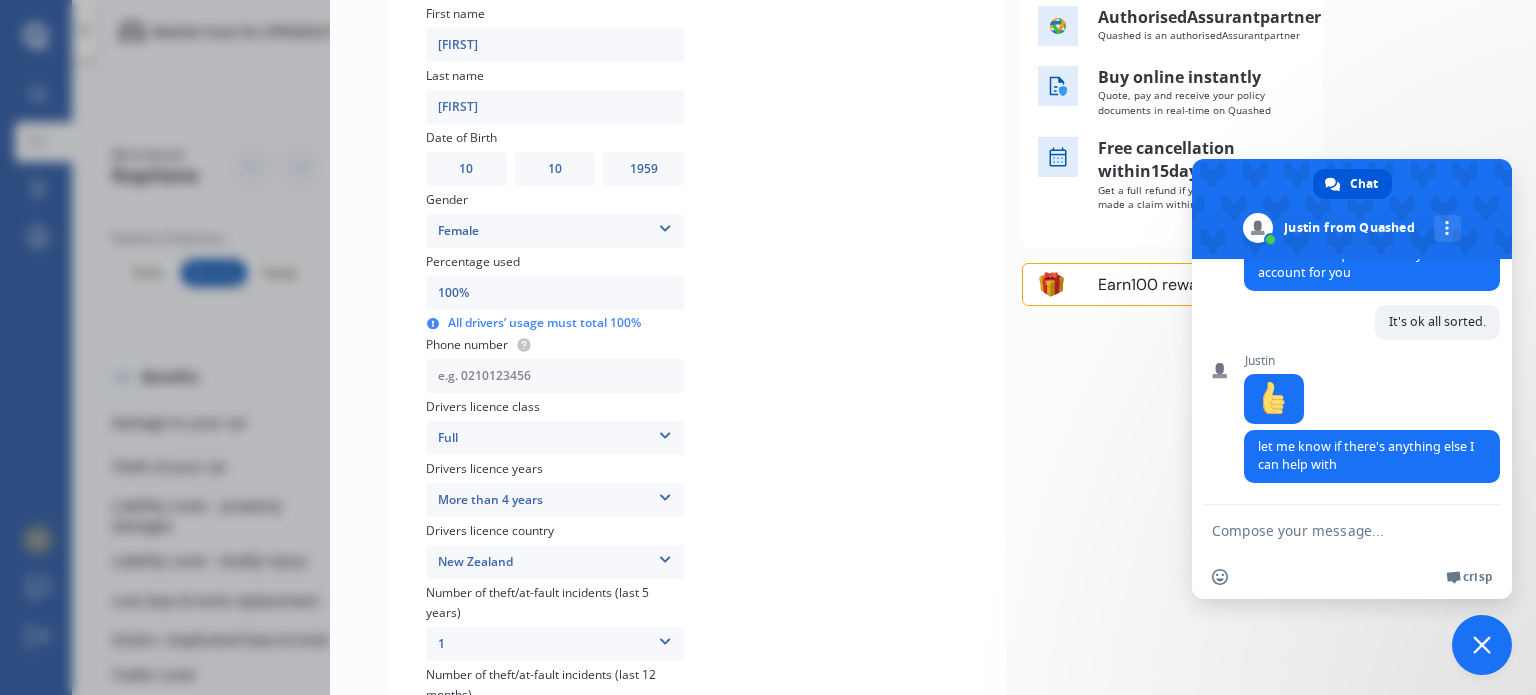 click at bounding box center [555, 376] 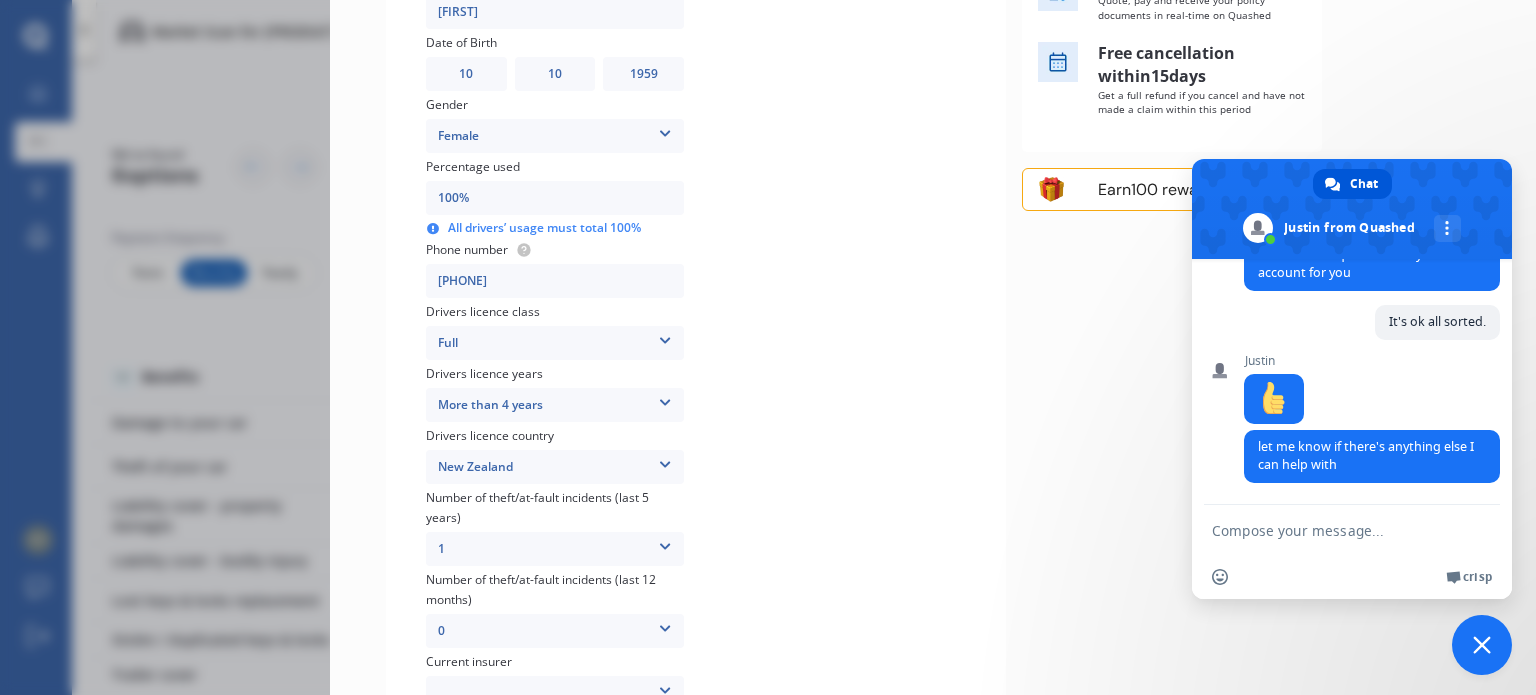 scroll, scrollTop: 600, scrollLeft: 0, axis: vertical 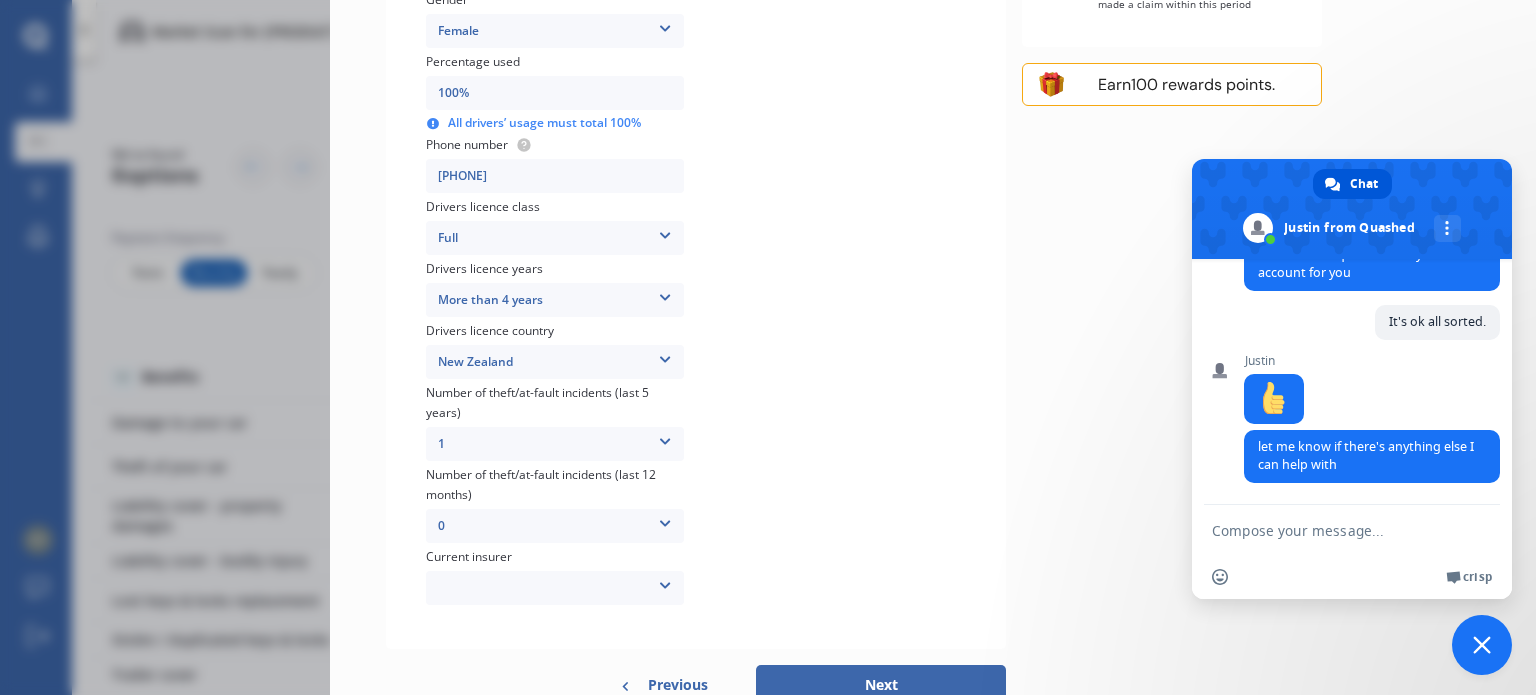 click on "0" at bounding box center [555, 526] 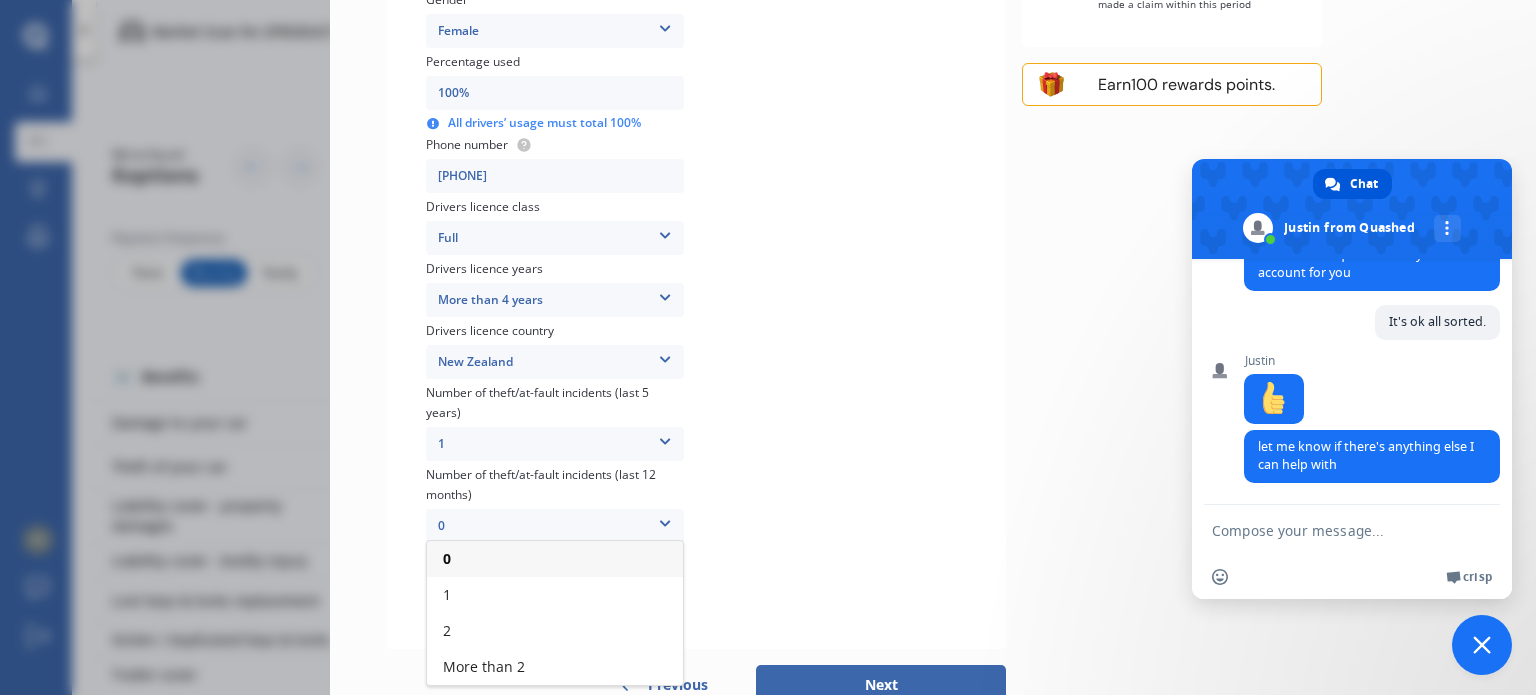 click on "Add another  driver" at bounding box center [837, 161] 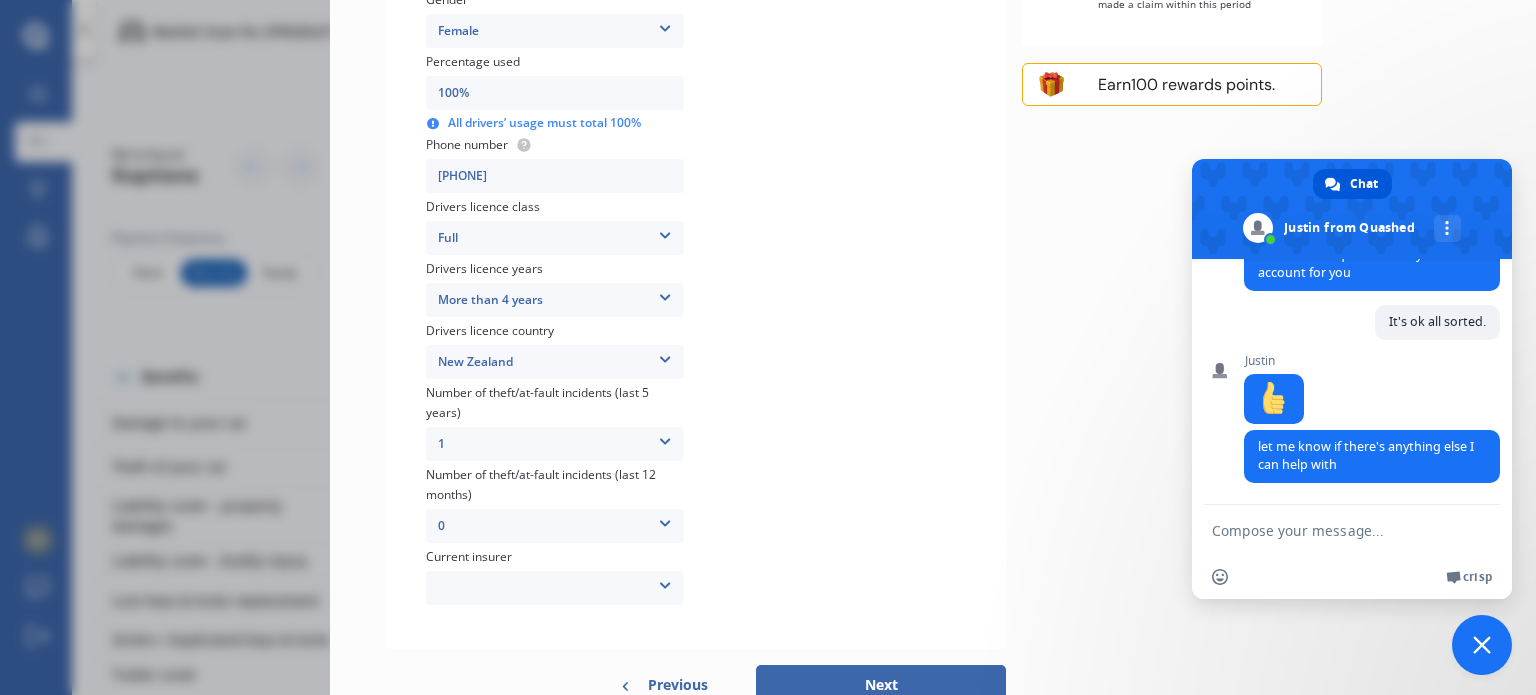 click on "Allianz AAI AMI IAG - NZI/State Lumley Vero Unknown Other Insurer None Protecta Kiwibike" at bounding box center (555, 588) 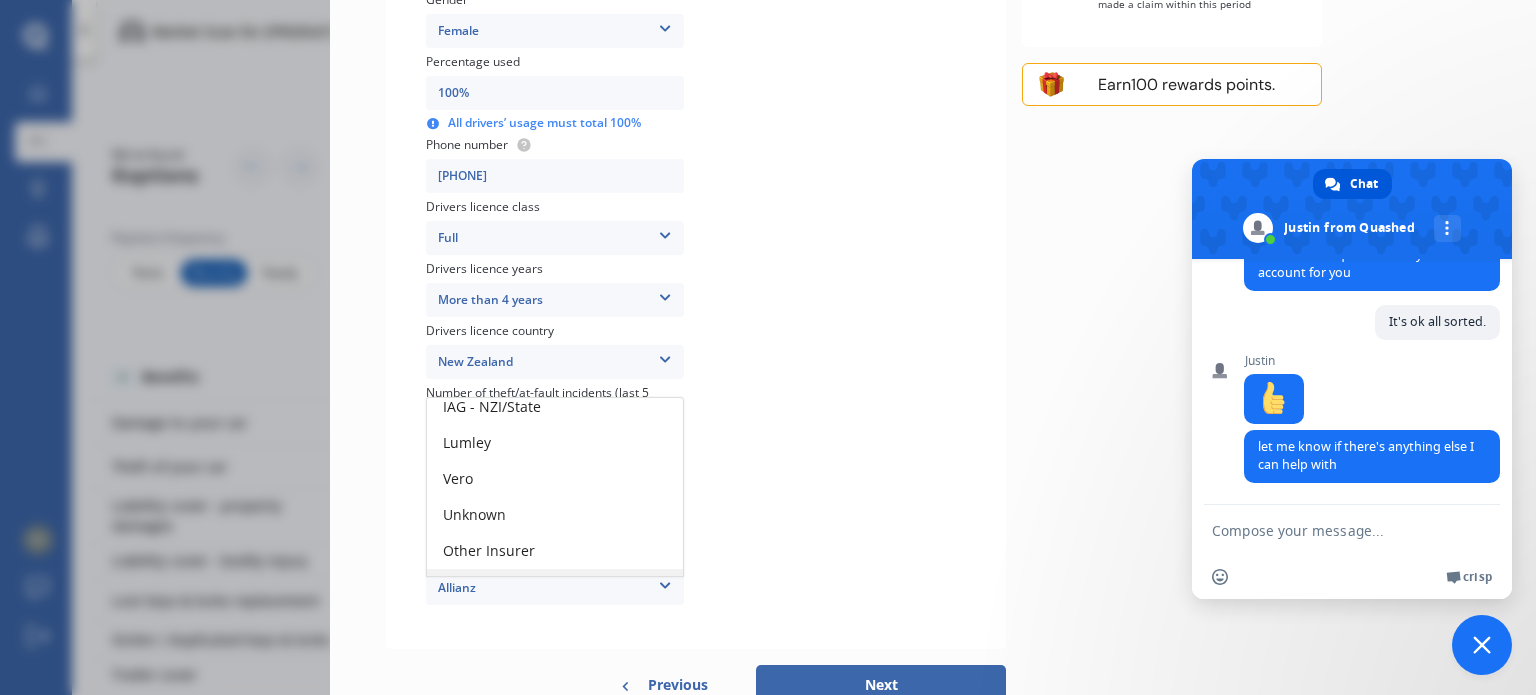 scroll, scrollTop: 0, scrollLeft: 0, axis: both 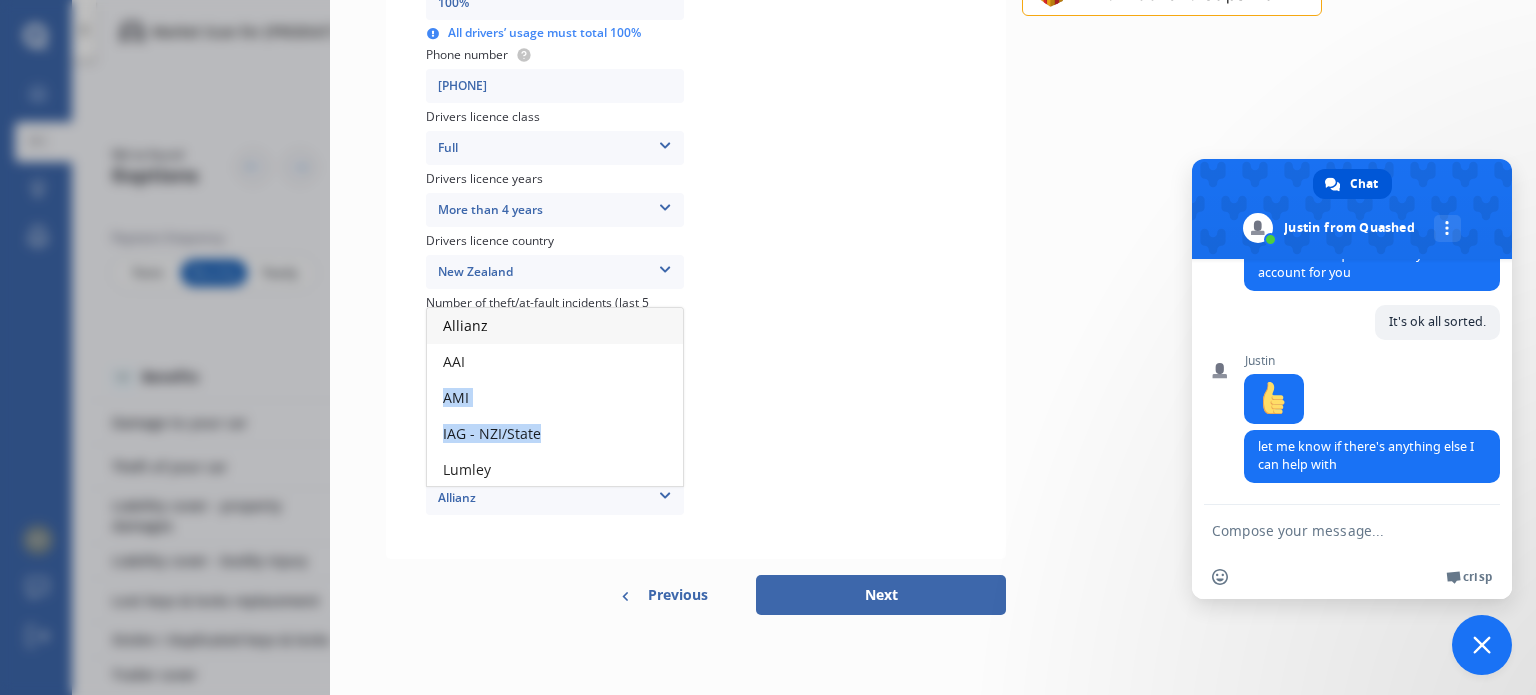 drag, startPoint x: 672, startPoint y: 355, endPoint x: 676, endPoint y: 416, distance: 61.13101 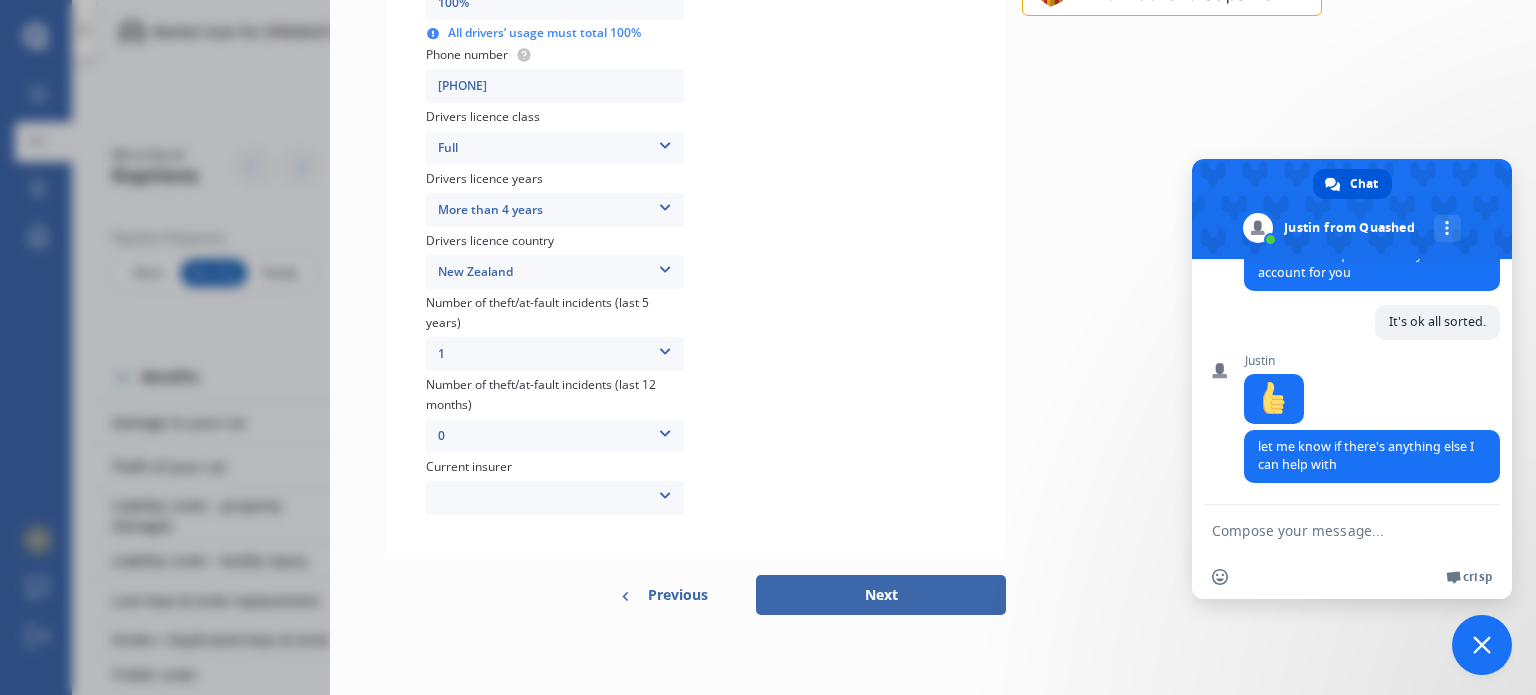 click on "Allianz AAI AMI IAG - NZI/State Lumley Vero Unknown Other Insurer None Protecta Kiwibike" at bounding box center (555, 498) 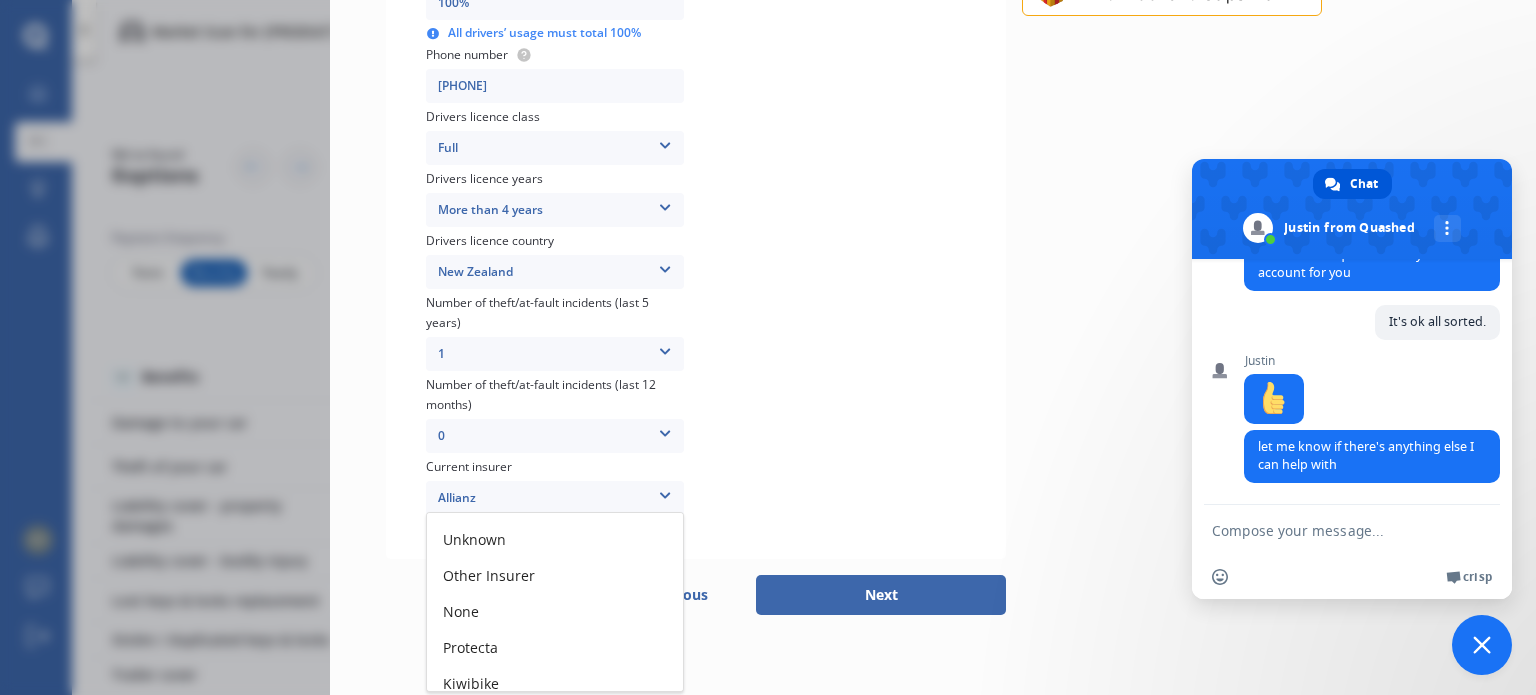 scroll, scrollTop: 217, scrollLeft: 0, axis: vertical 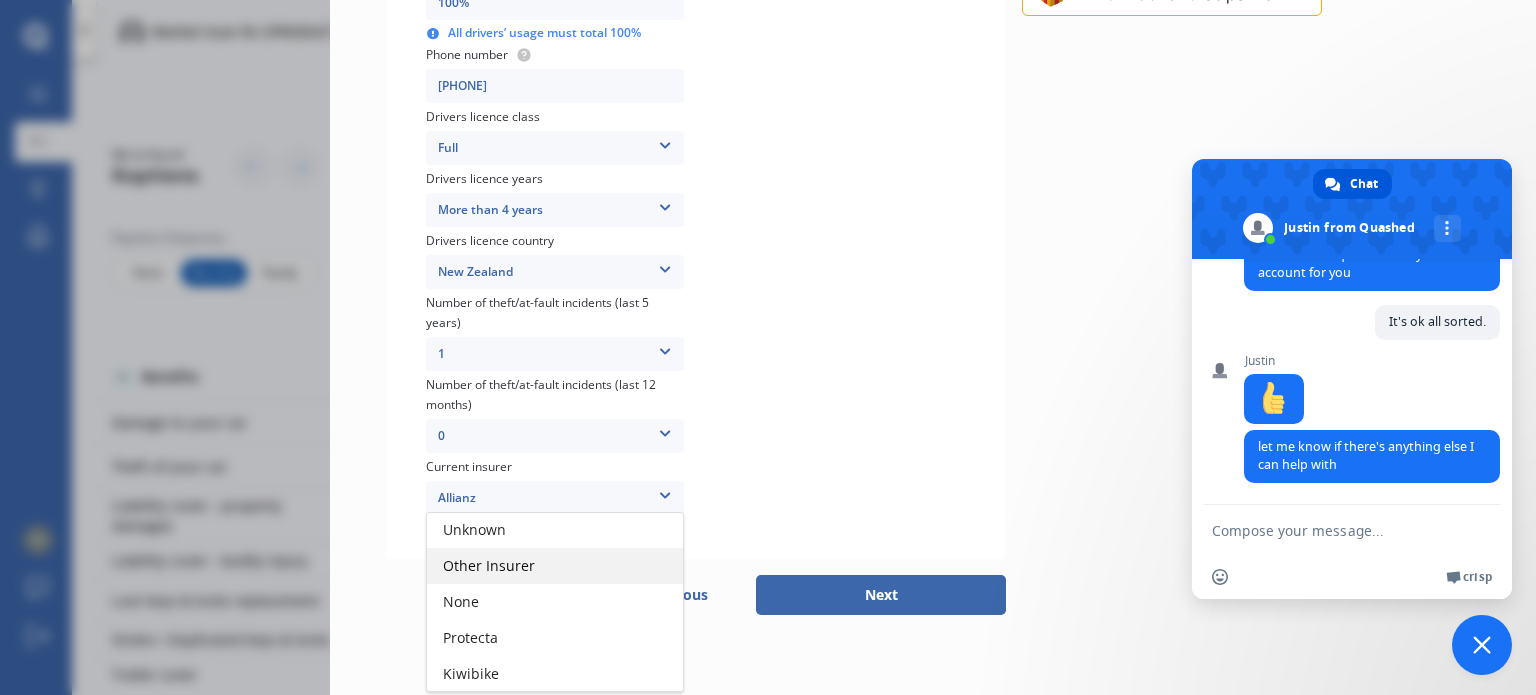 click on "Other Insurer" at bounding box center [489, 565] 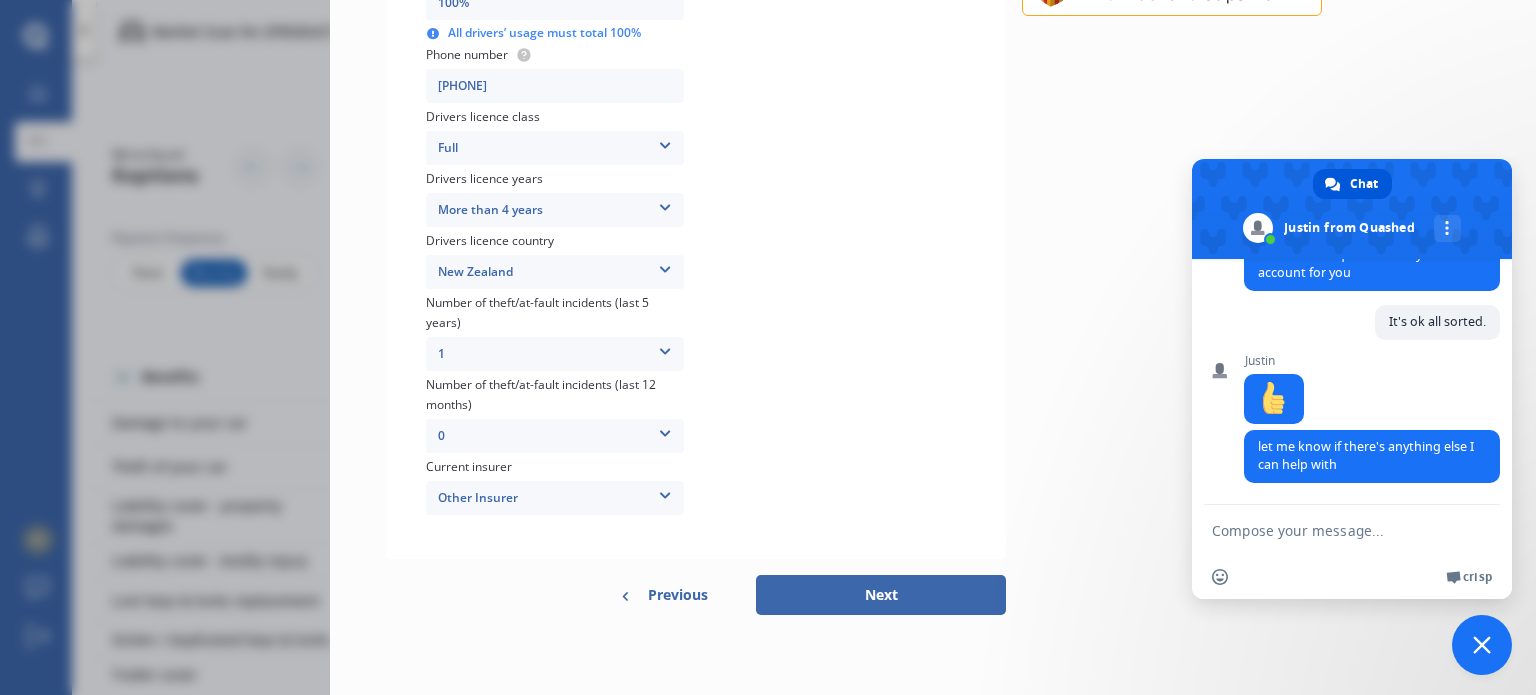 click on "Next" at bounding box center (881, 595) 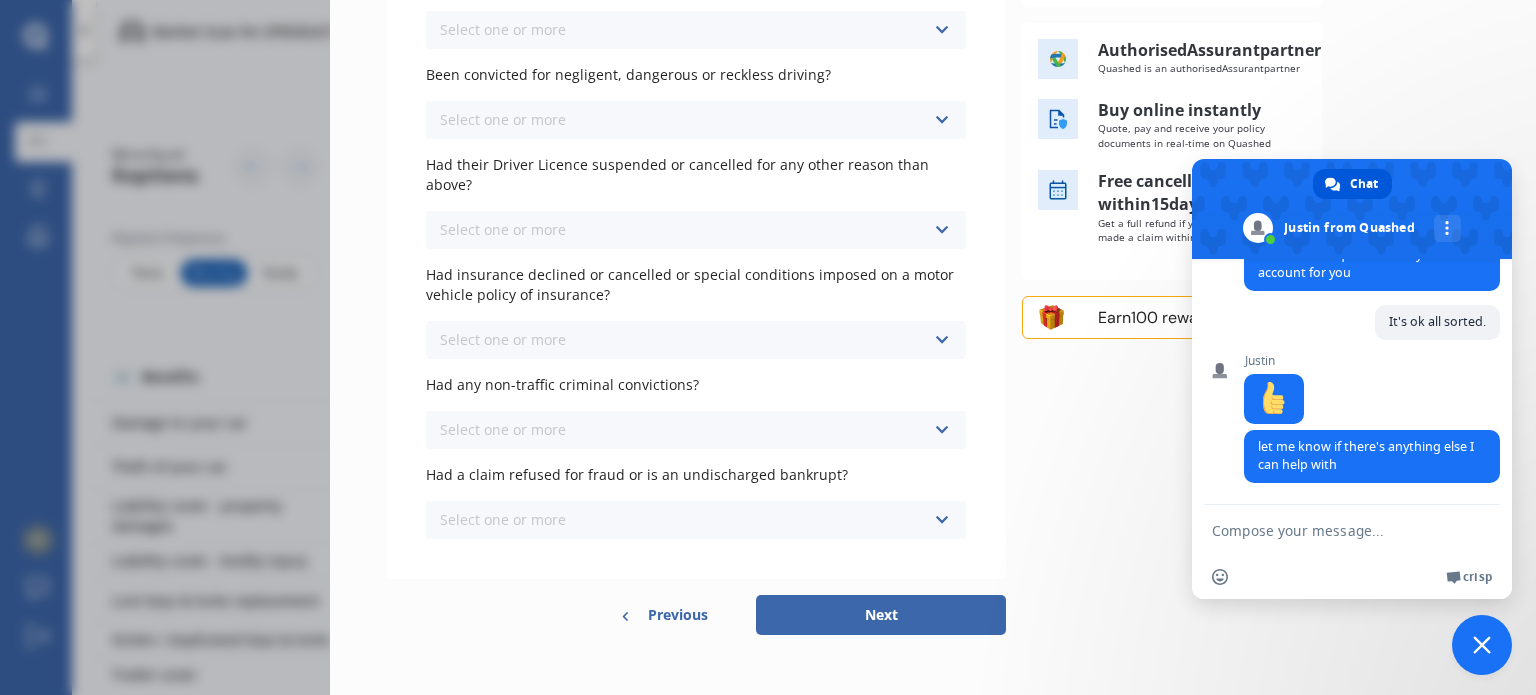scroll, scrollTop: 0, scrollLeft: 0, axis: both 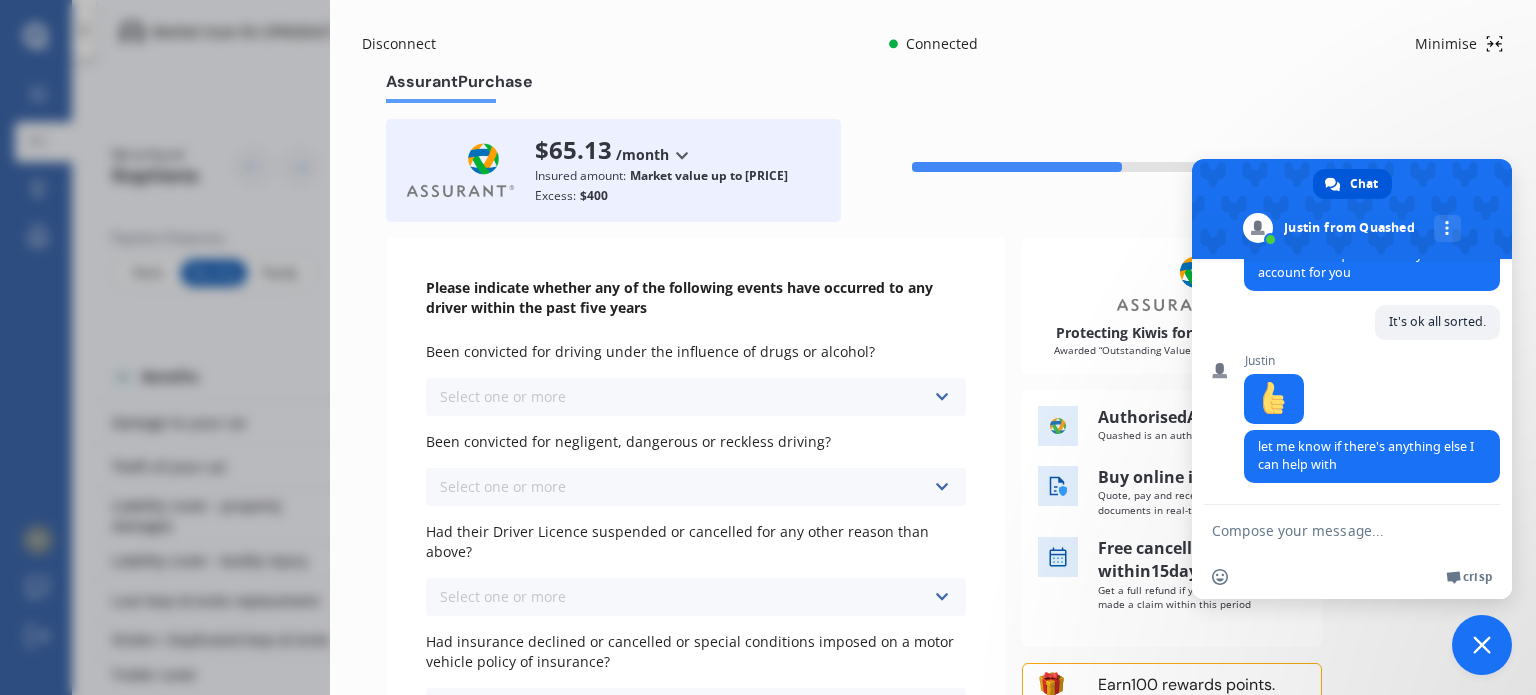 click at bounding box center (941, 397) 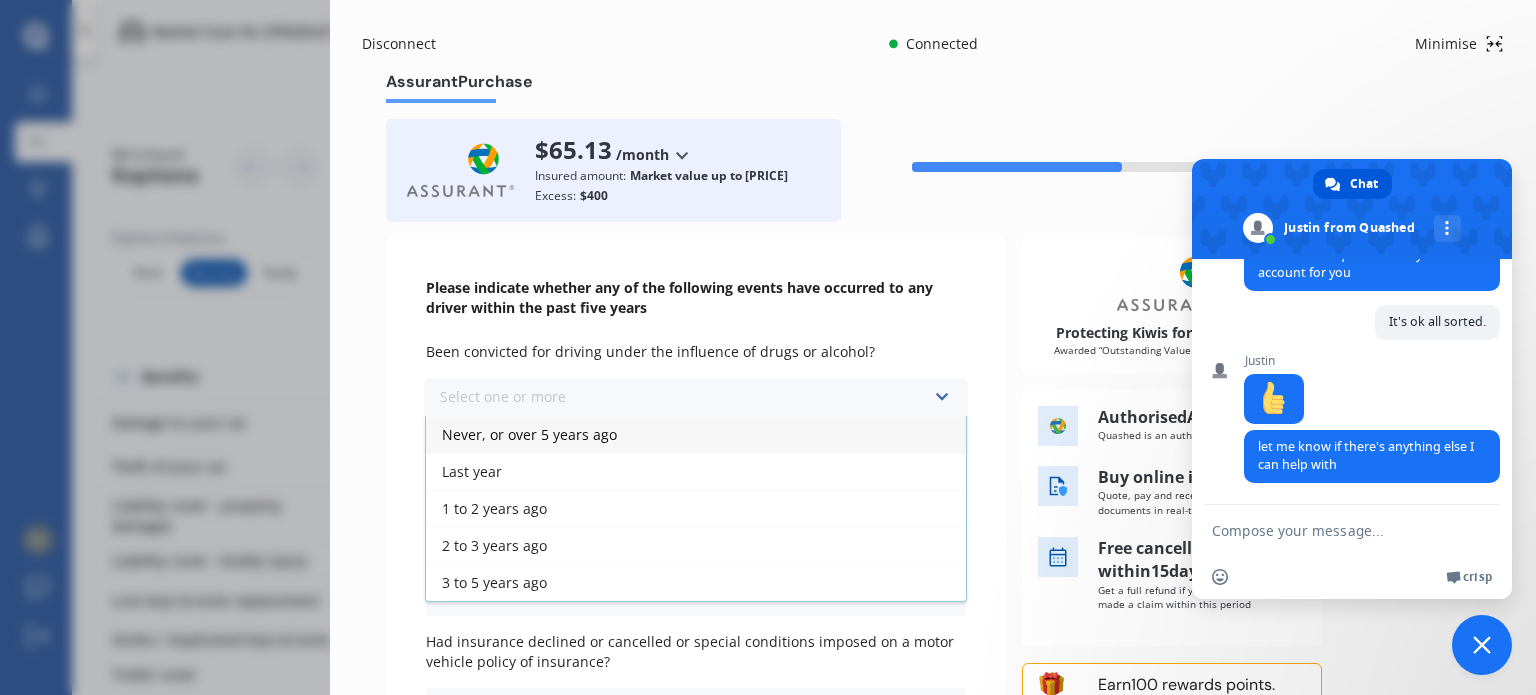 click on "Never, or over 5 years ago" at bounding box center (529, 434) 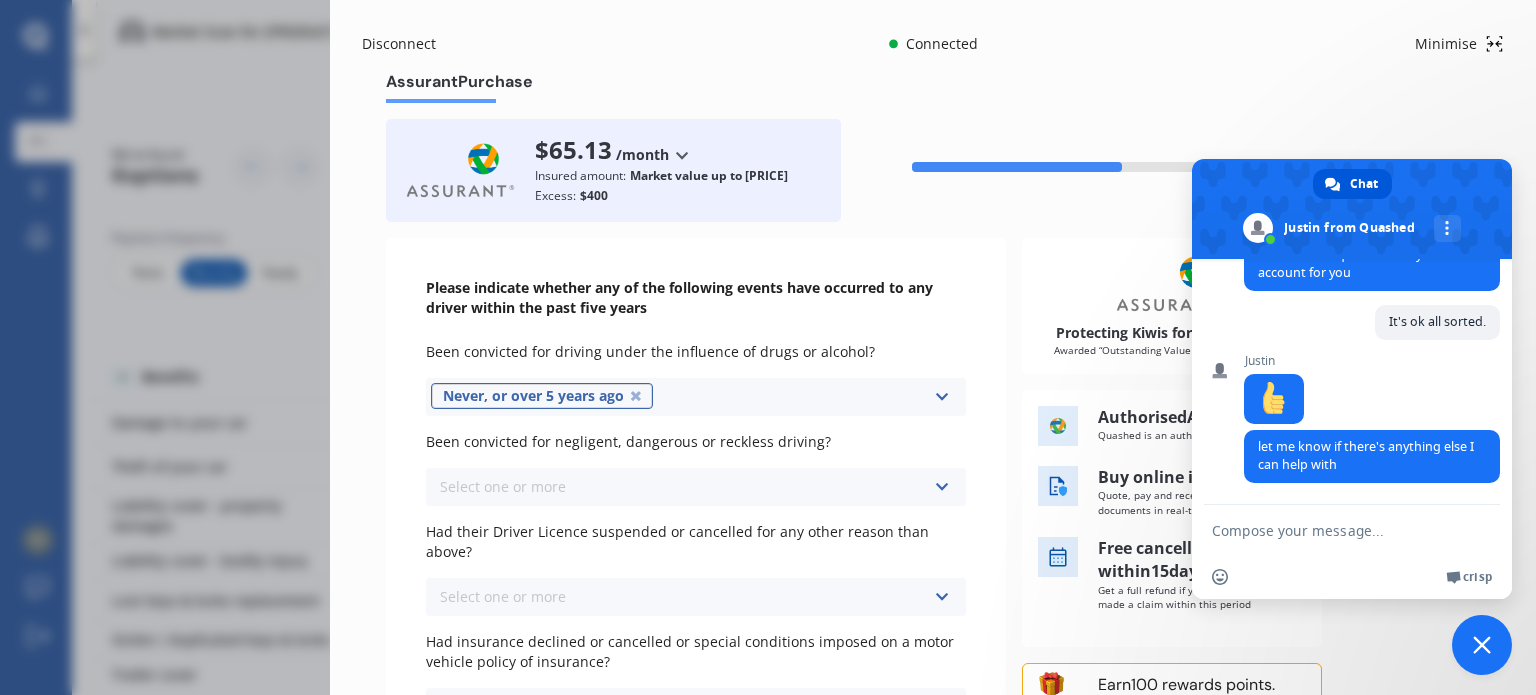 drag, startPoint x: 935, startPoint y: 484, endPoint x: 905, endPoint y: 486, distance: 30.066593 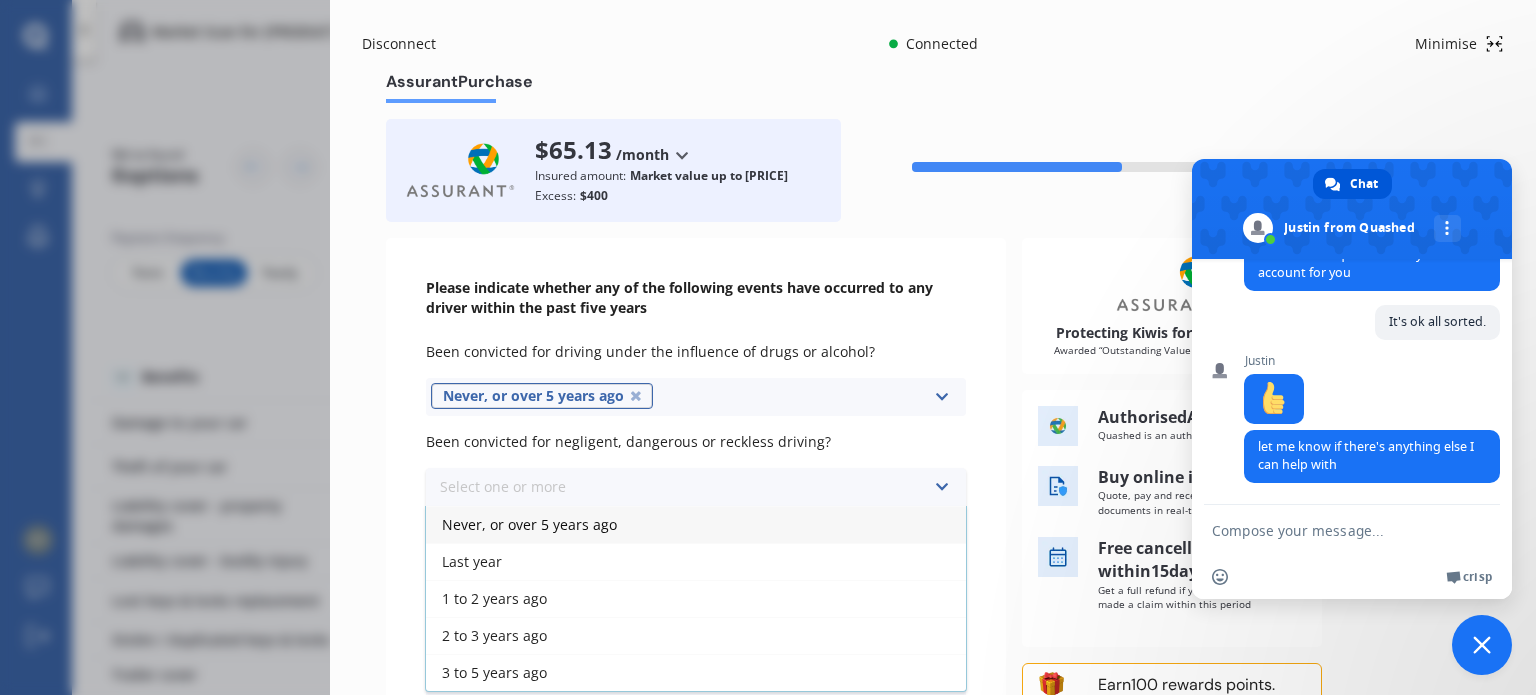 click on "Never, or over 5 years ago" at bounding box center (529, 524) 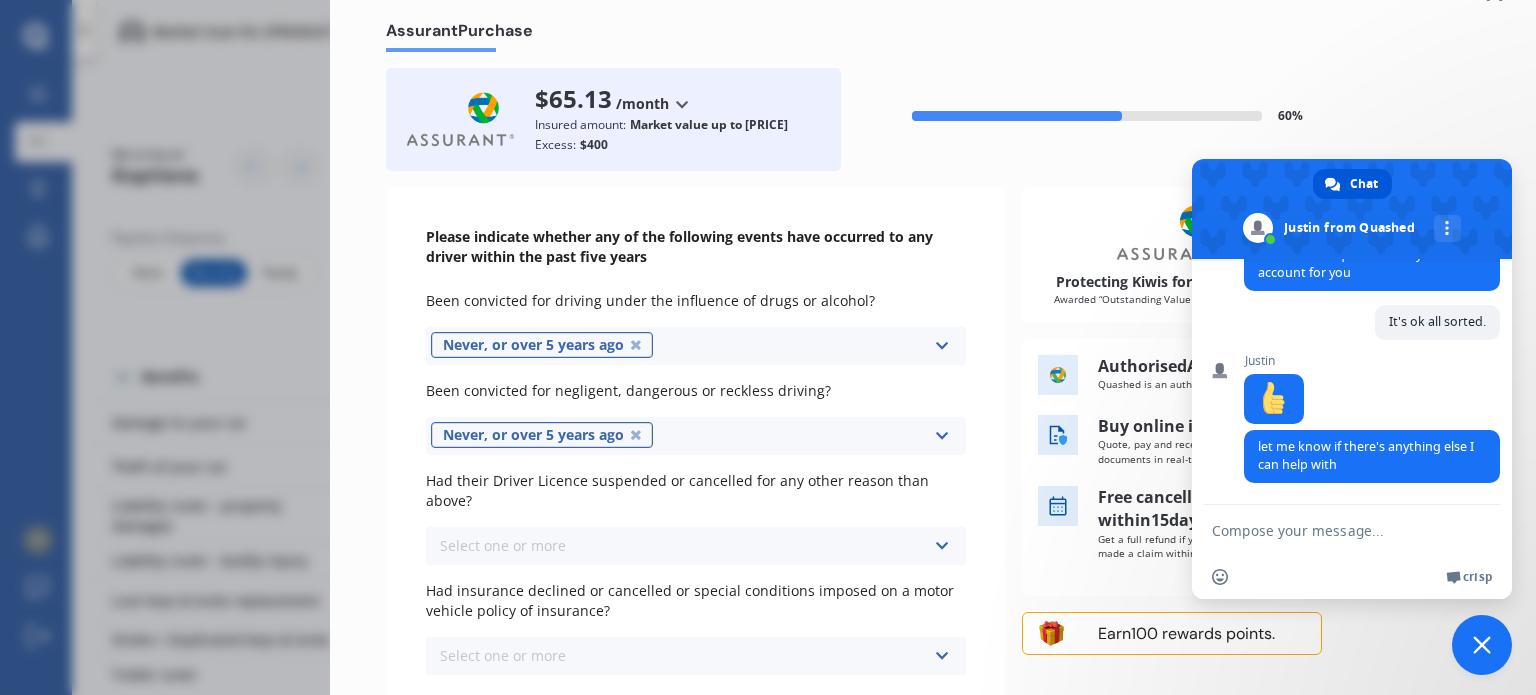 scroll, scrollTop: 100, scrollLeft: 0, axis: vertical 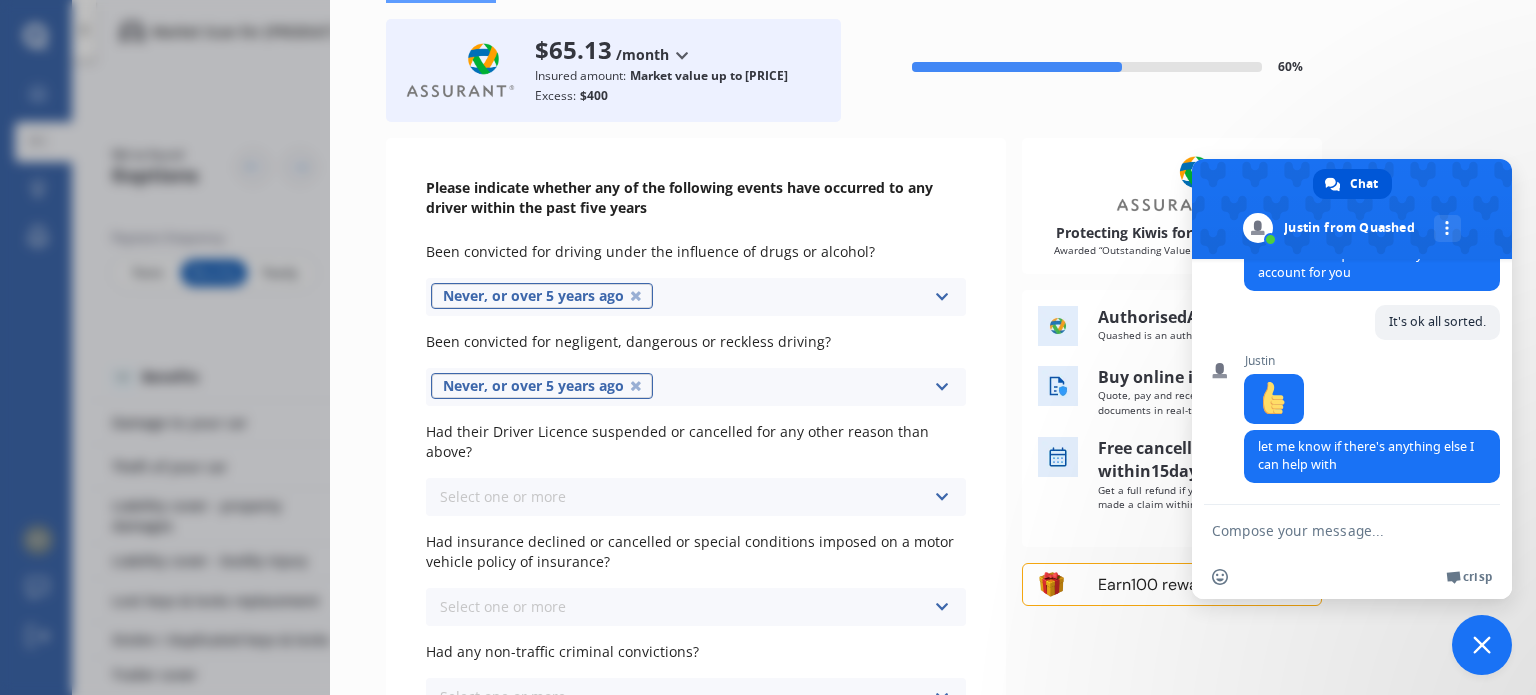 click at bounding box center (941, 497) 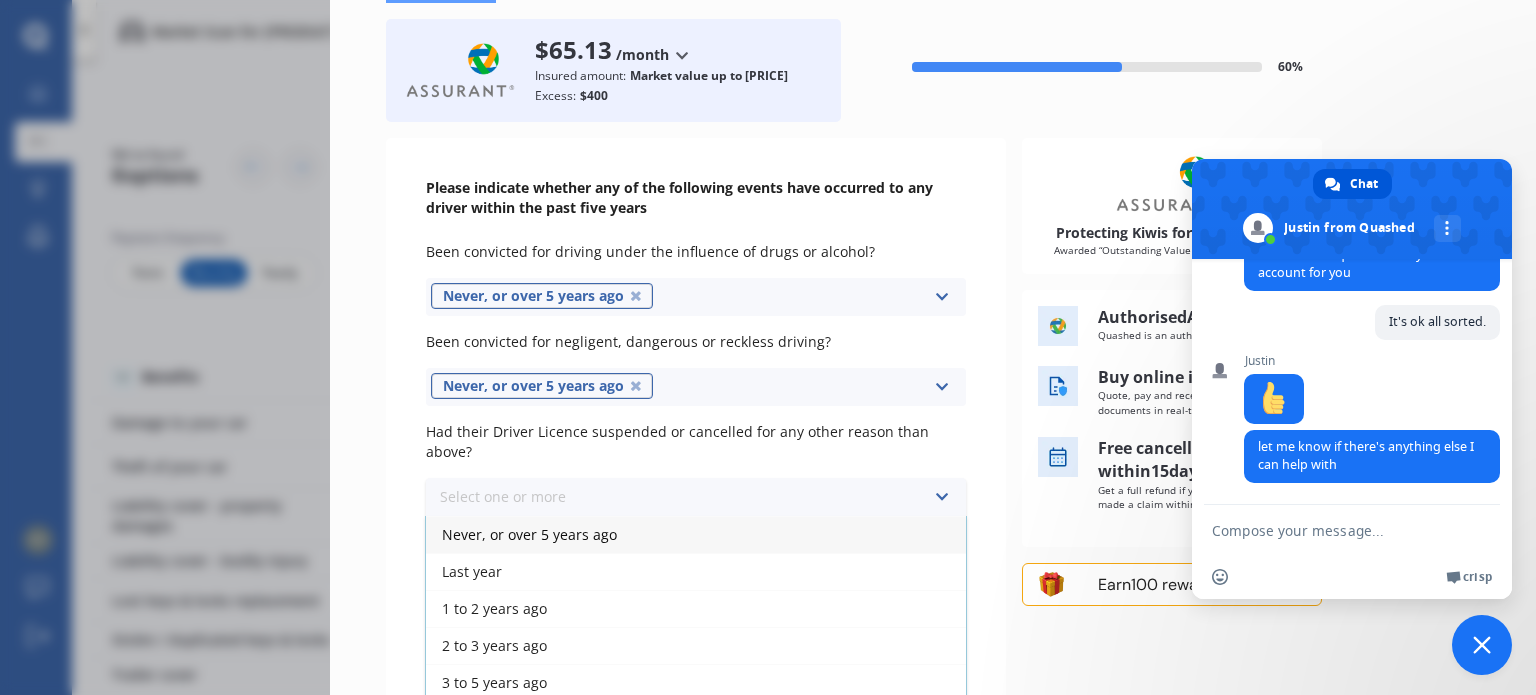 click on "Never, or over 5 years ago" at bounding box center [529, 534] 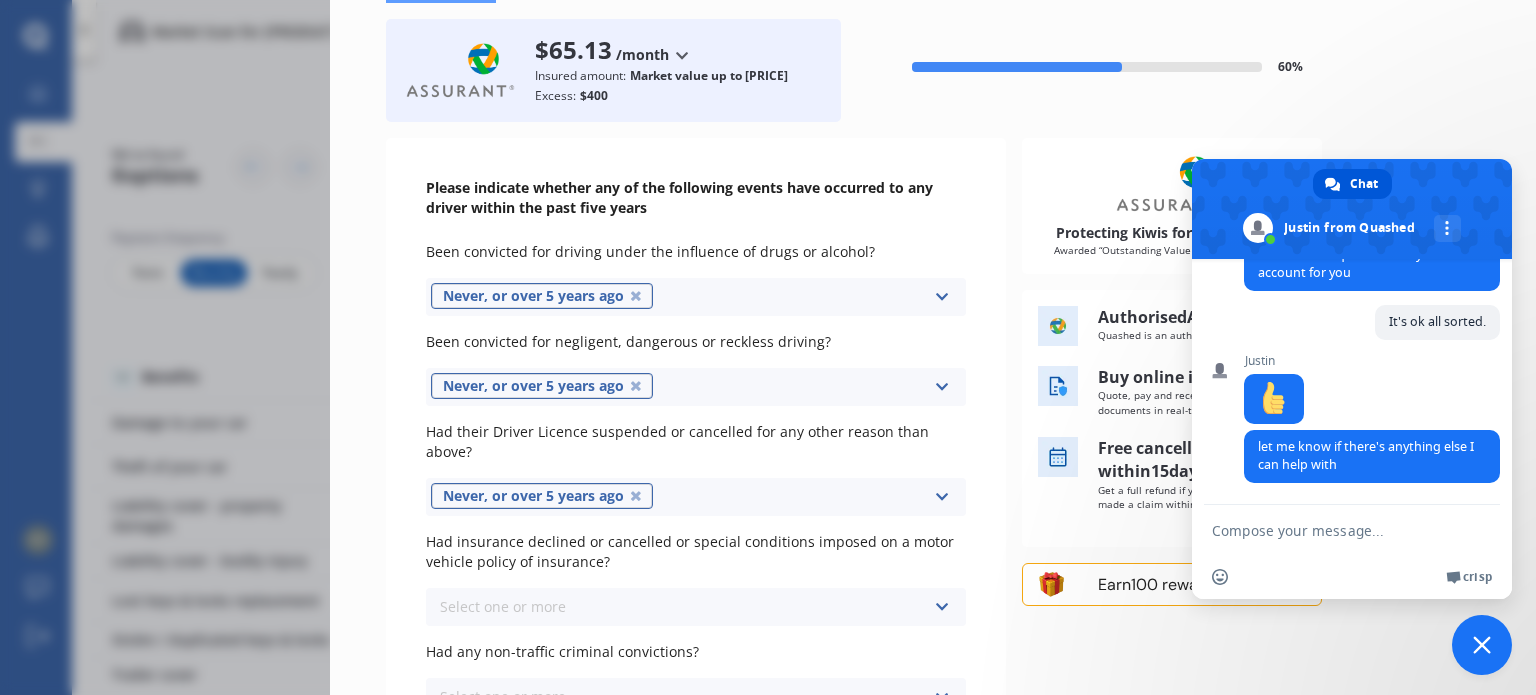 click at bounding box center (941, 607) 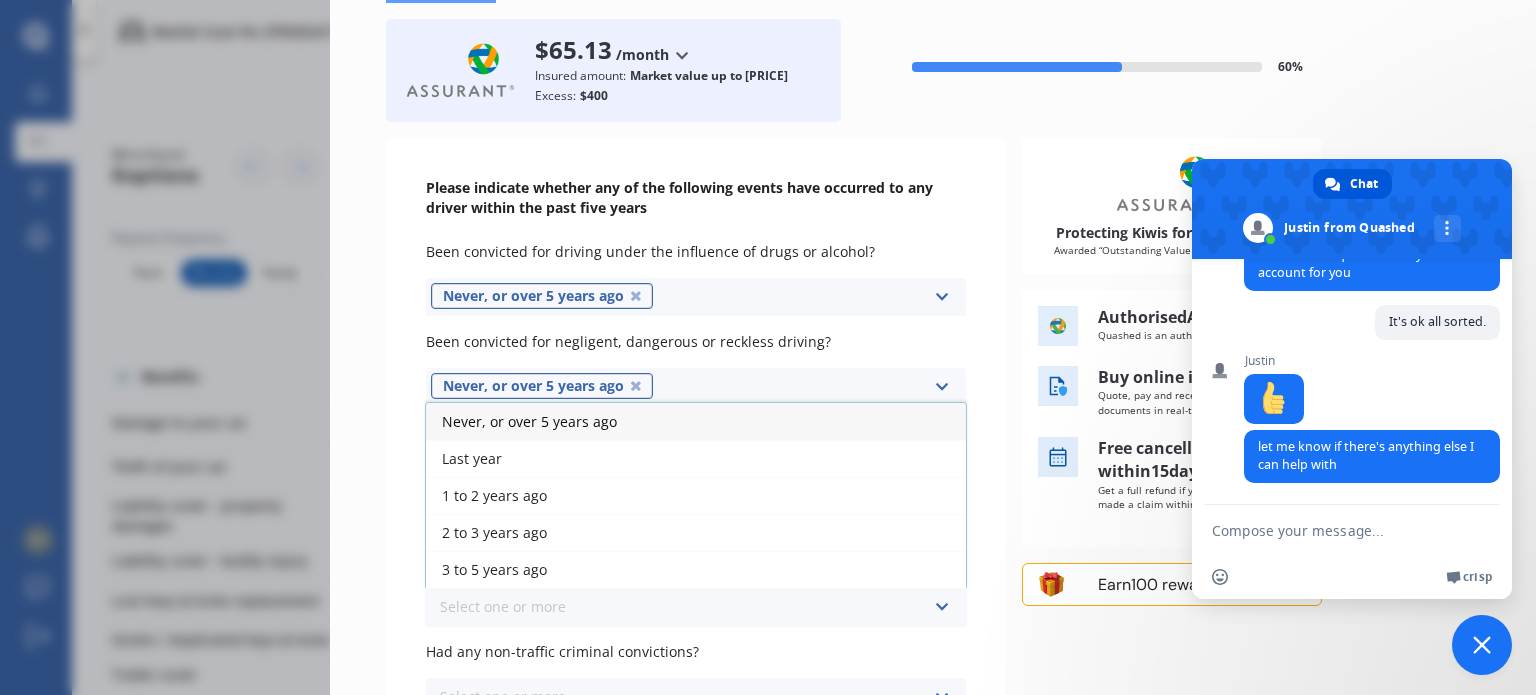 click on "Never, or over 5 years ago" at bounding box center [529, 421] 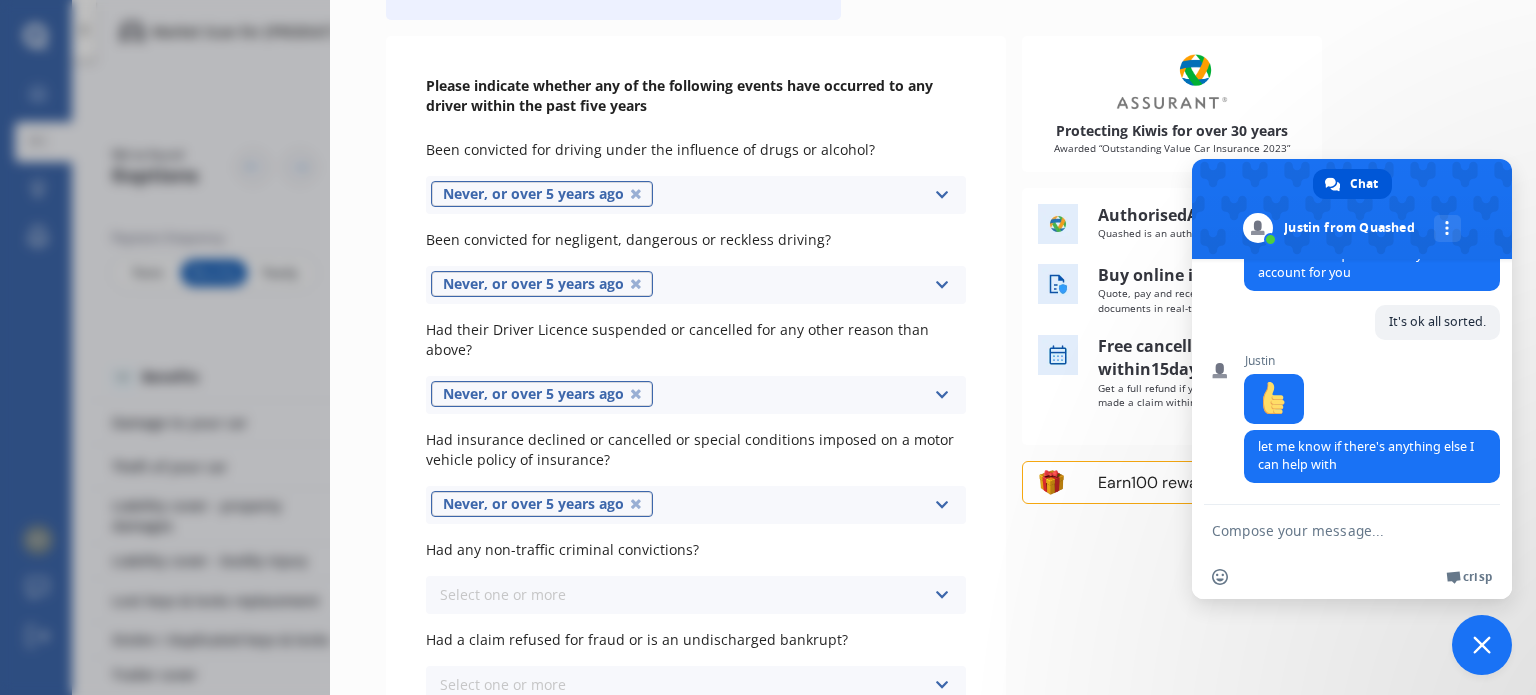 scroll, scrollTop: 300, scrollLeft: 0, axis: vertical 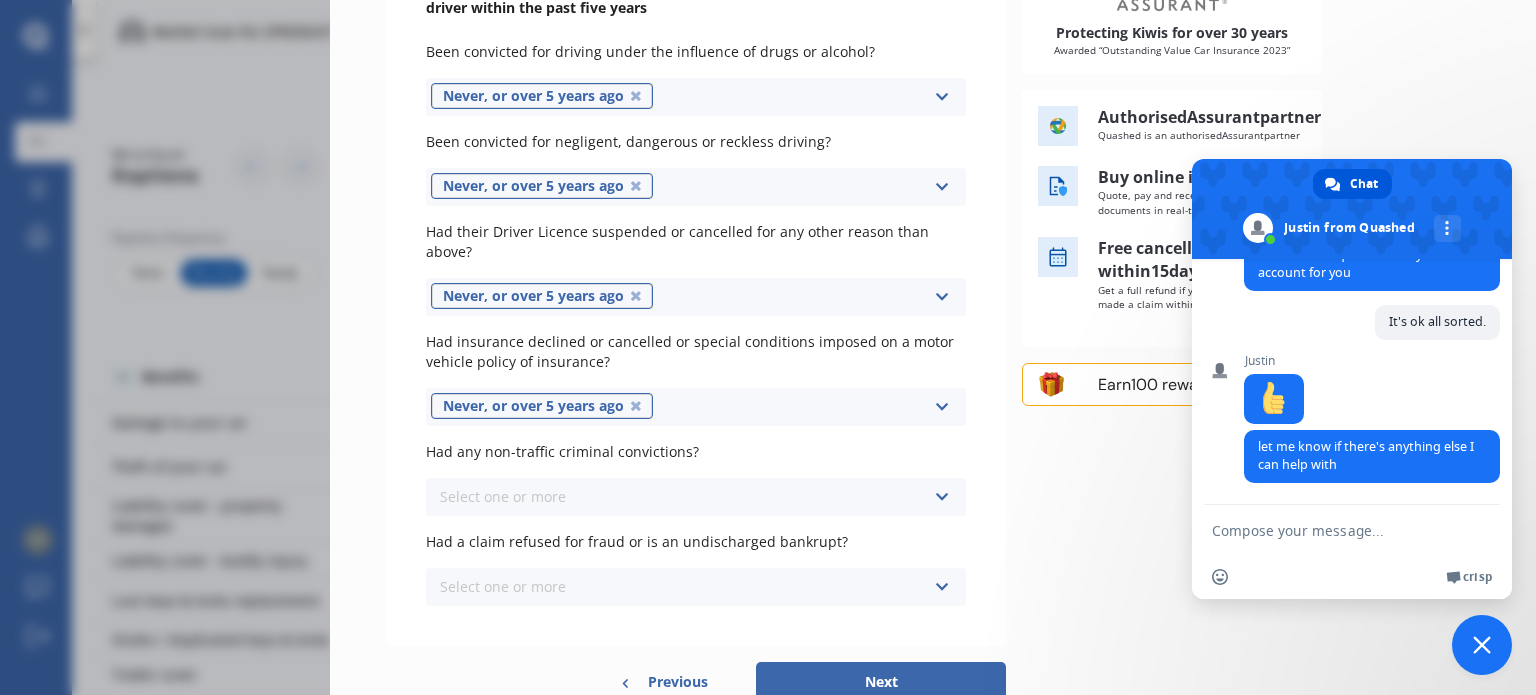 click at bounding box center (941, 497) 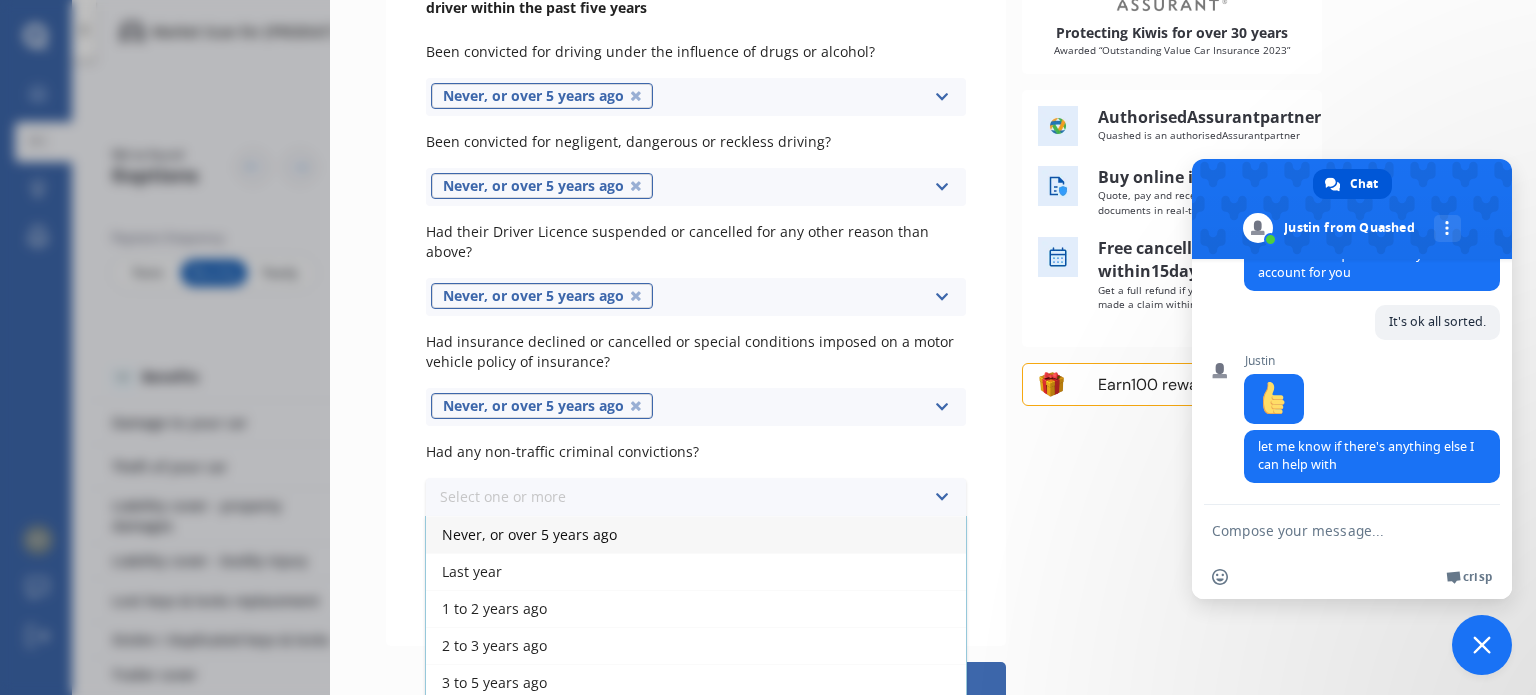 click on "Never, or over 5 years ago" at bounding box center (529, 534) 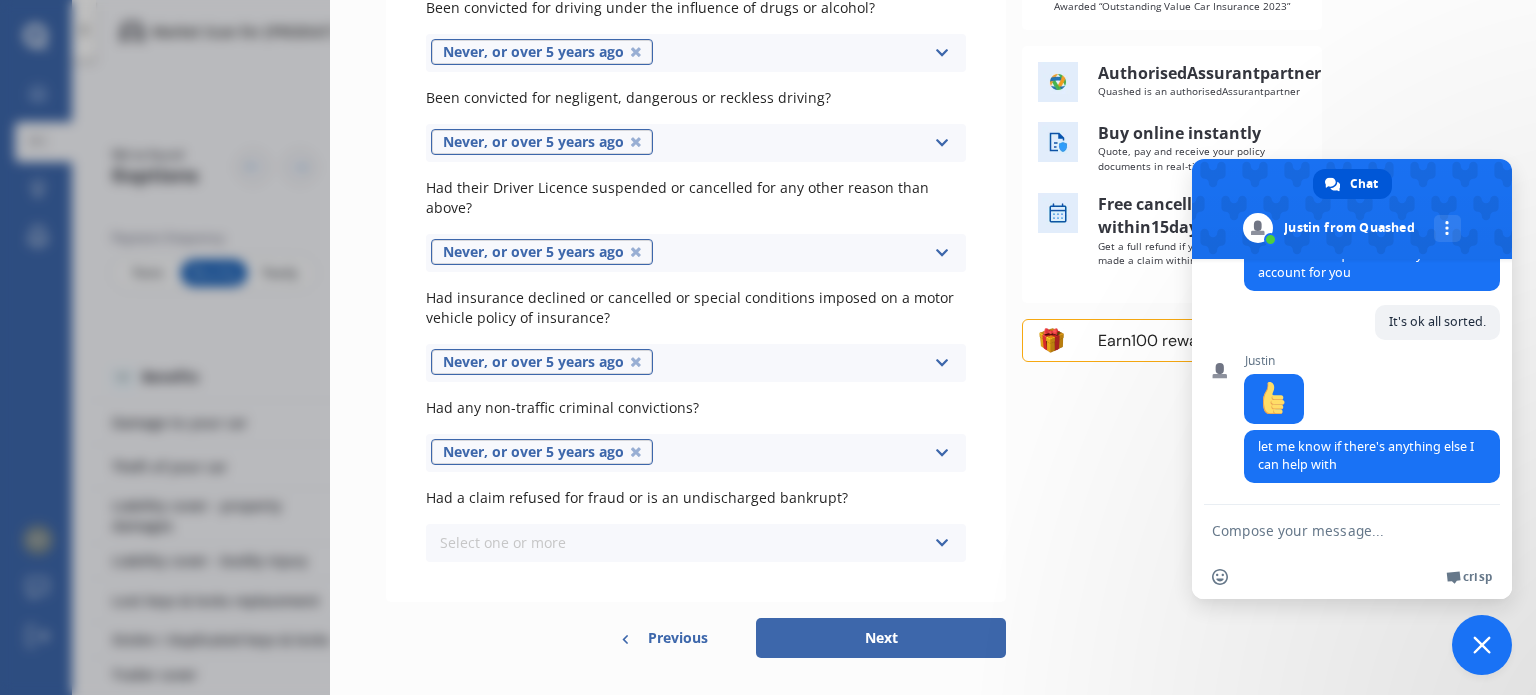 scroll, scrollTop: 367, scrollLeft: 0, axis: vertical 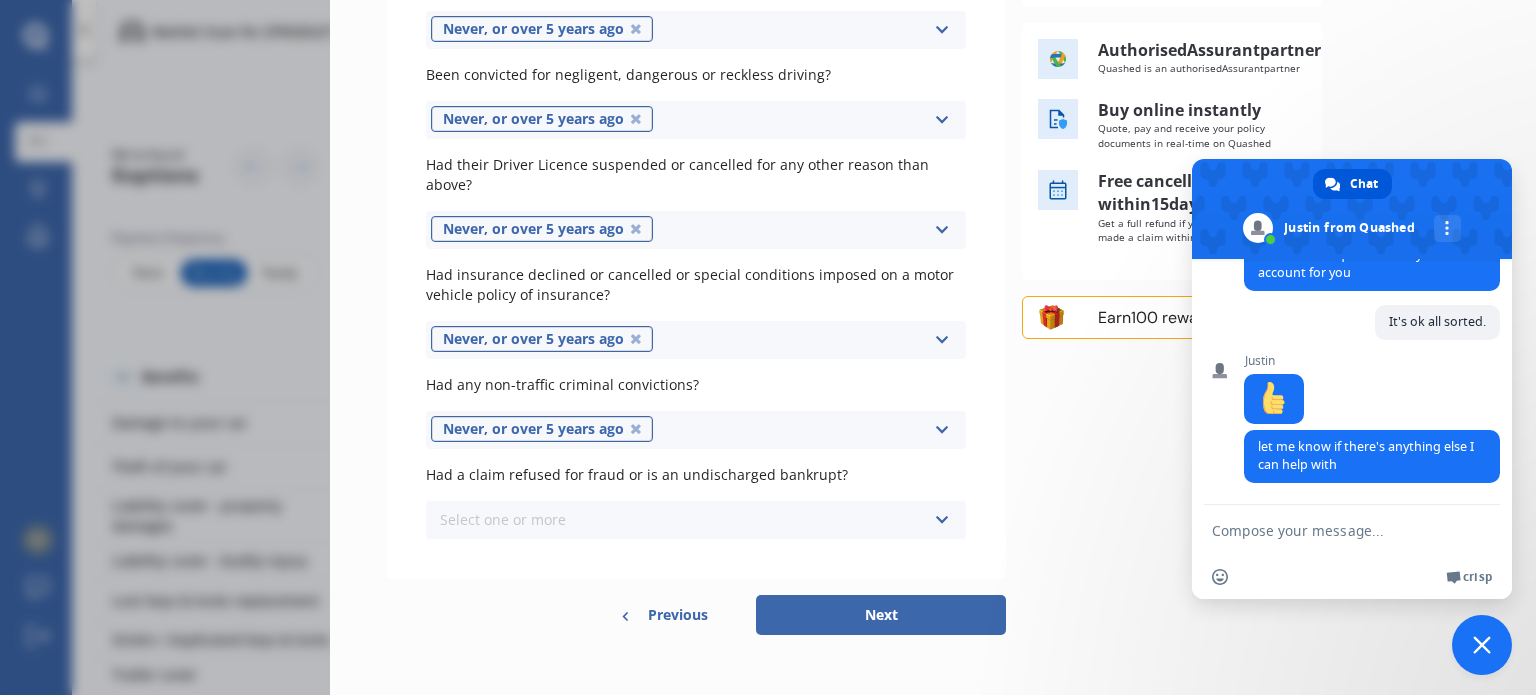 click at bounding box center [941, 520] 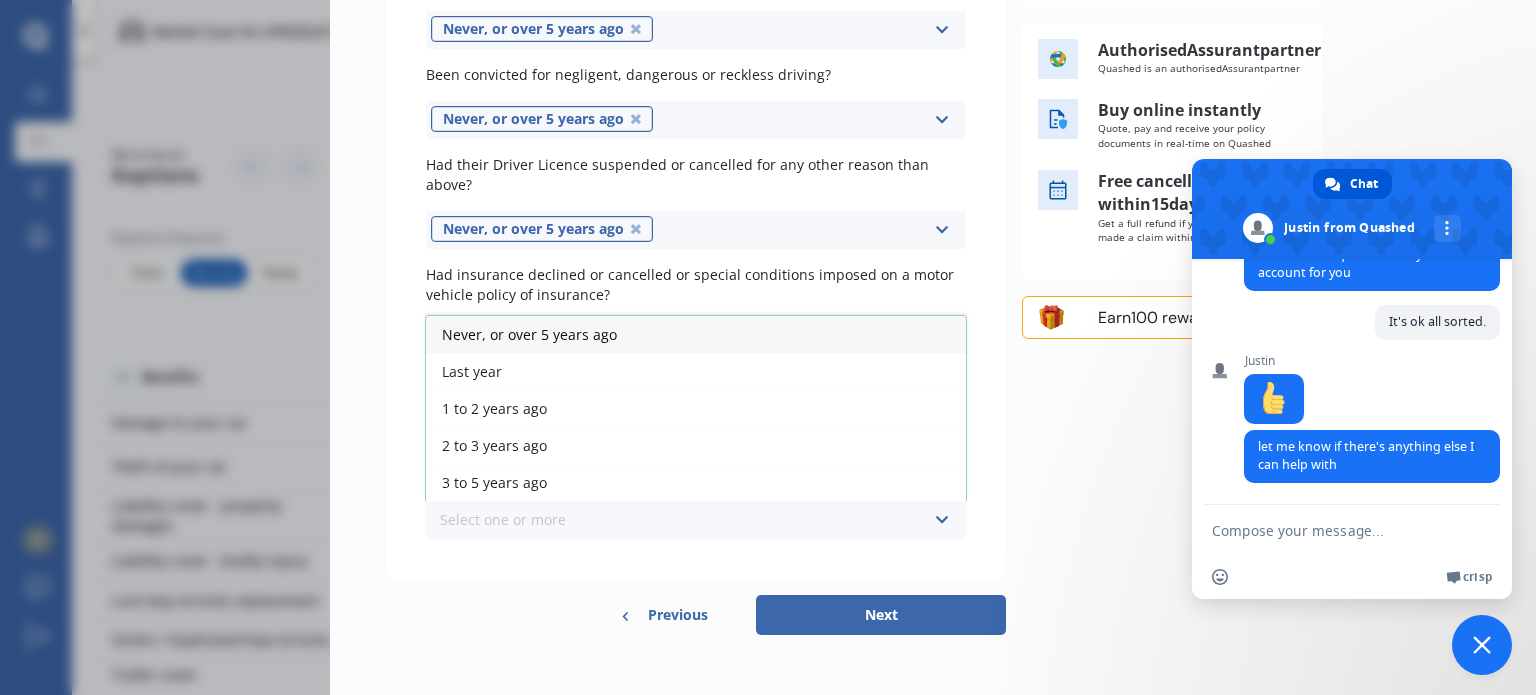 click on "Never, or over 5 years ago" at bounding box center (696, 334) 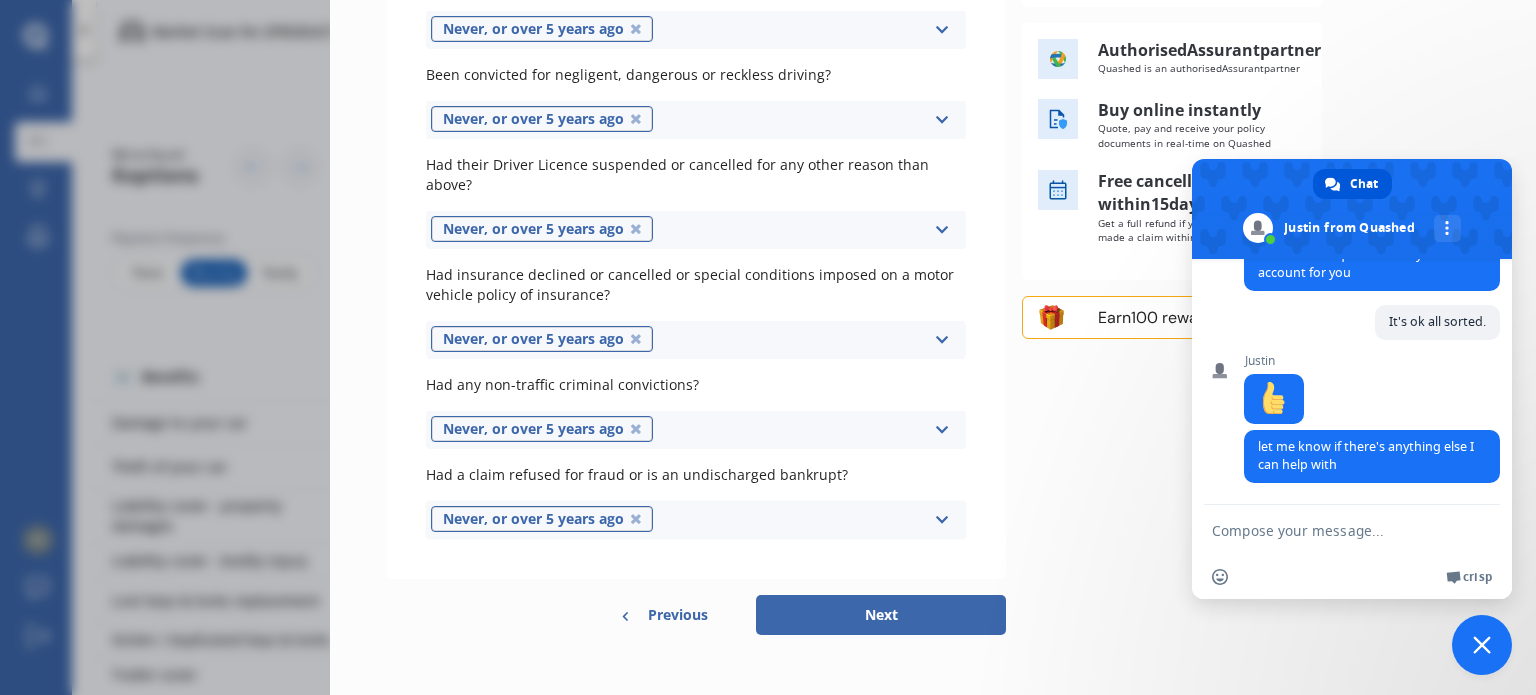 click on "Next" at bounding box center [881, 615] 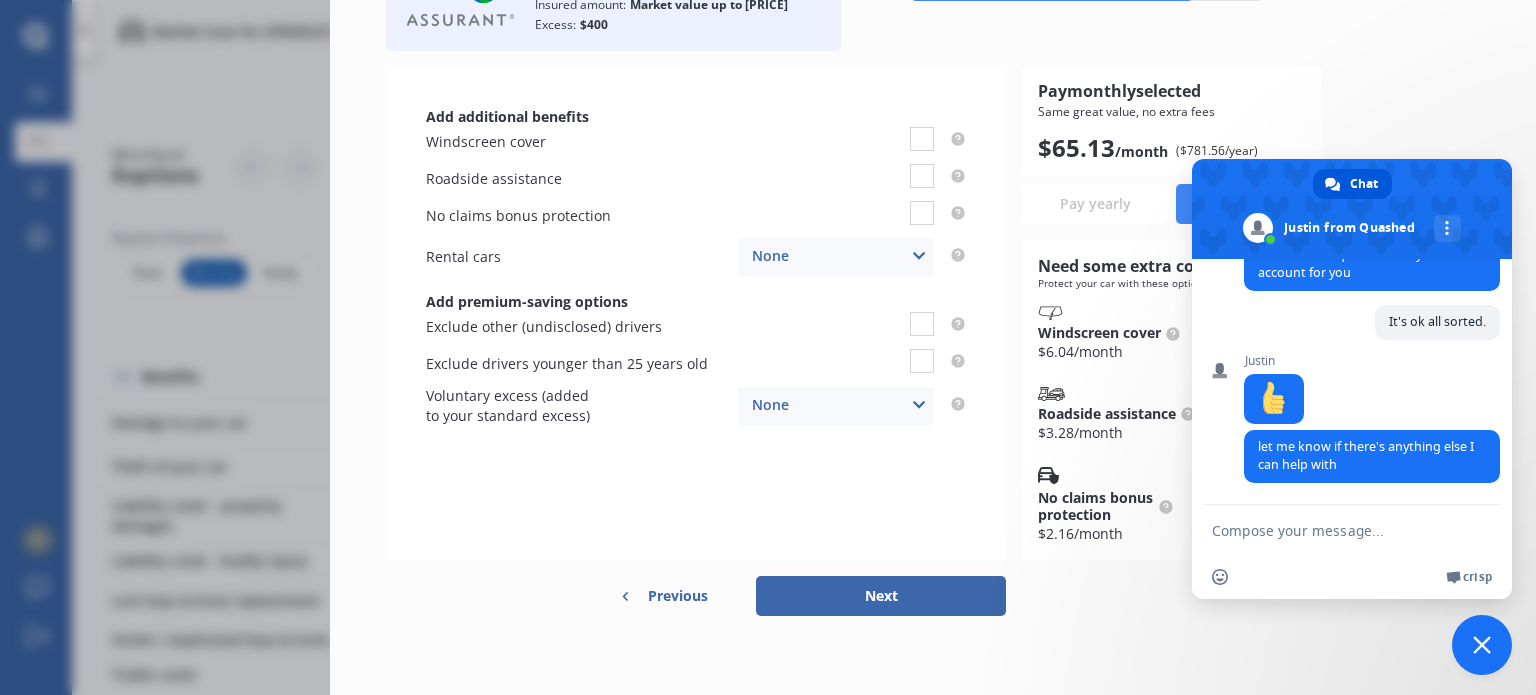 scroll, scrollTop: 0, scrollLeft: 0, axis: both 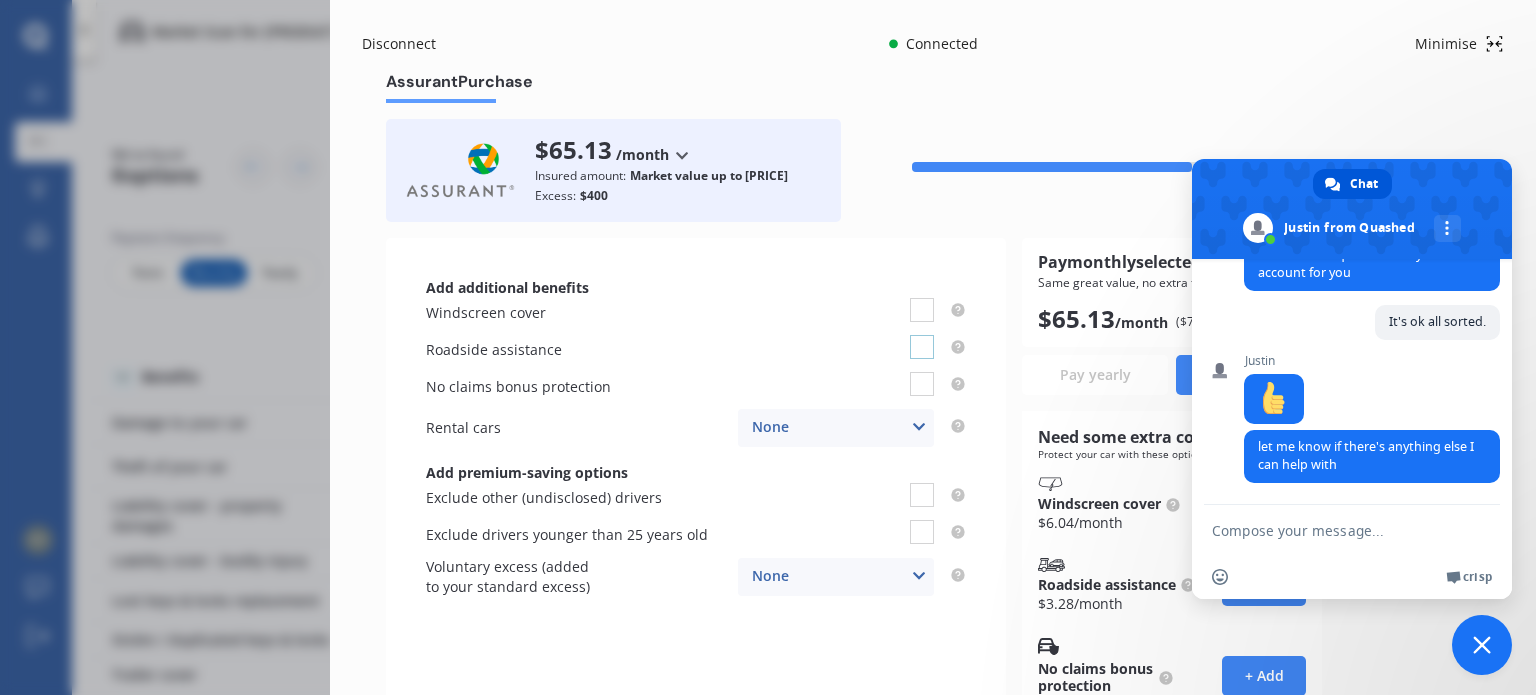 click at bounding box center [922, 335] 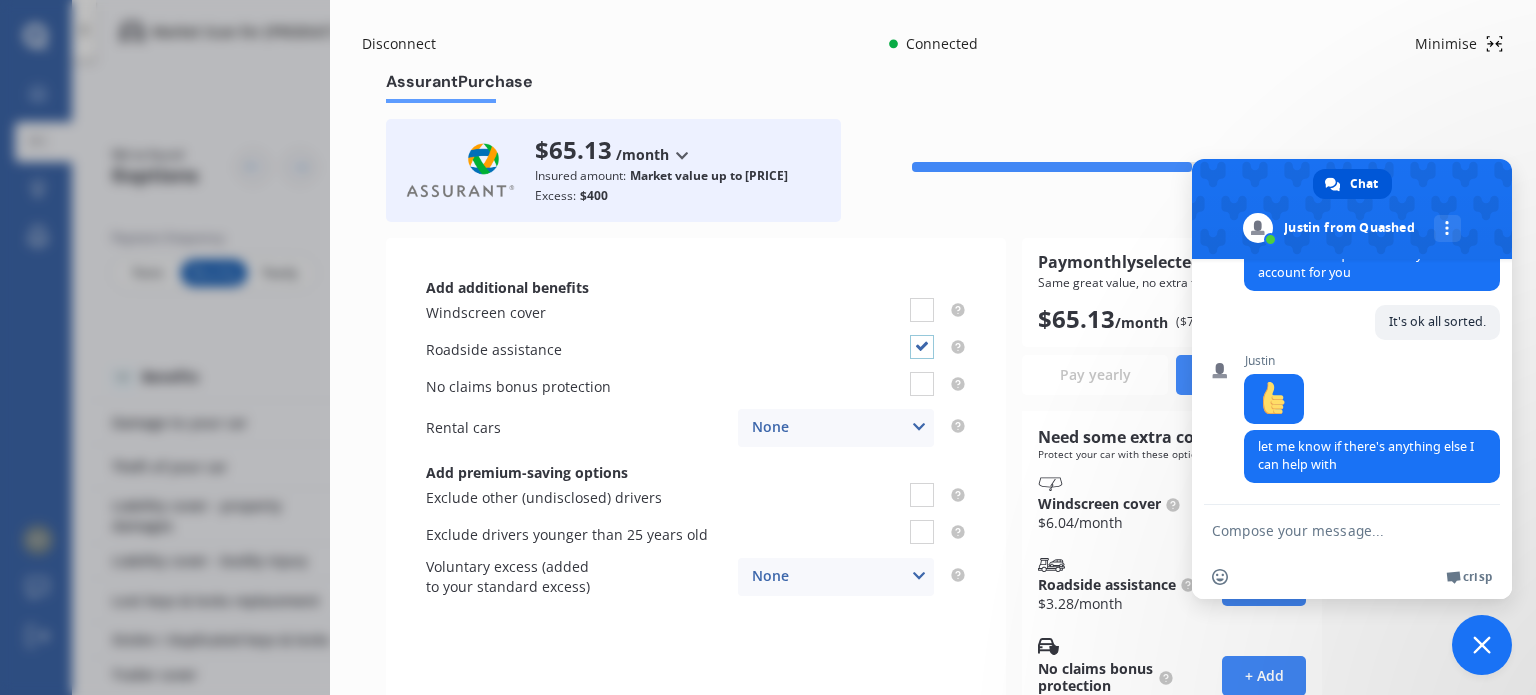 checkbox on "true" 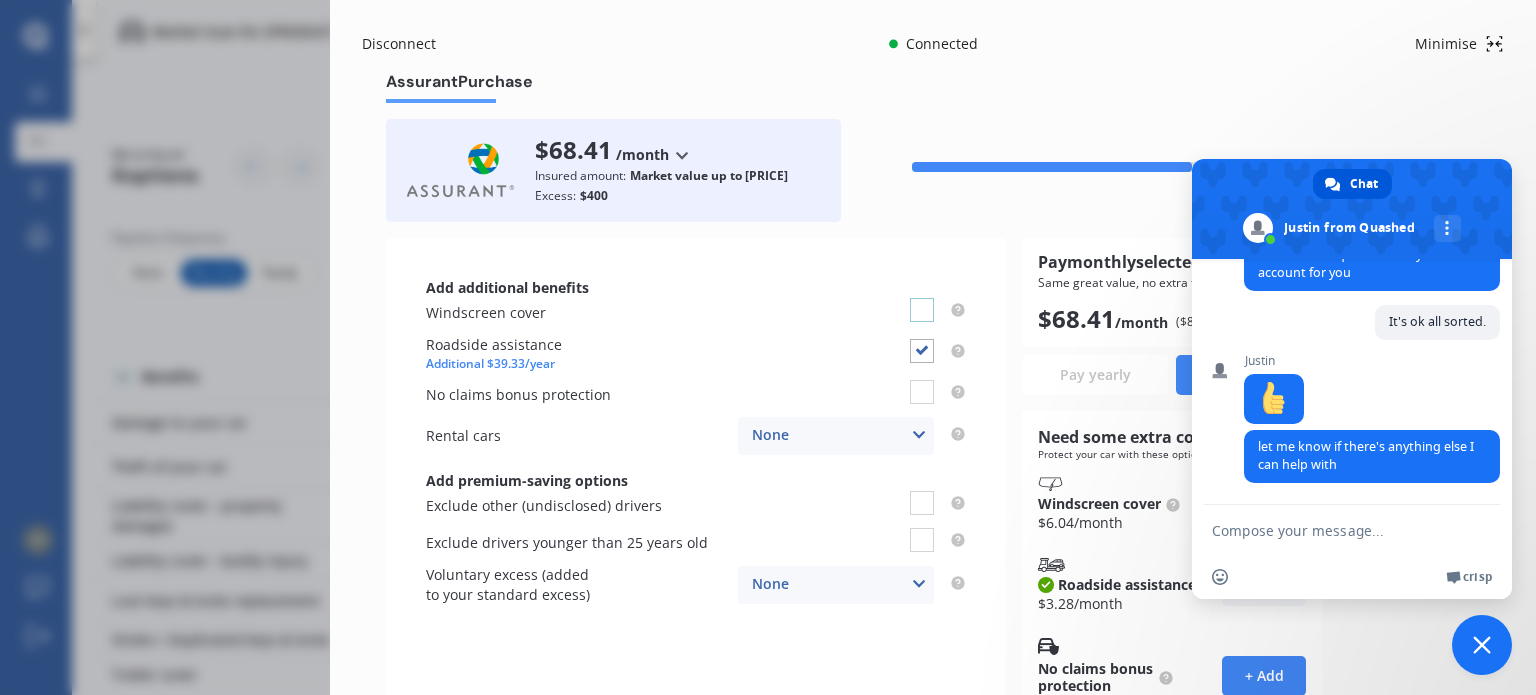click at bounding box center [922, 298] 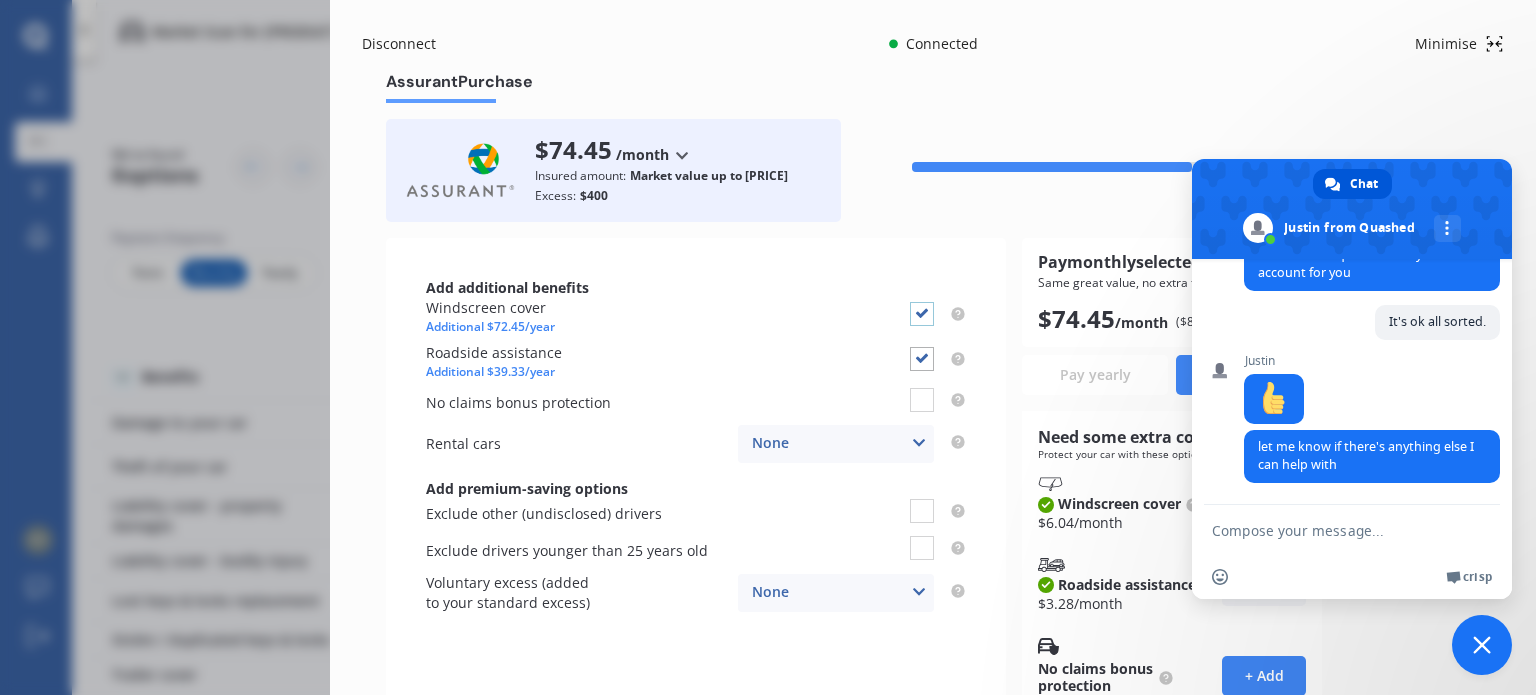 click at bounding box center [922, 302] 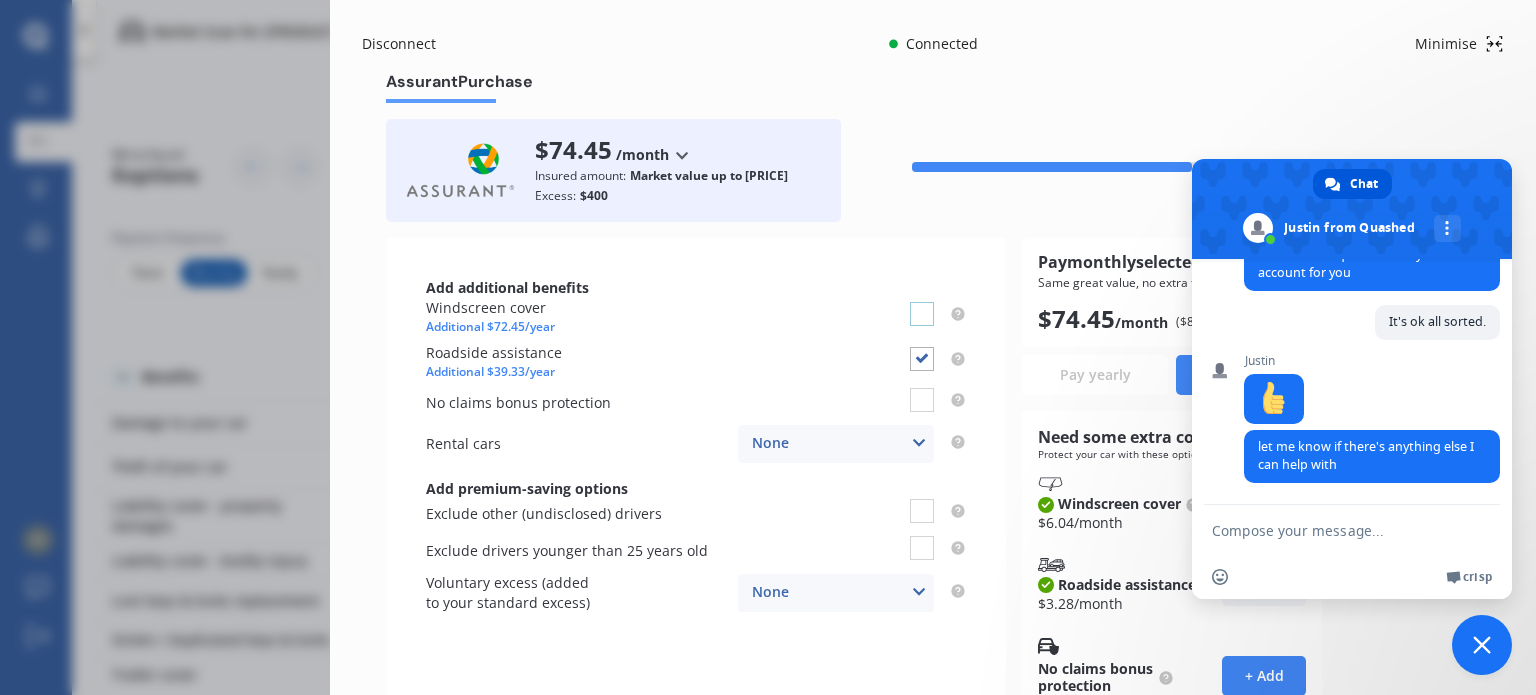 checkbox on "false" 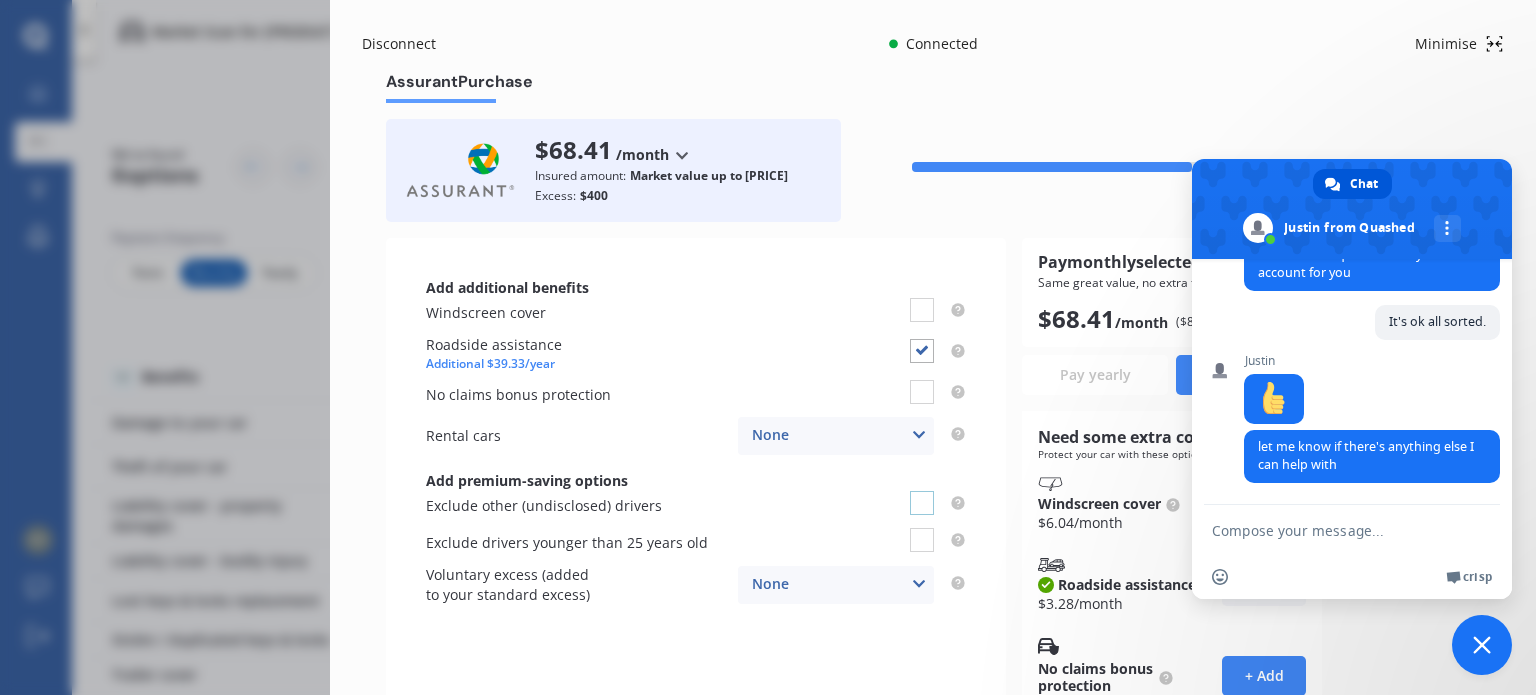 click at bounding box center (922, 491) 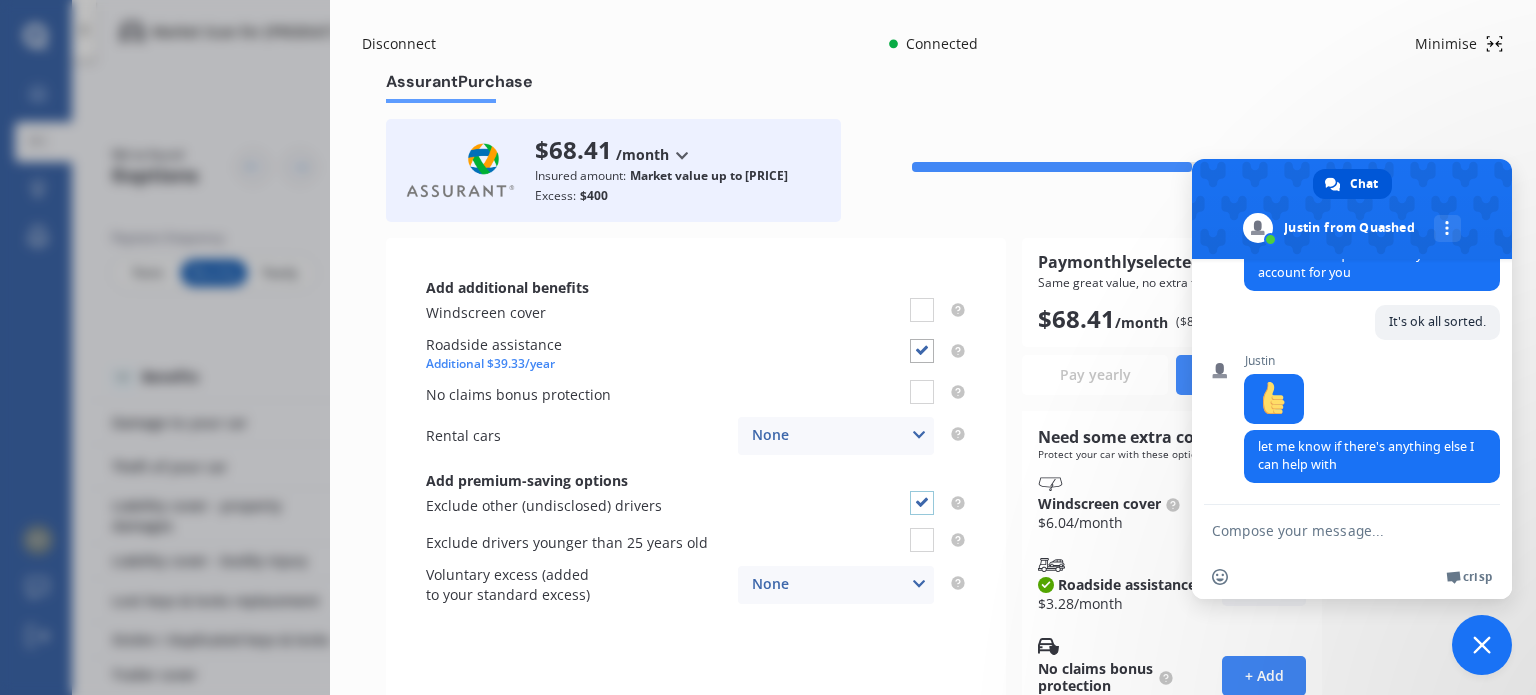 checkbox on "true" 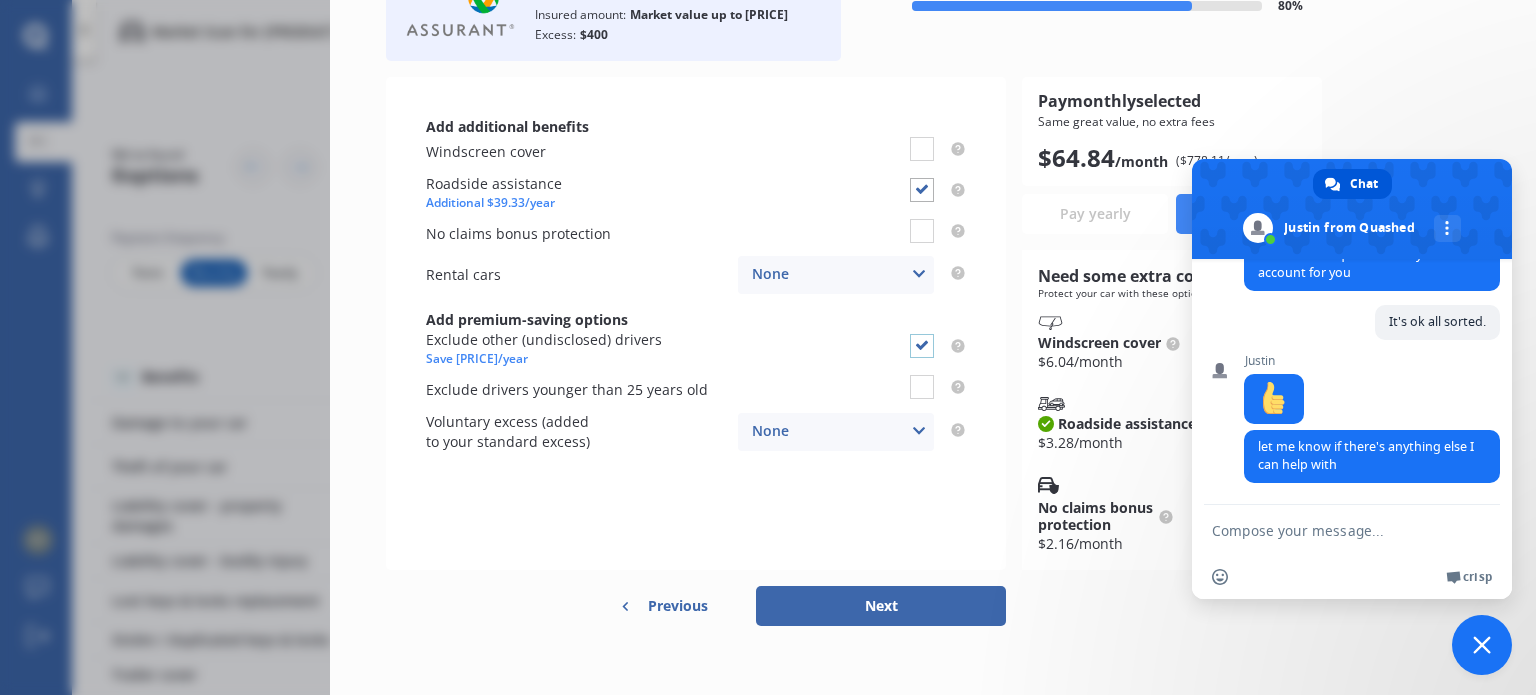 scroll, scrollTop: 171, scrollLeft: 0, axis: vertical 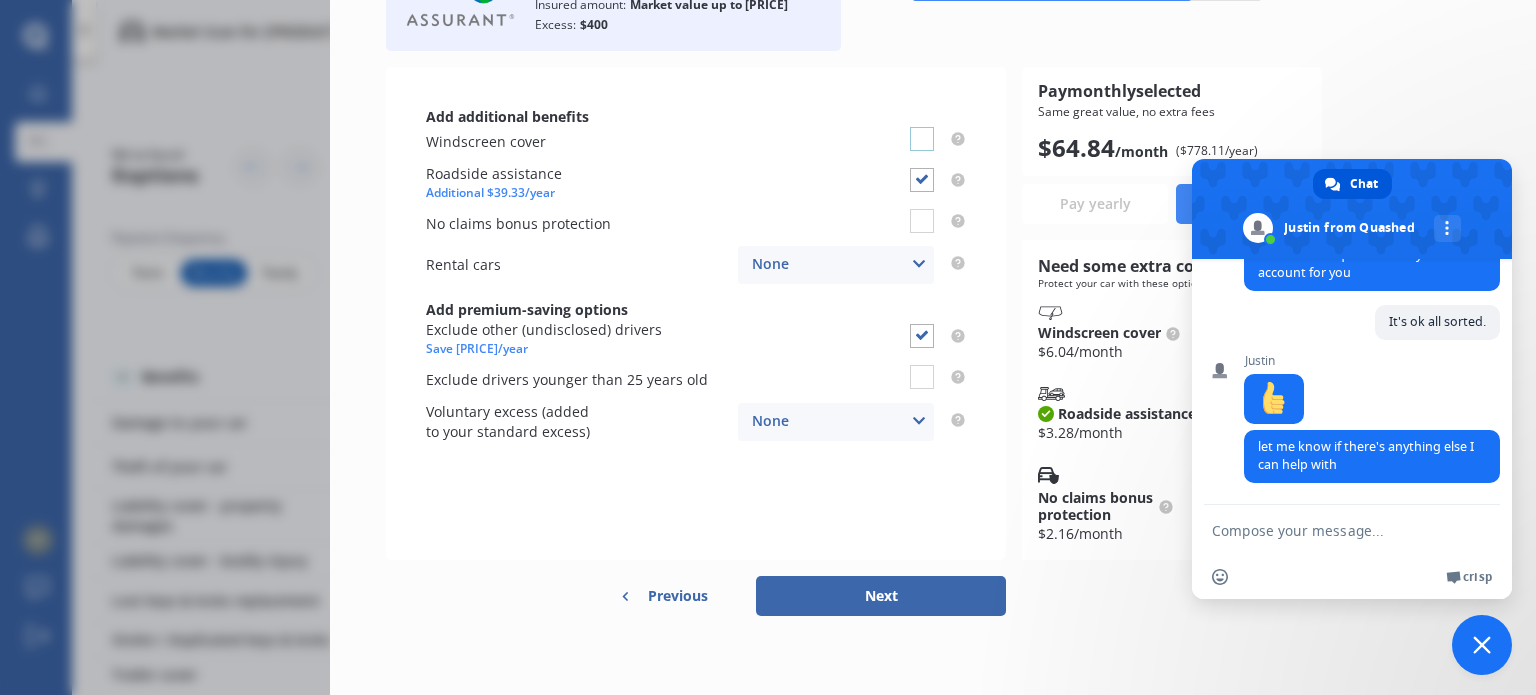 click at bounding box center (922, 127) 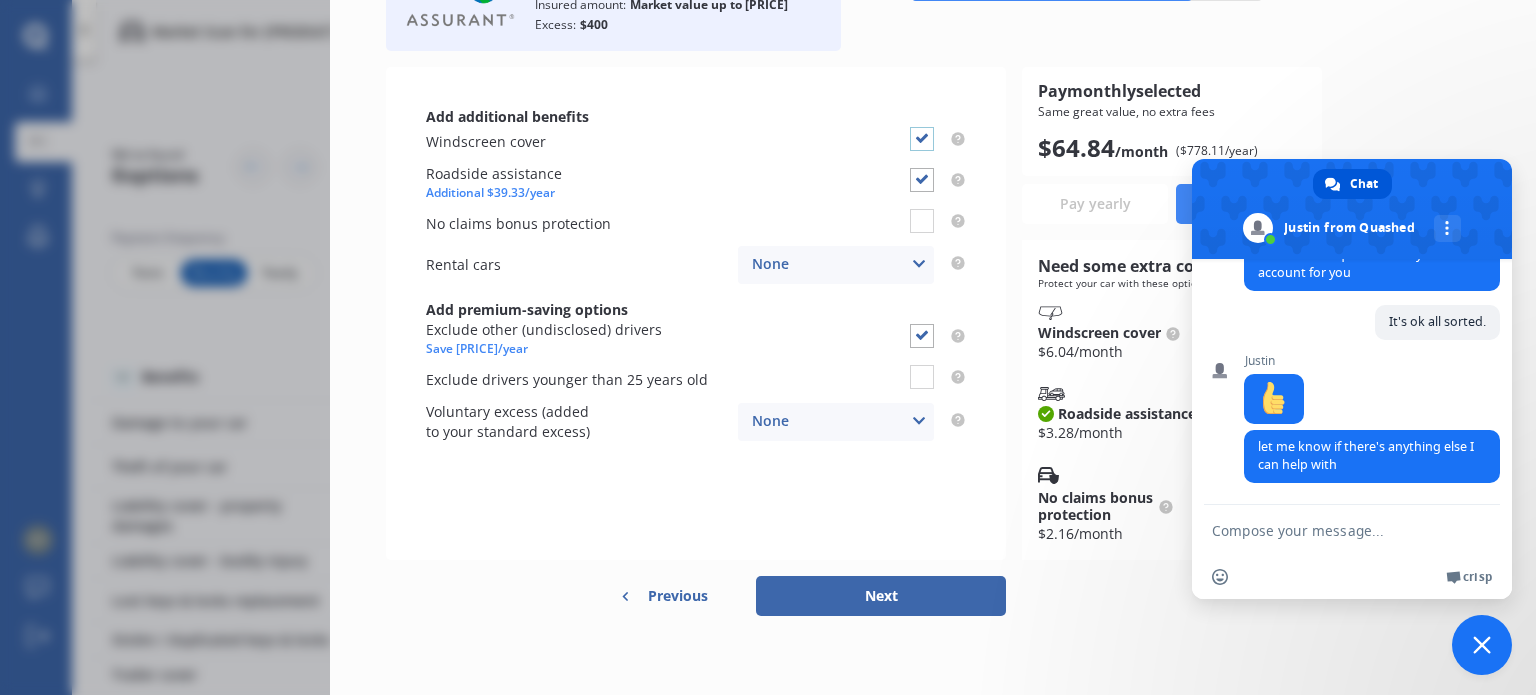 checkbox on "true" 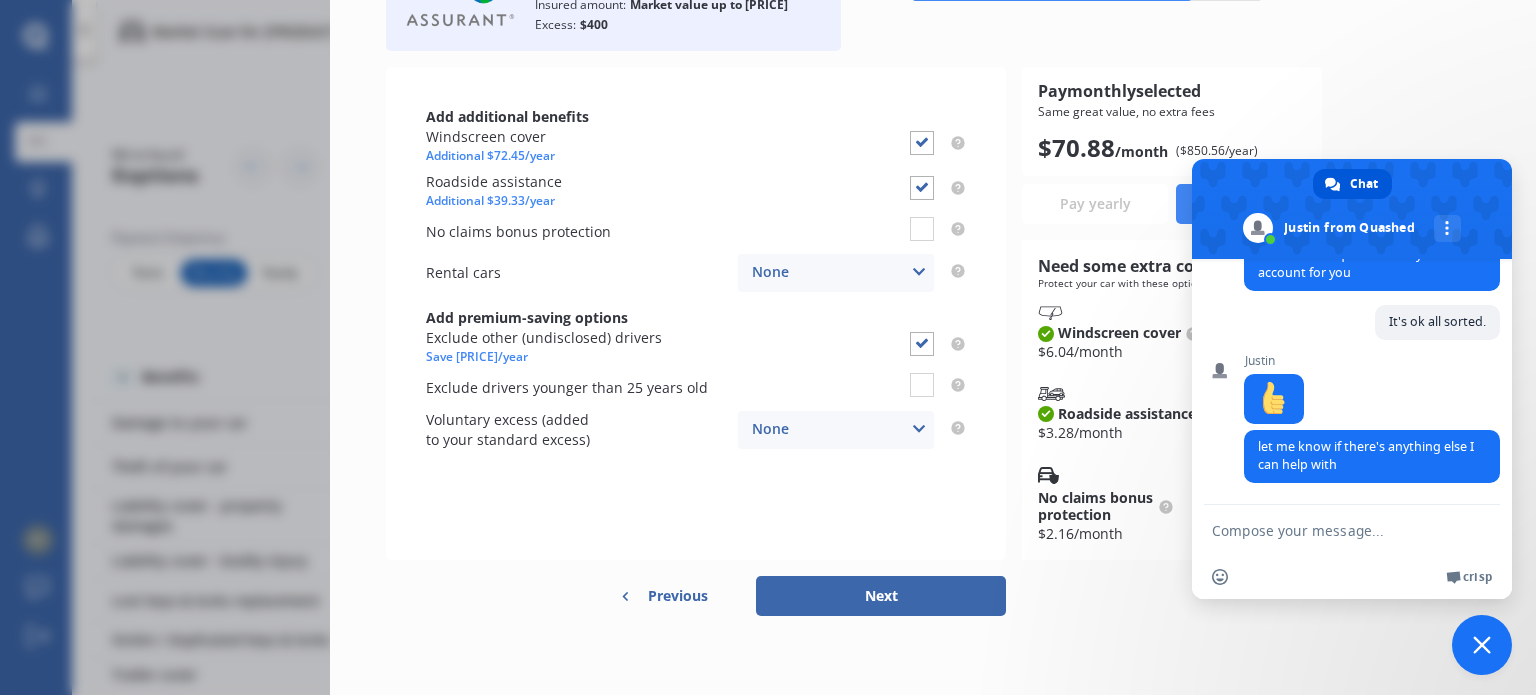 click on "Next" at bounding box center [881, 596] 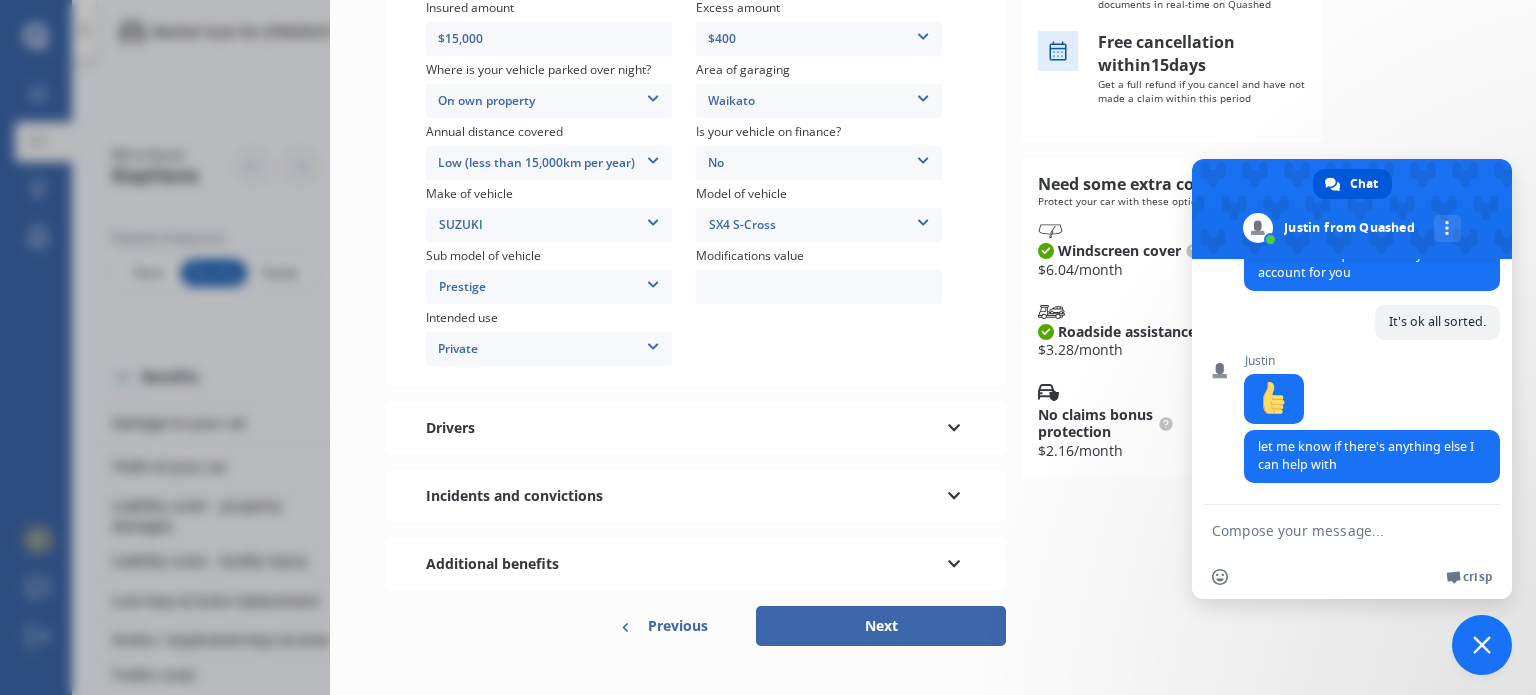 scroll, scrollTop: 384, scrollLeft: 0, axis: vertical 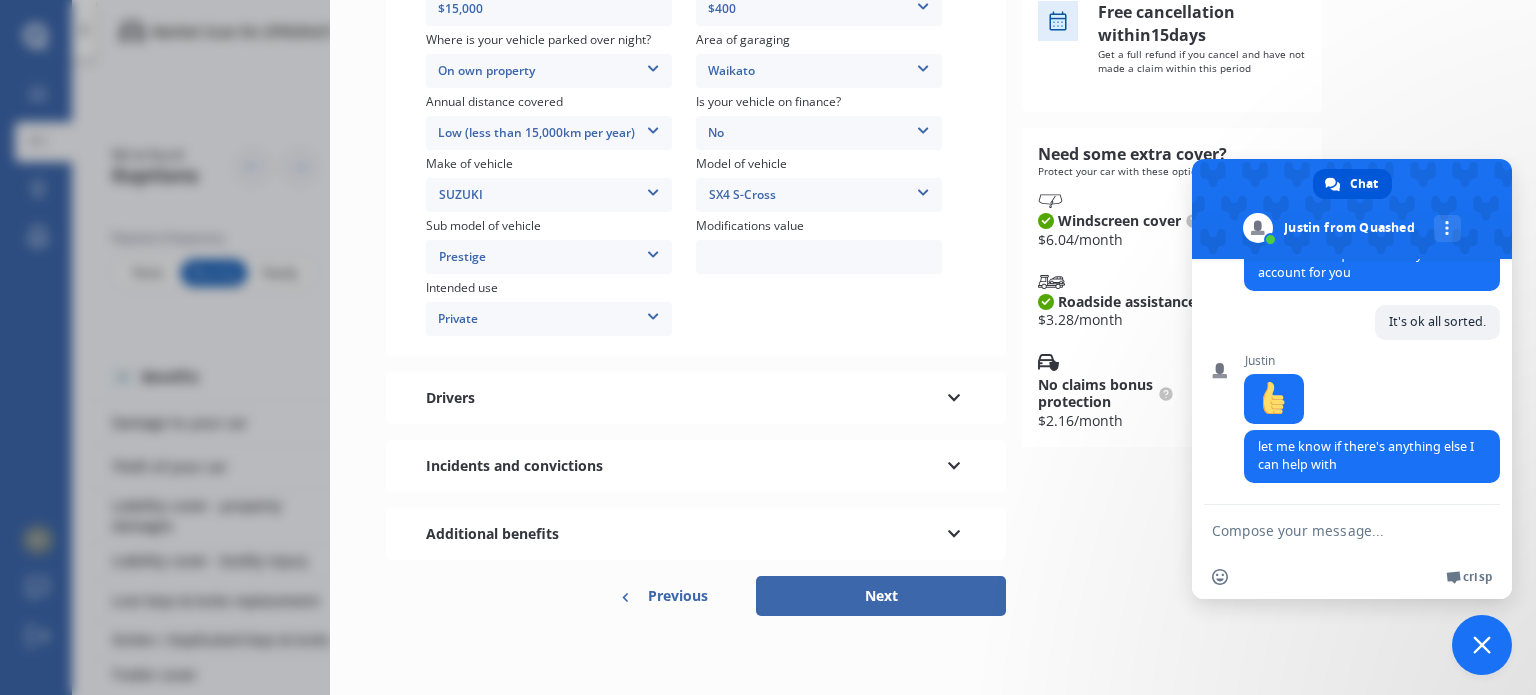 click on "Next" at bounding box center (881, 596) 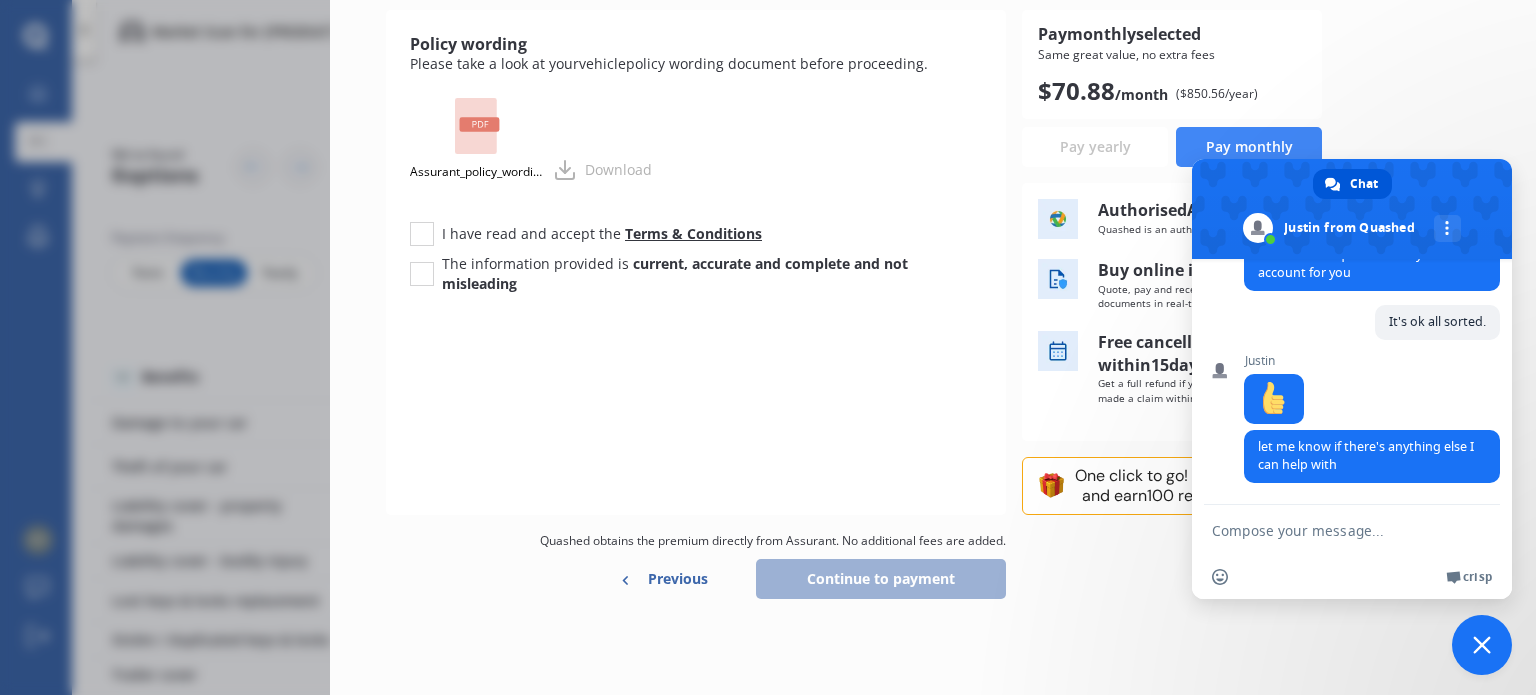 scroll, scrollTop: 0, scrollLeft: 0, axis: both 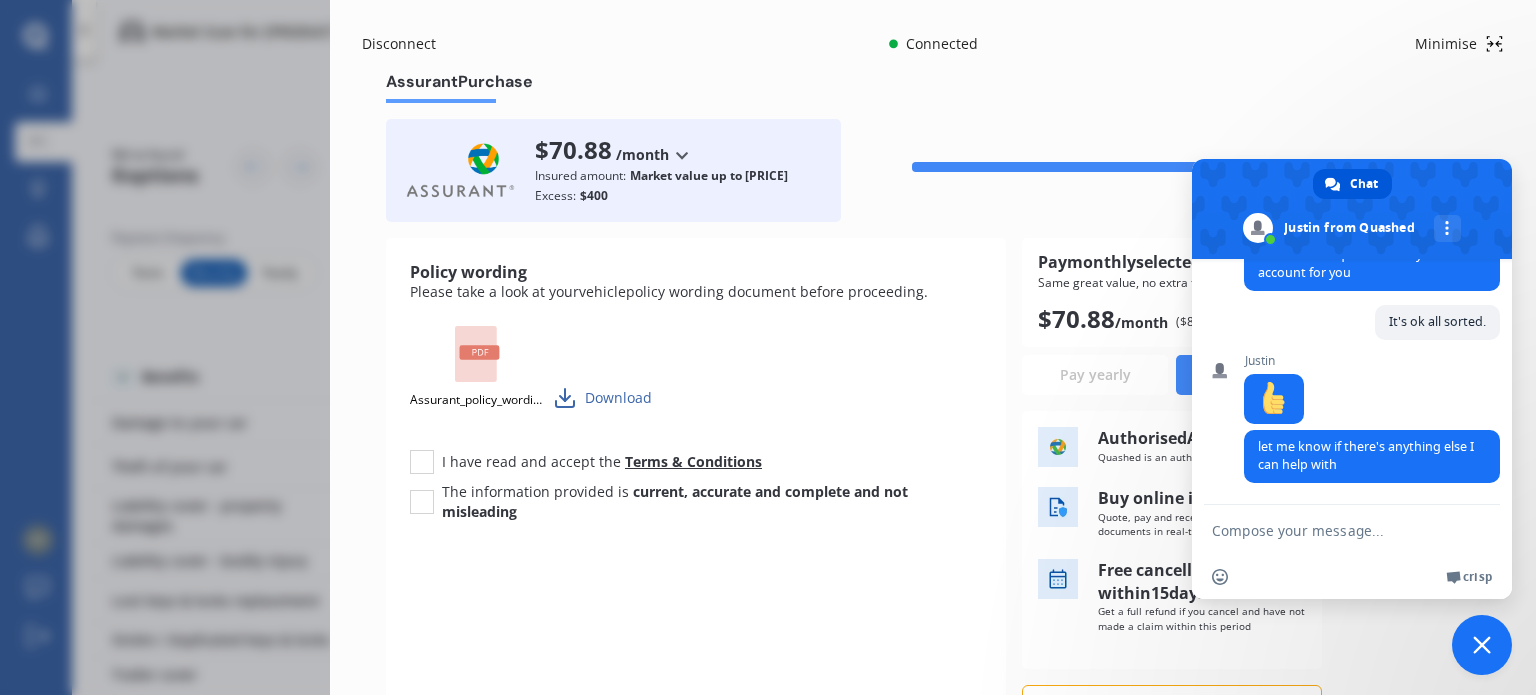 click on "Download" at bounding box center [602, 398] 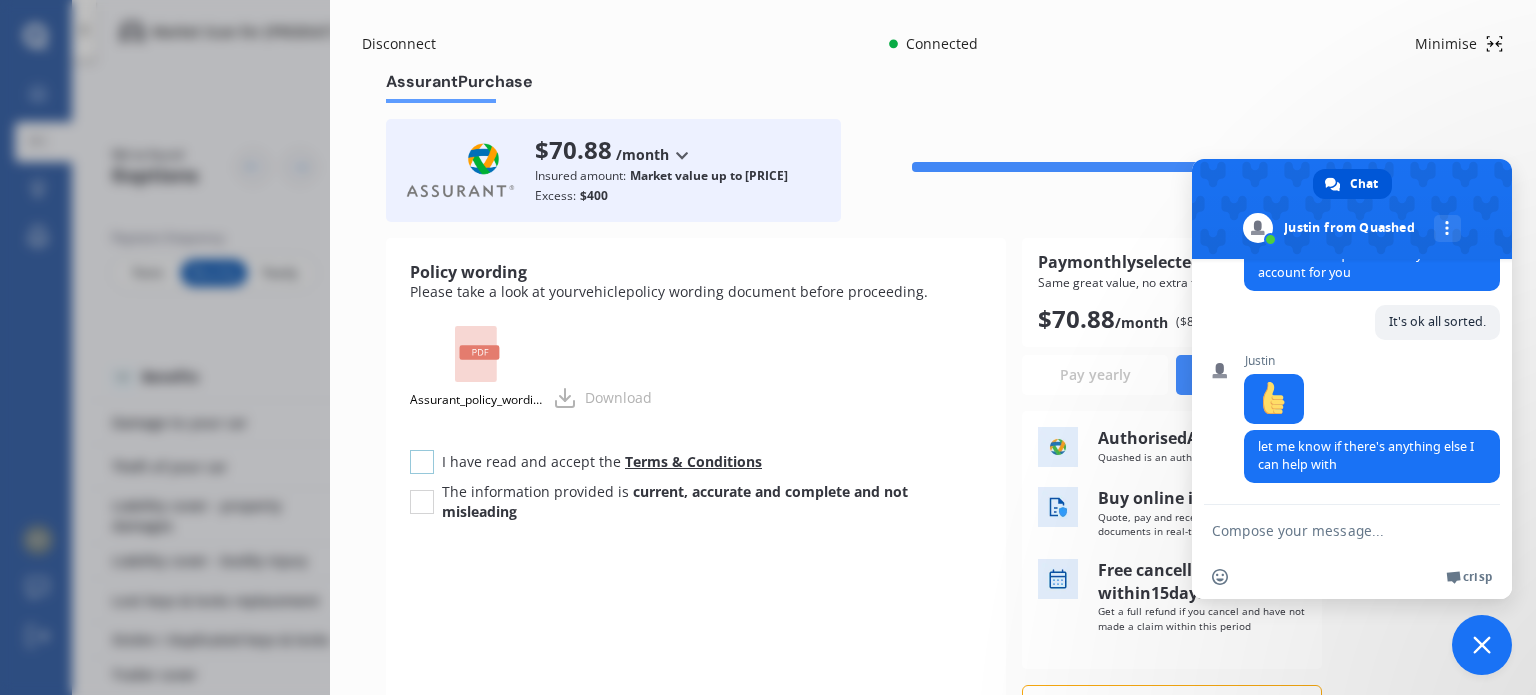 click at bounding box center (422, 450) 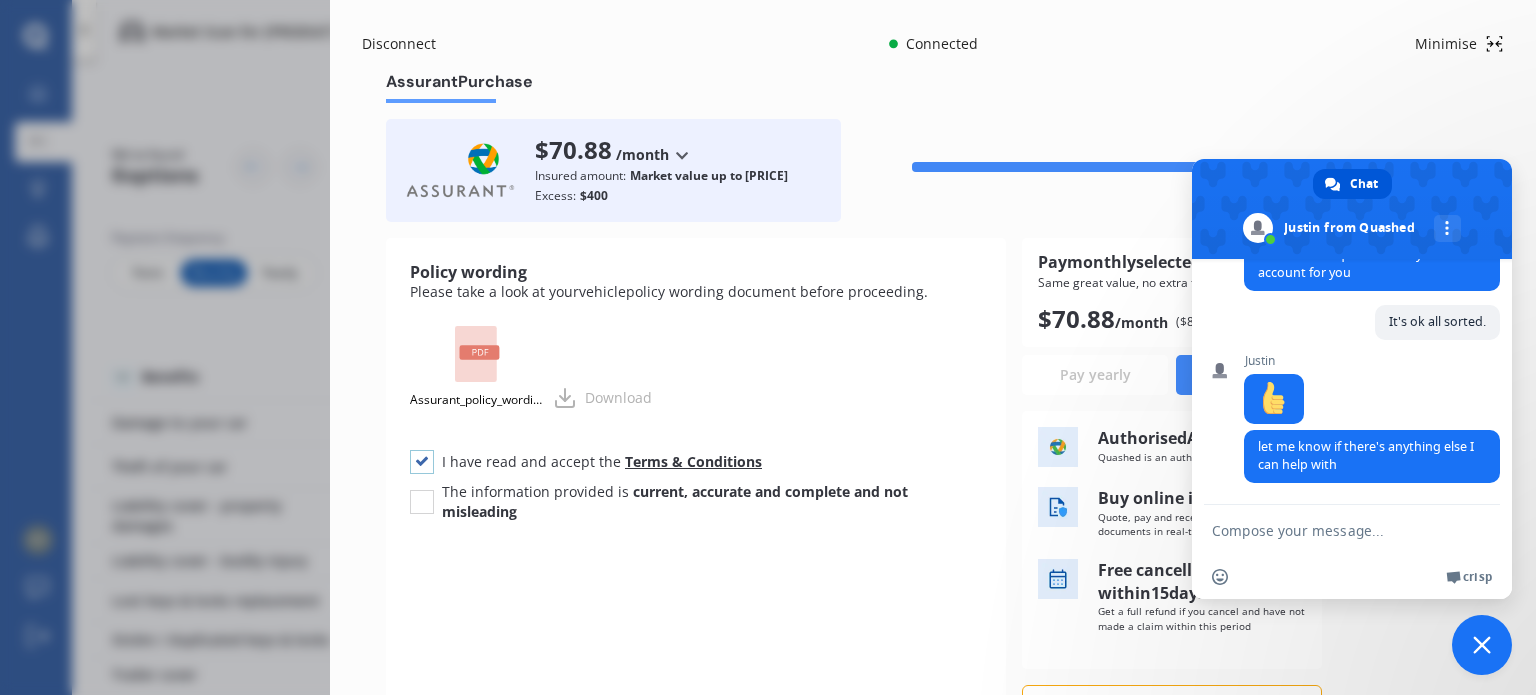 checkbox on "true" 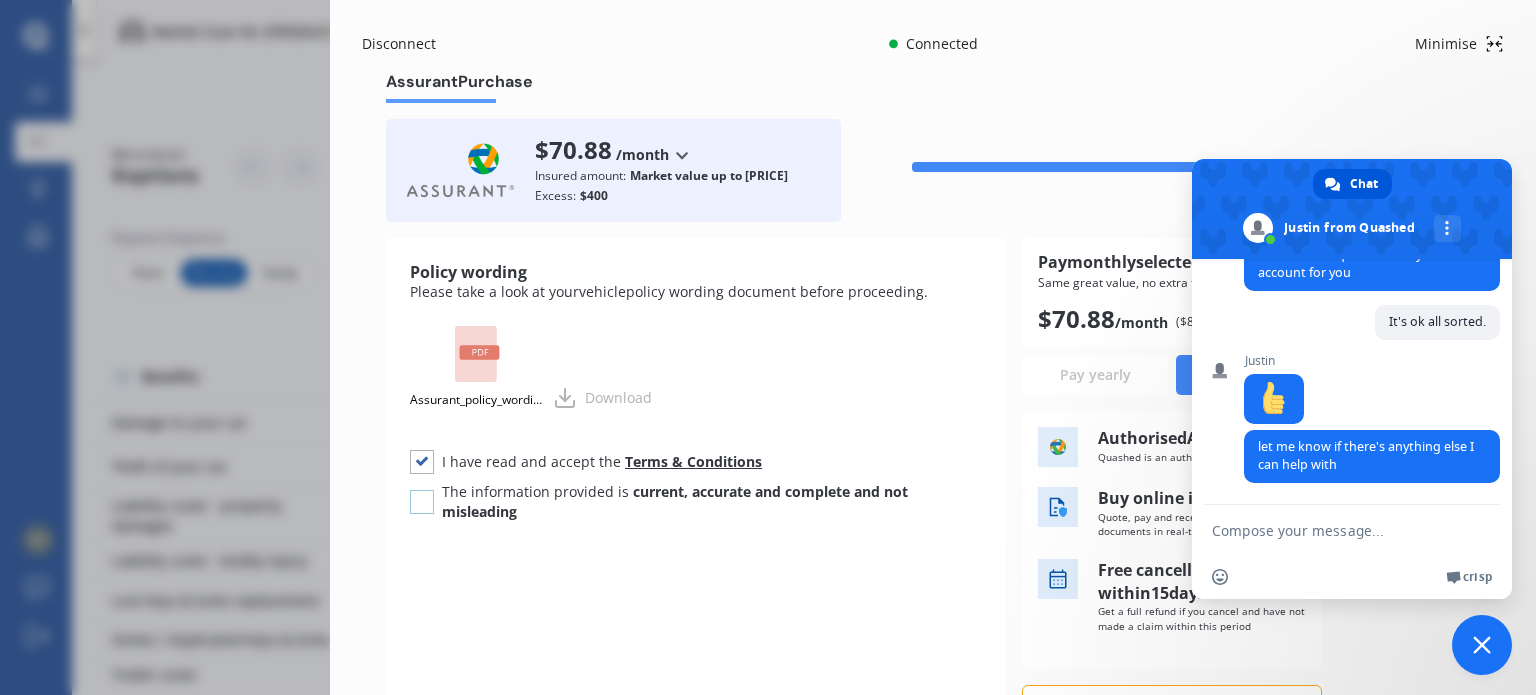click at bounding box center [422, 490] 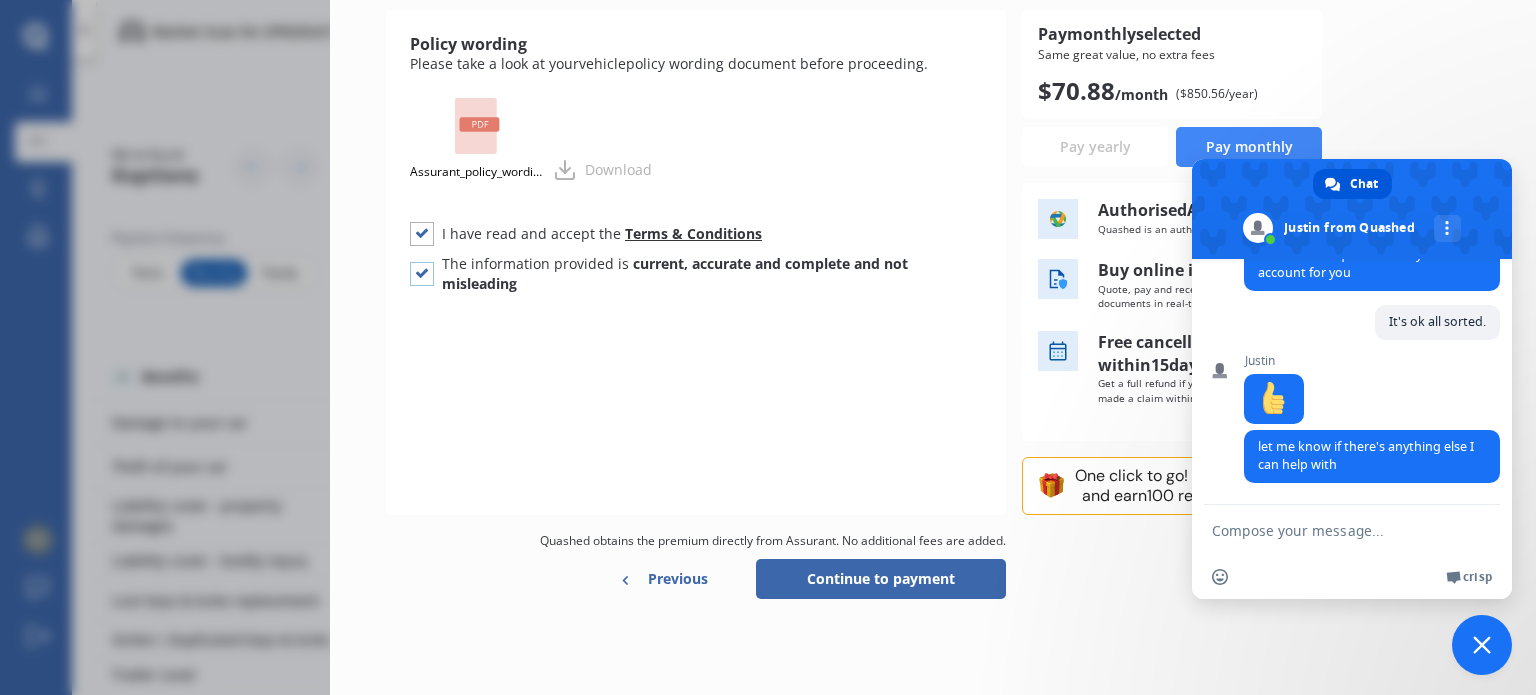 scroll, scrollTop: 247, scrollLeft: 0, axis: vertical 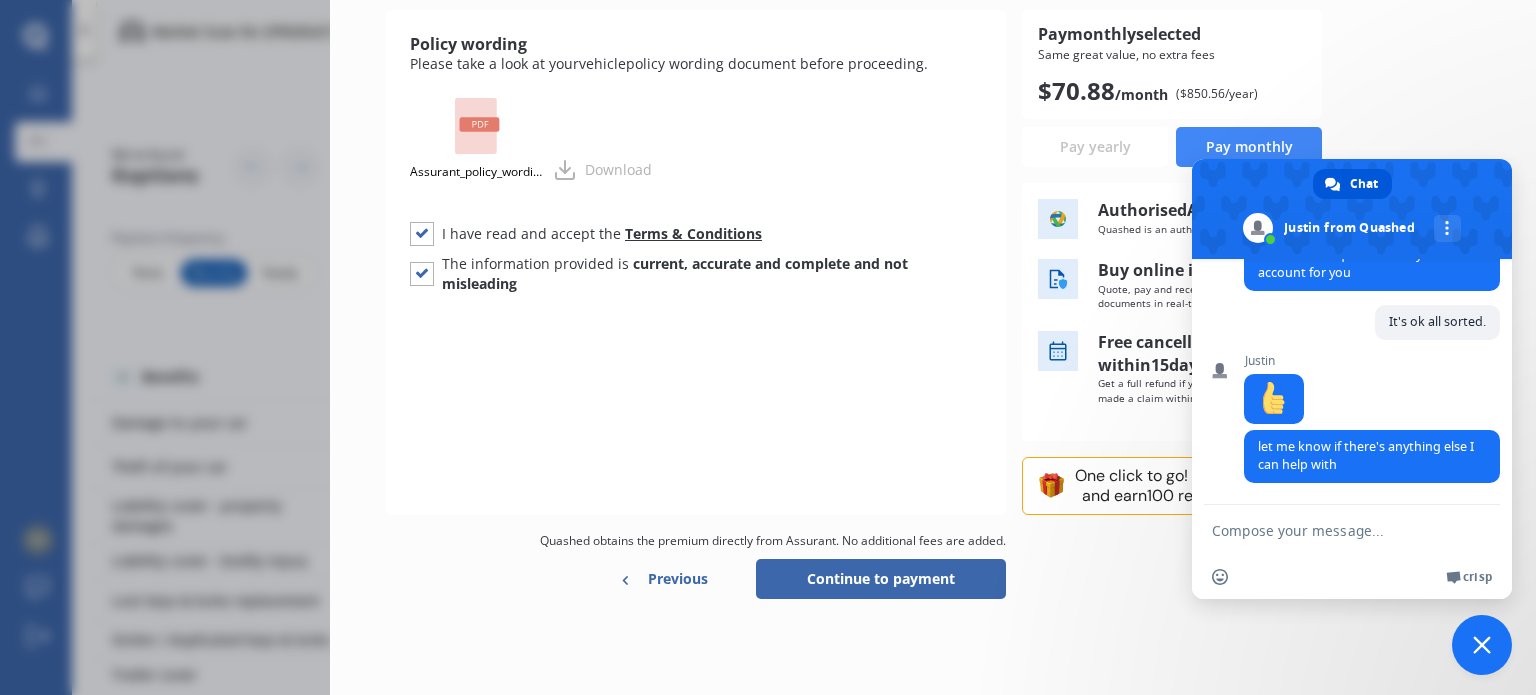 click on "Continue to payment" at bounding box center [881, 579] 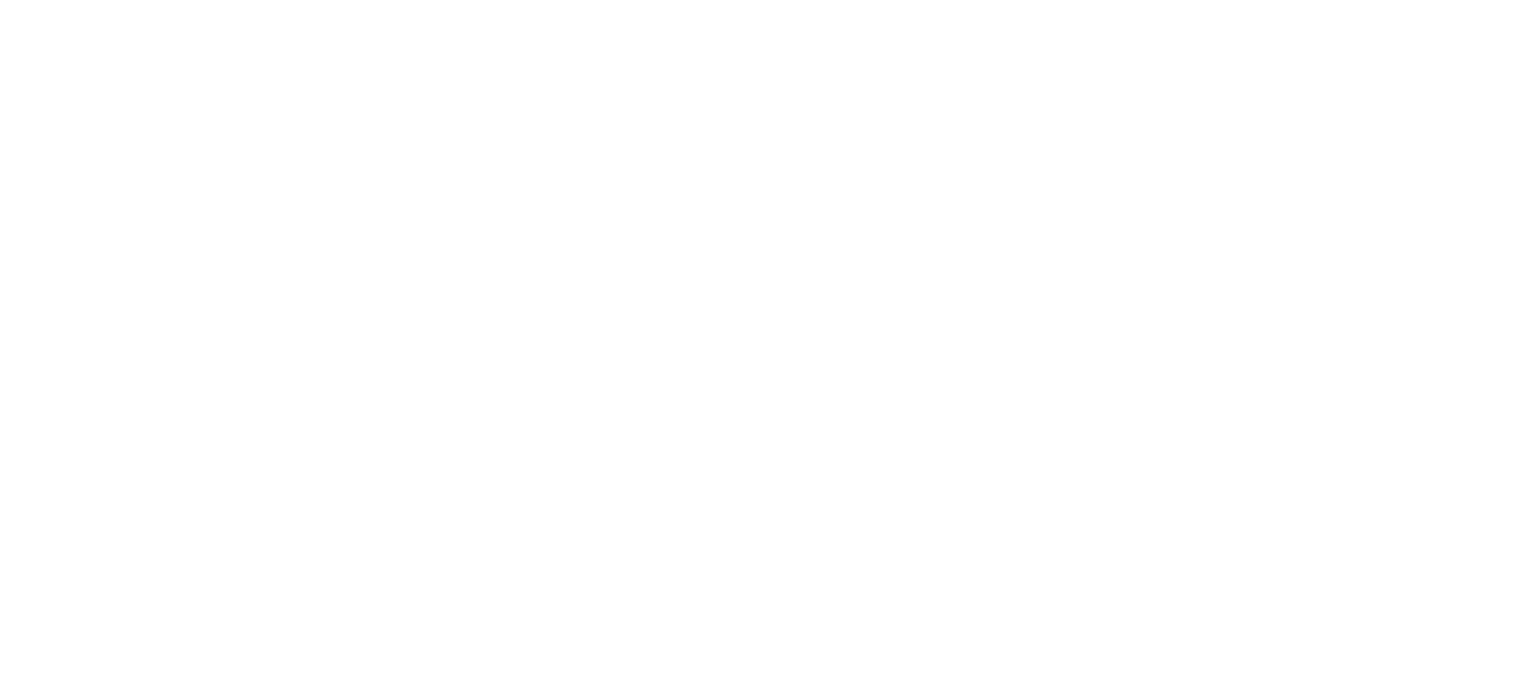 scroll, scrollTop: 0, scrollLeft: 0, axis: both 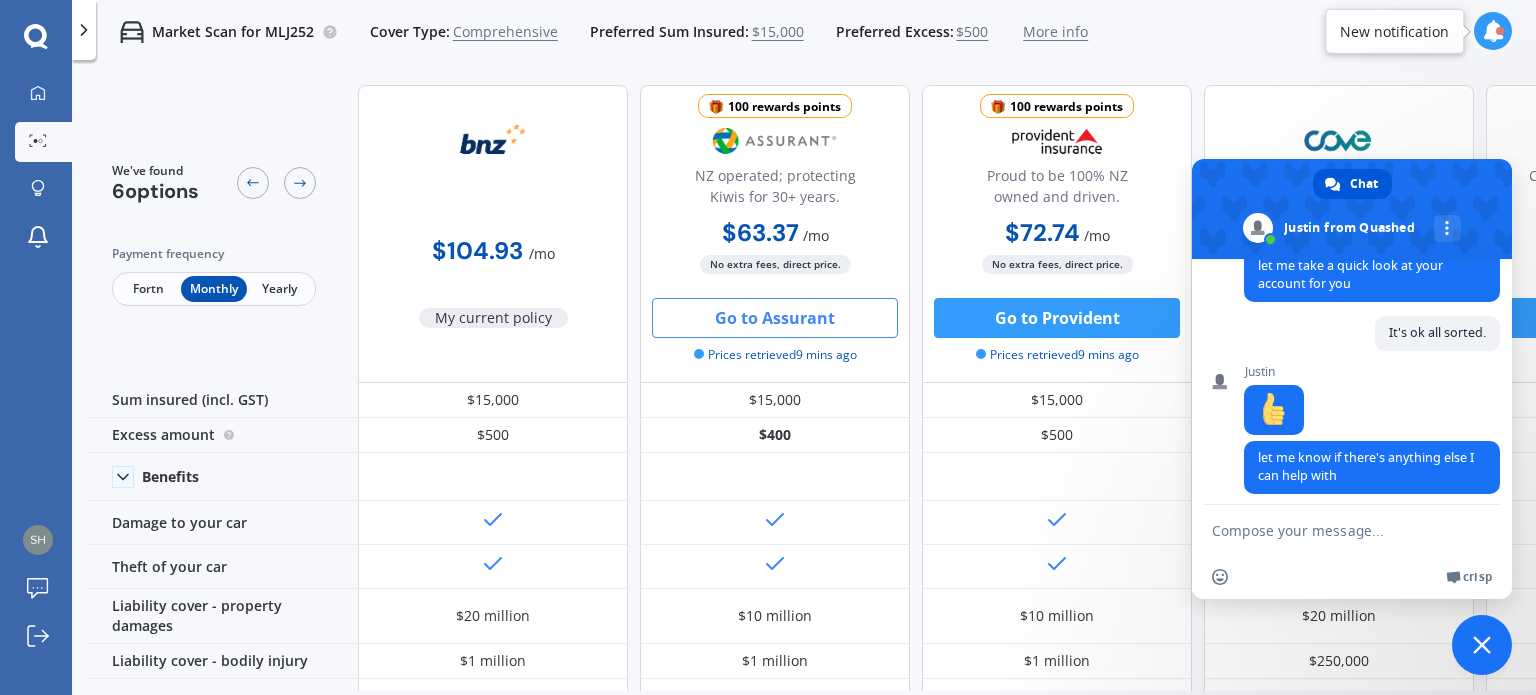 click at bounding box center (1332, 530) 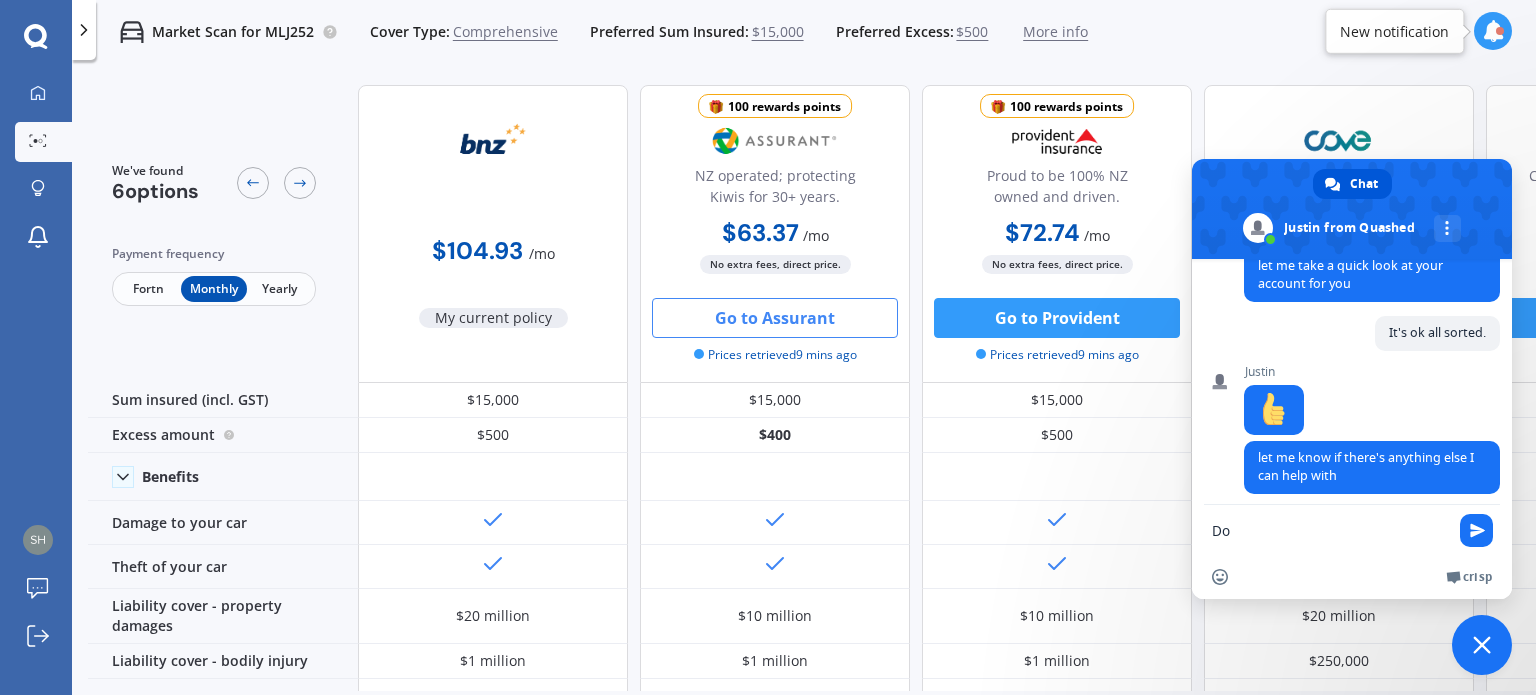 type on "D" 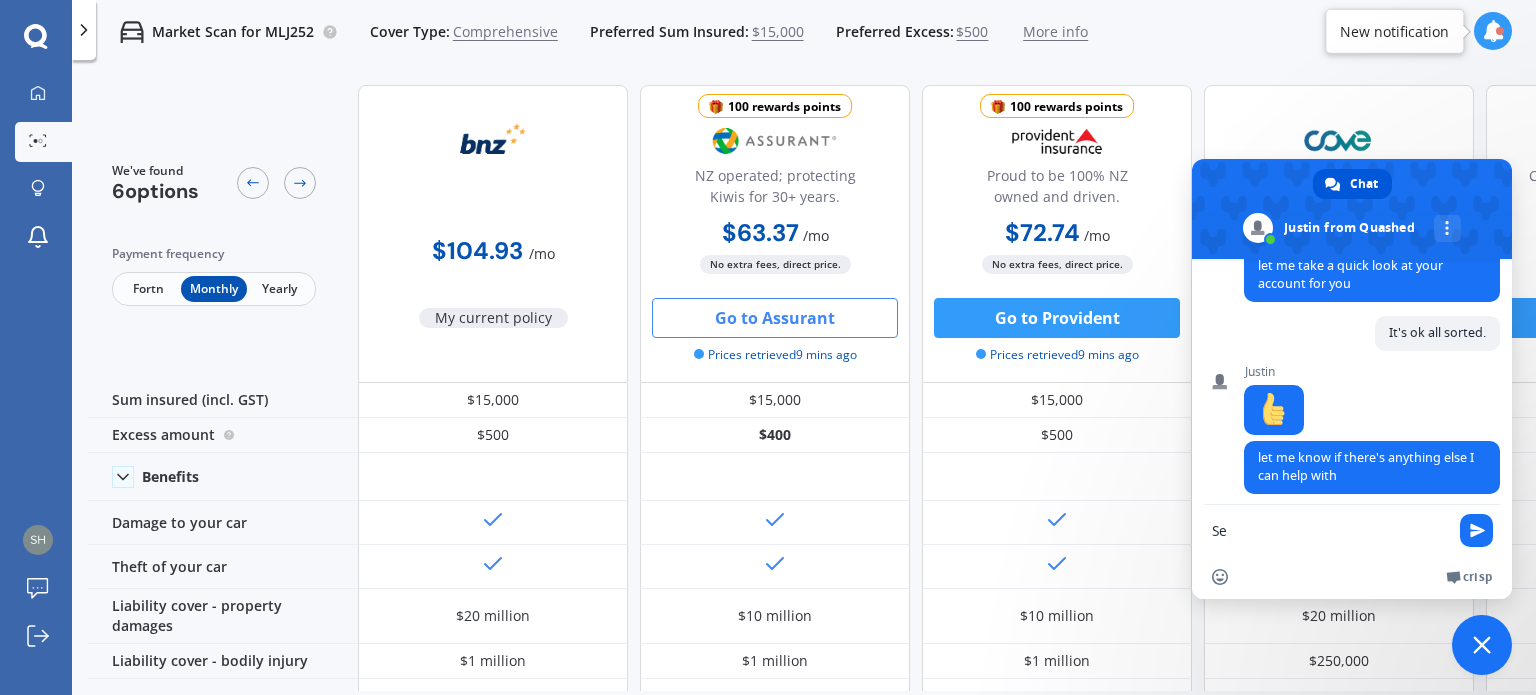 type on "S" 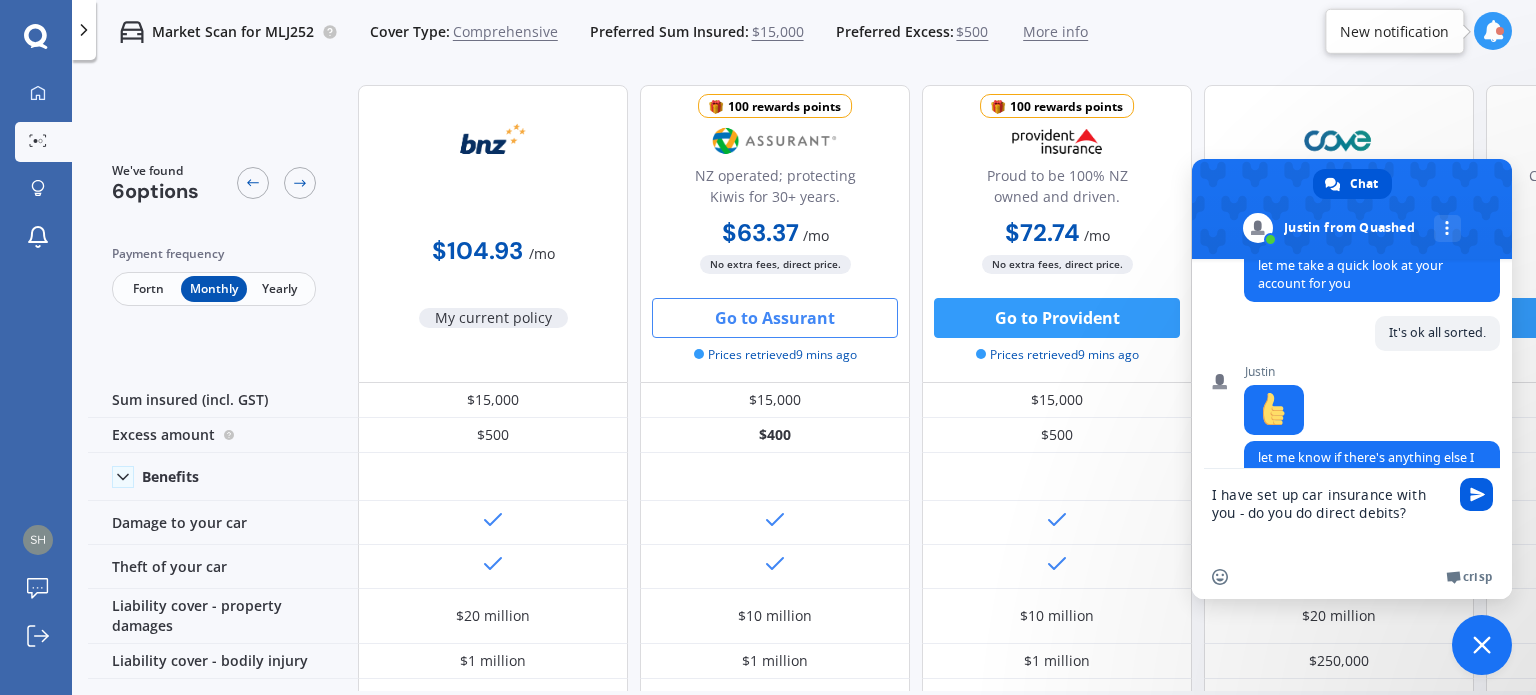 type on "I have set up car insurance with you - do you do direct debits?" 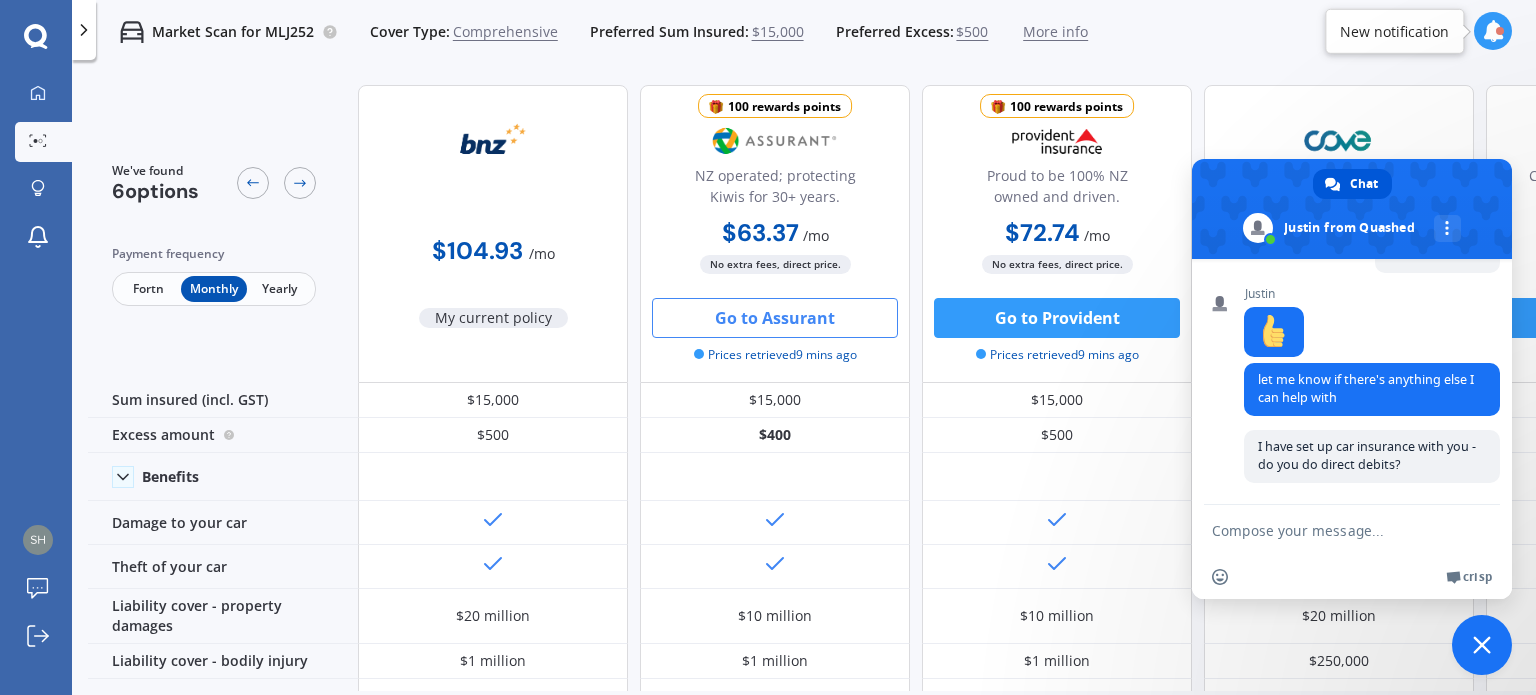 scroll, scrollTop: 387, scrollLeft: 0, axis: vertical 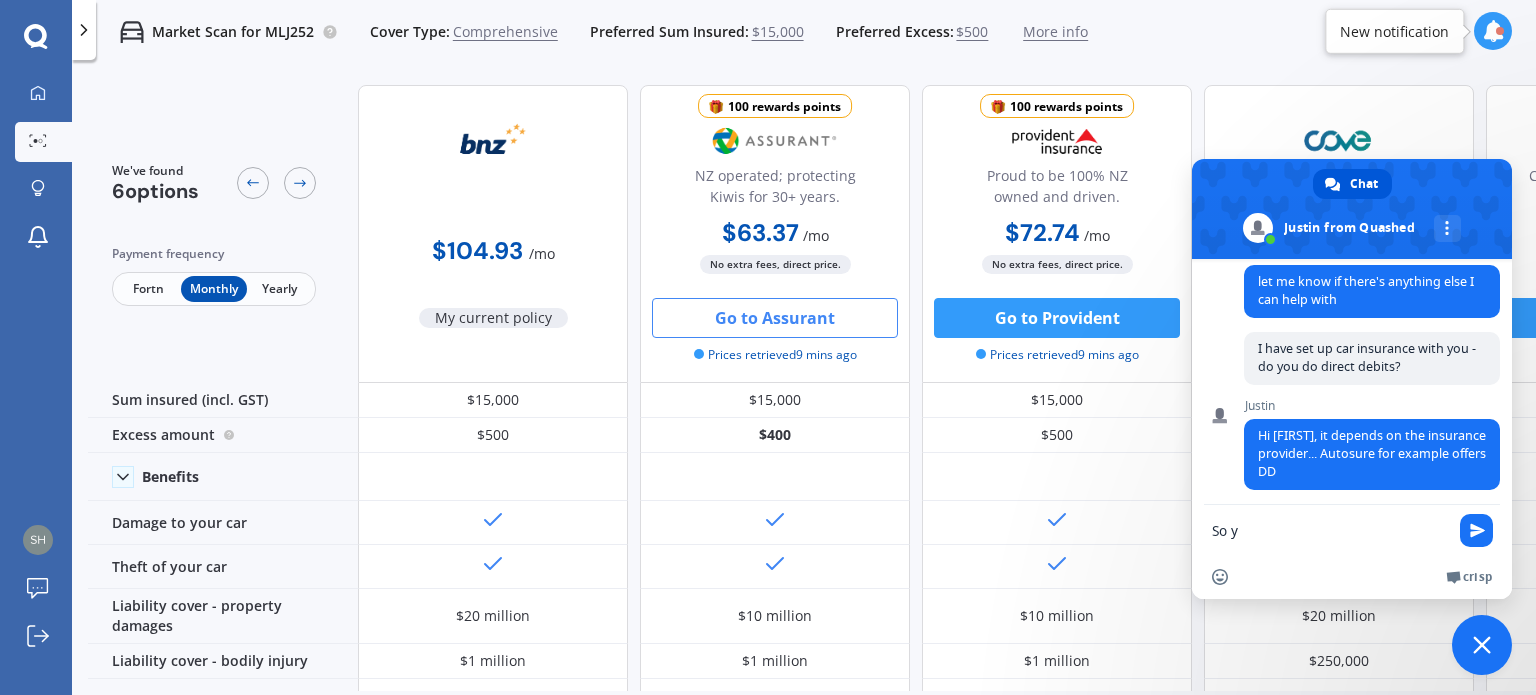 click on "Go to Assurant" at bounding box center [775, 318] 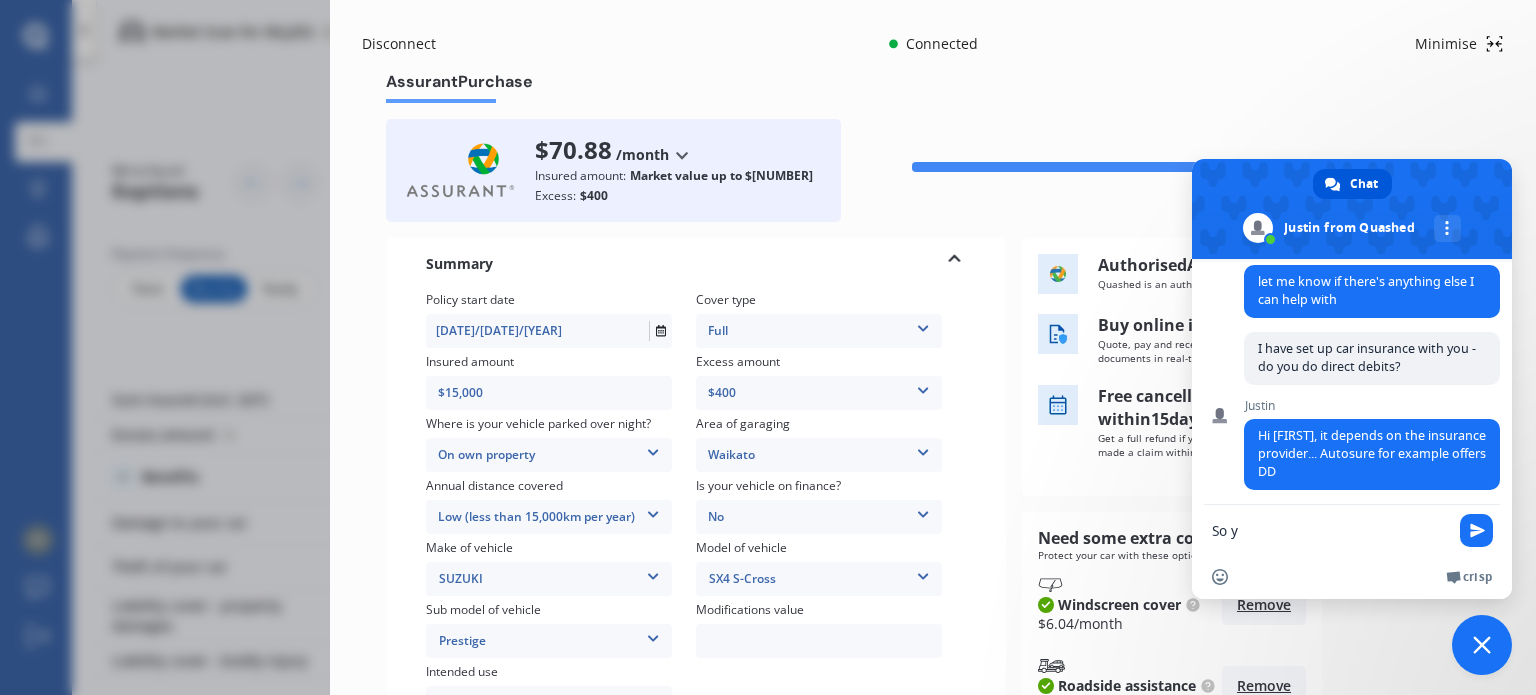 click on "So y" at bounding box center [1332, 530] 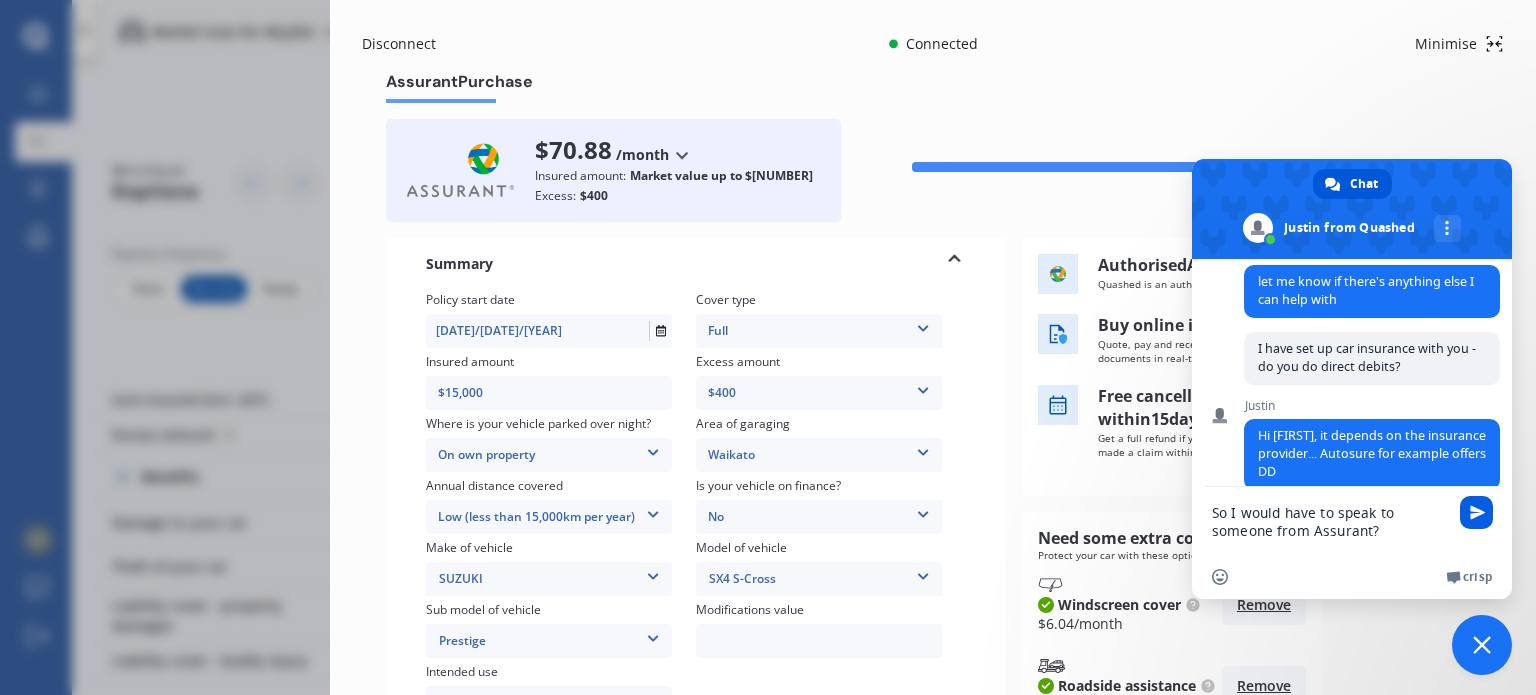 type on "So I would have to speak to someone from Assurant?" 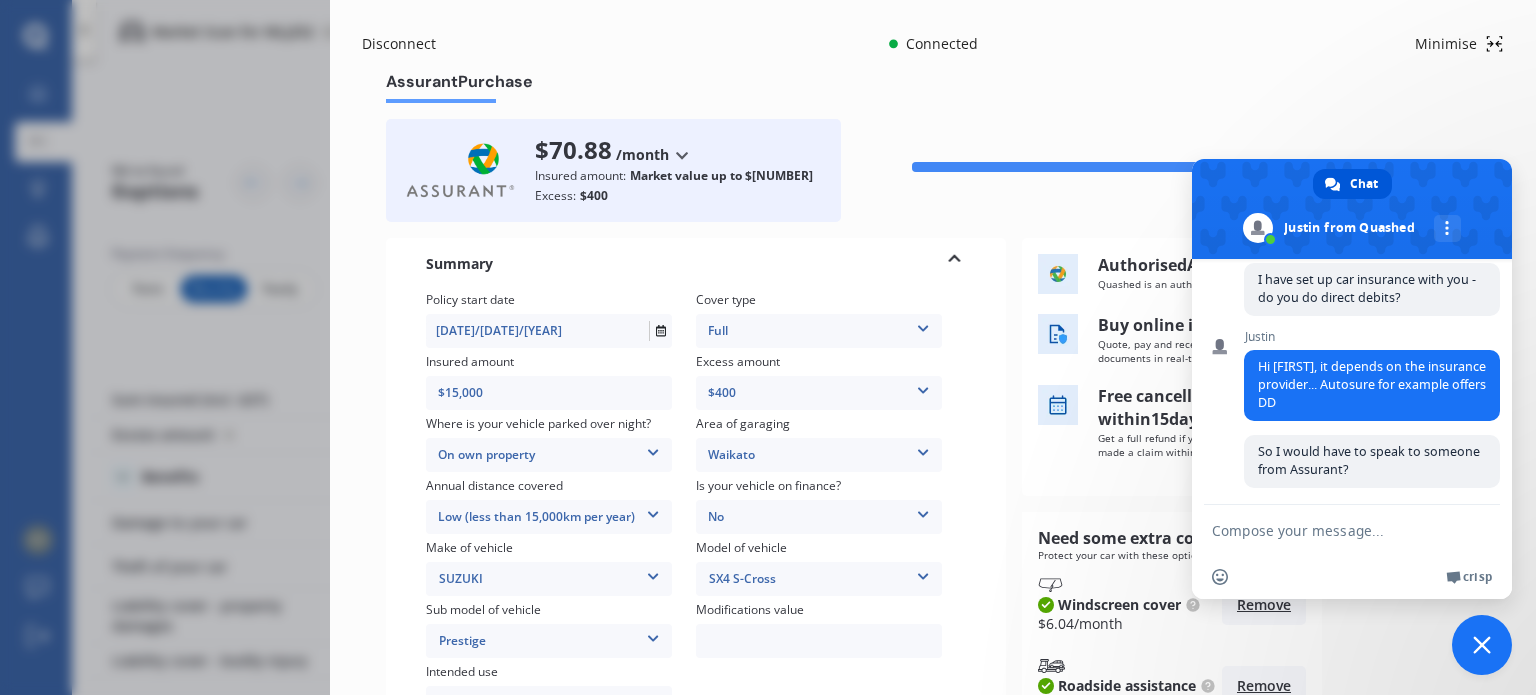 scroll, scrollTop: 632, scrollLeft: 0, axis: vertical 